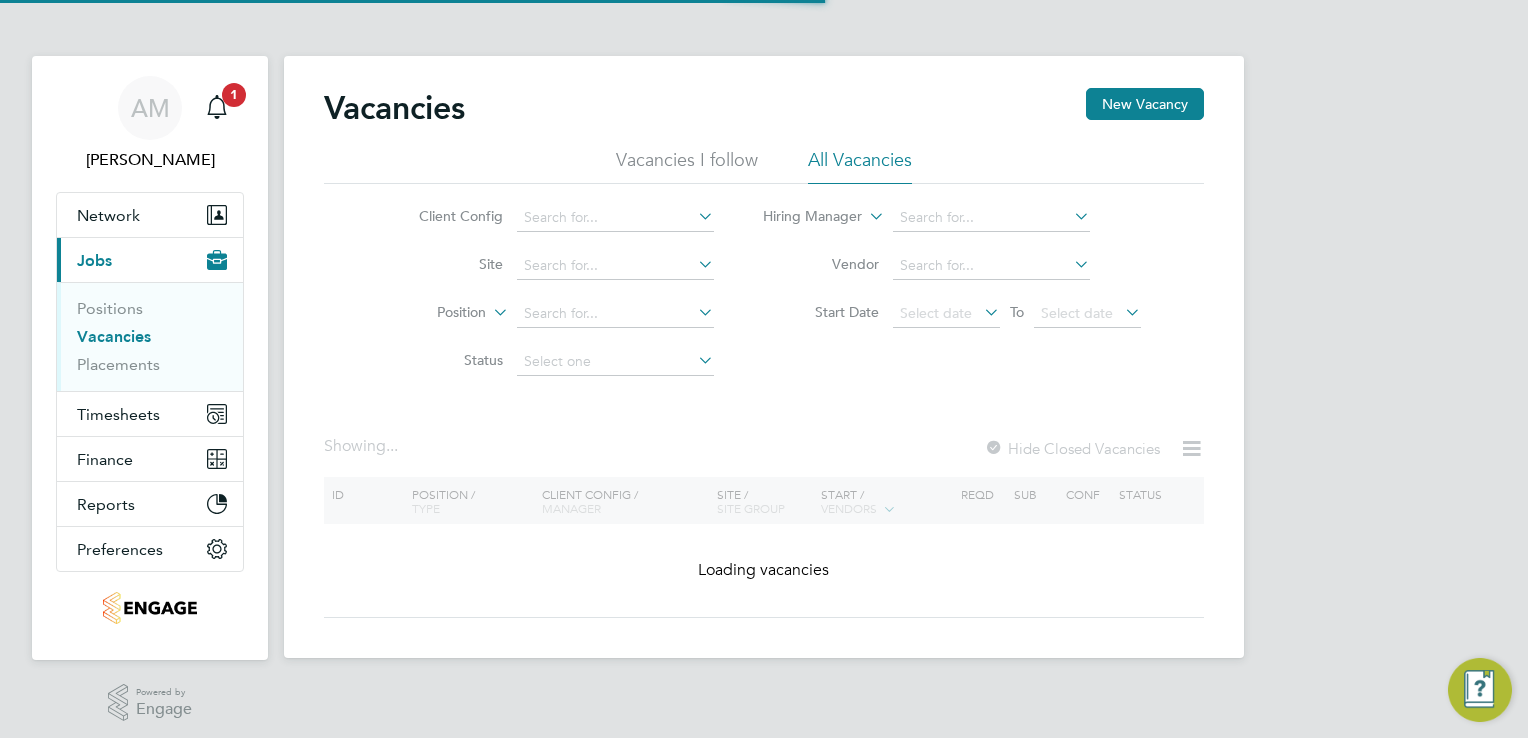 scroll, scrollTop: 0, scrollLeft: 0, axis: both 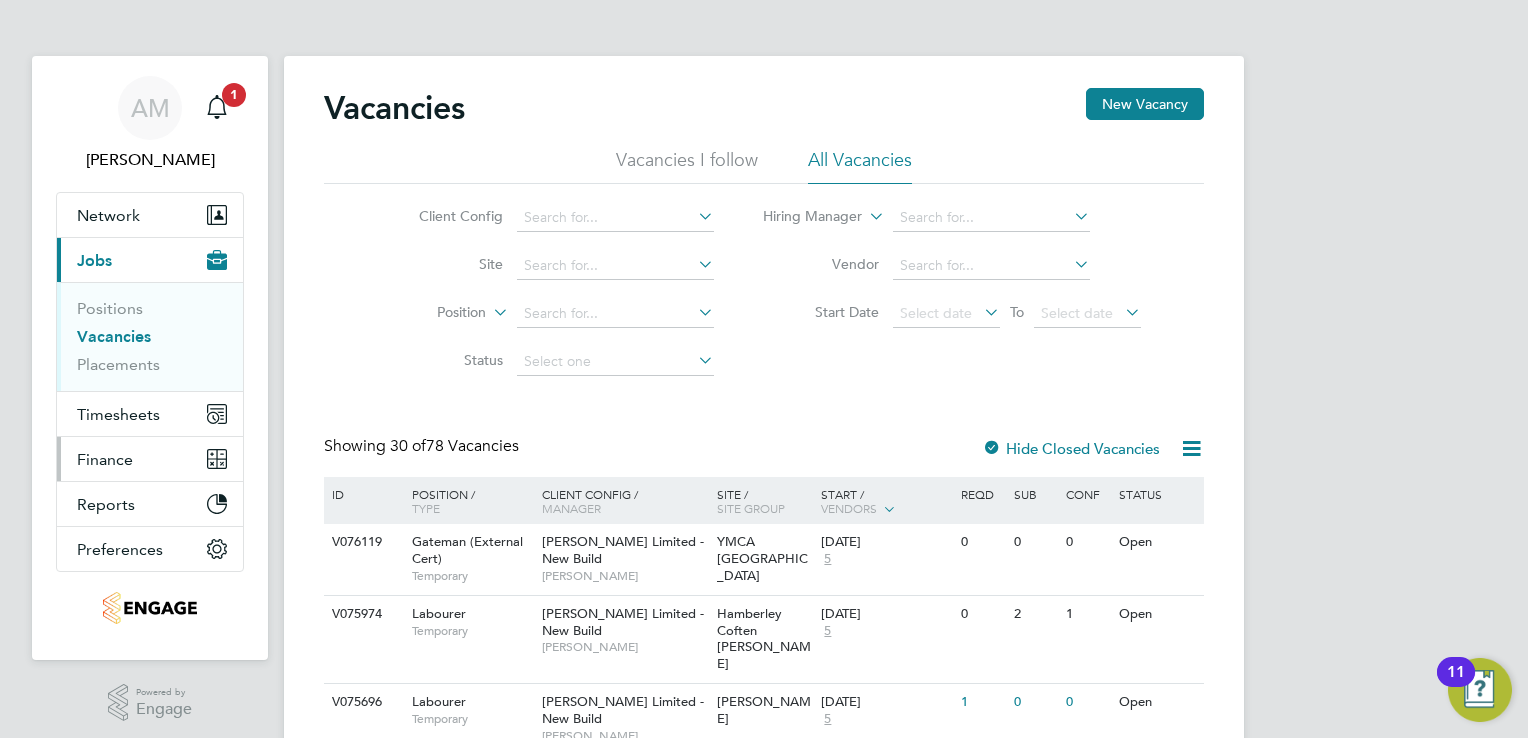click on "Finance" at bounding box center (105, 459) 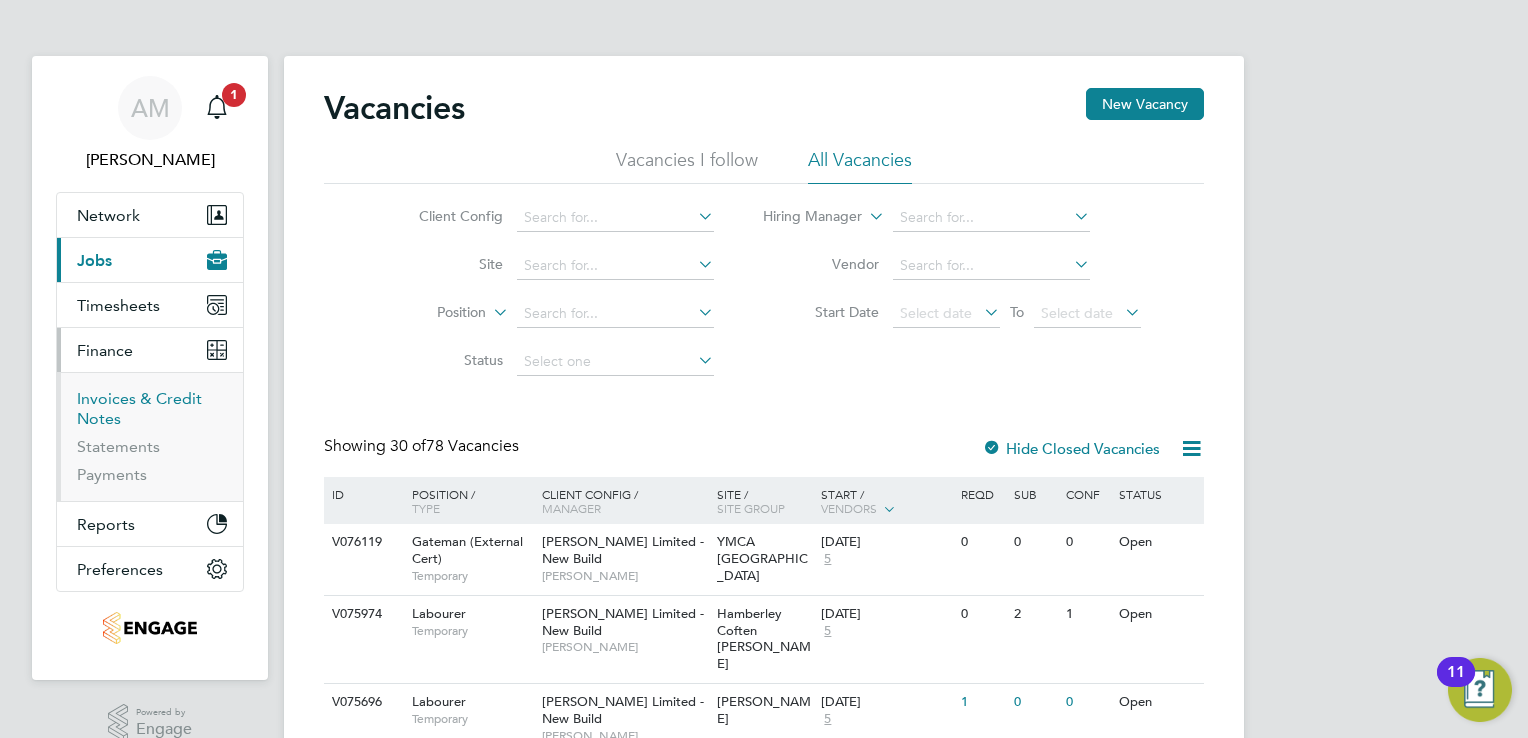 click on "Invoices & Credit Notes" at bounding box center (139, 408) 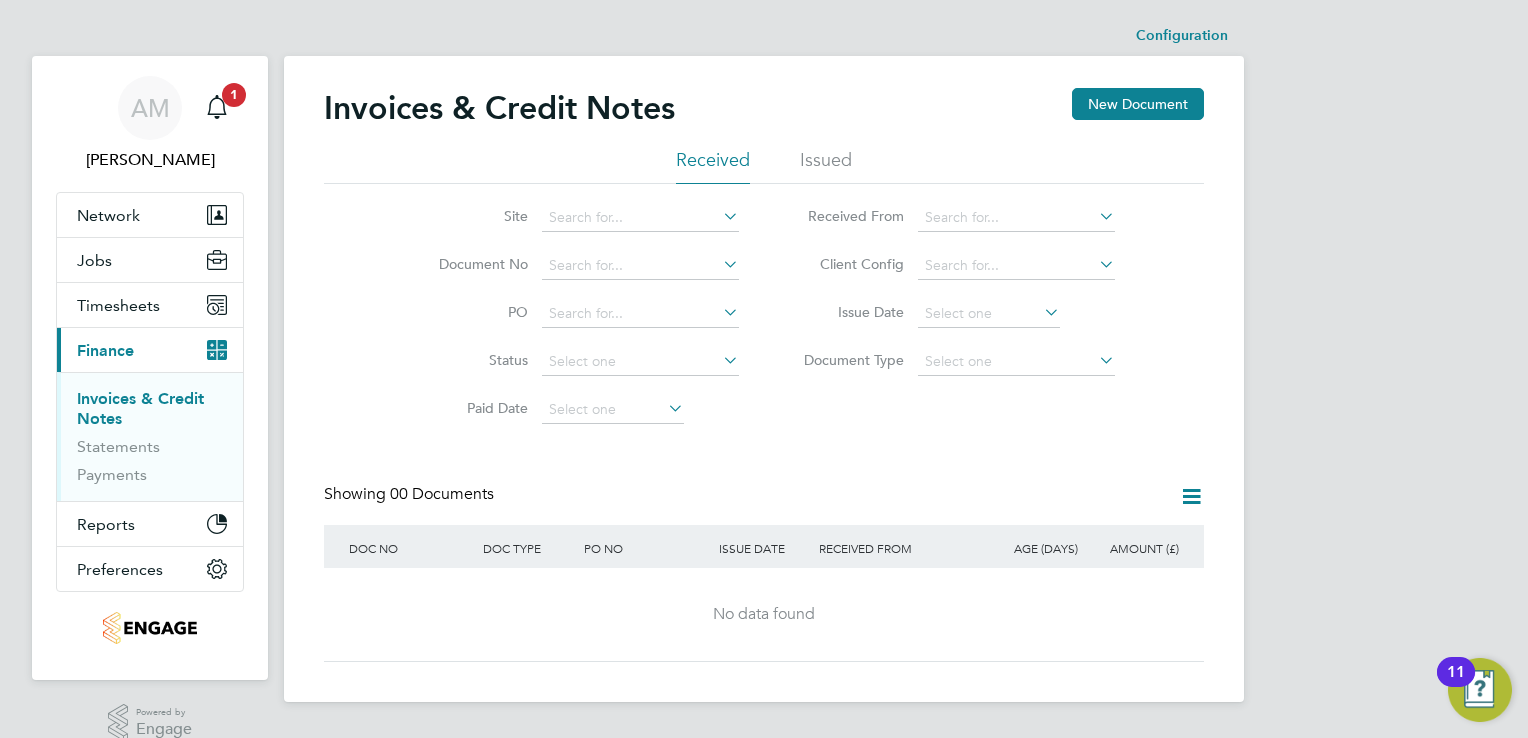 click on "Issued" 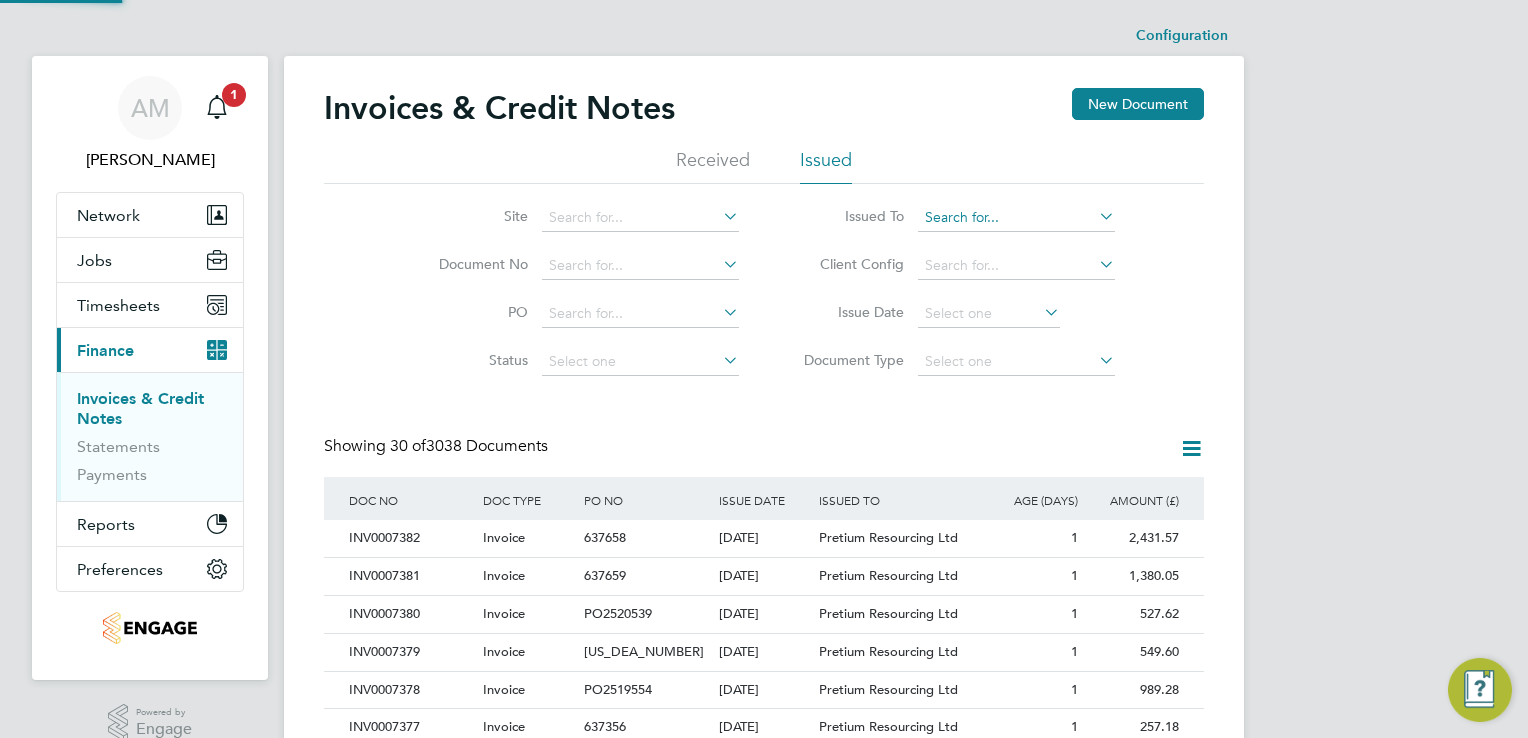 scroll, scrollTop: 10, scrollLeft: 9, axis: both 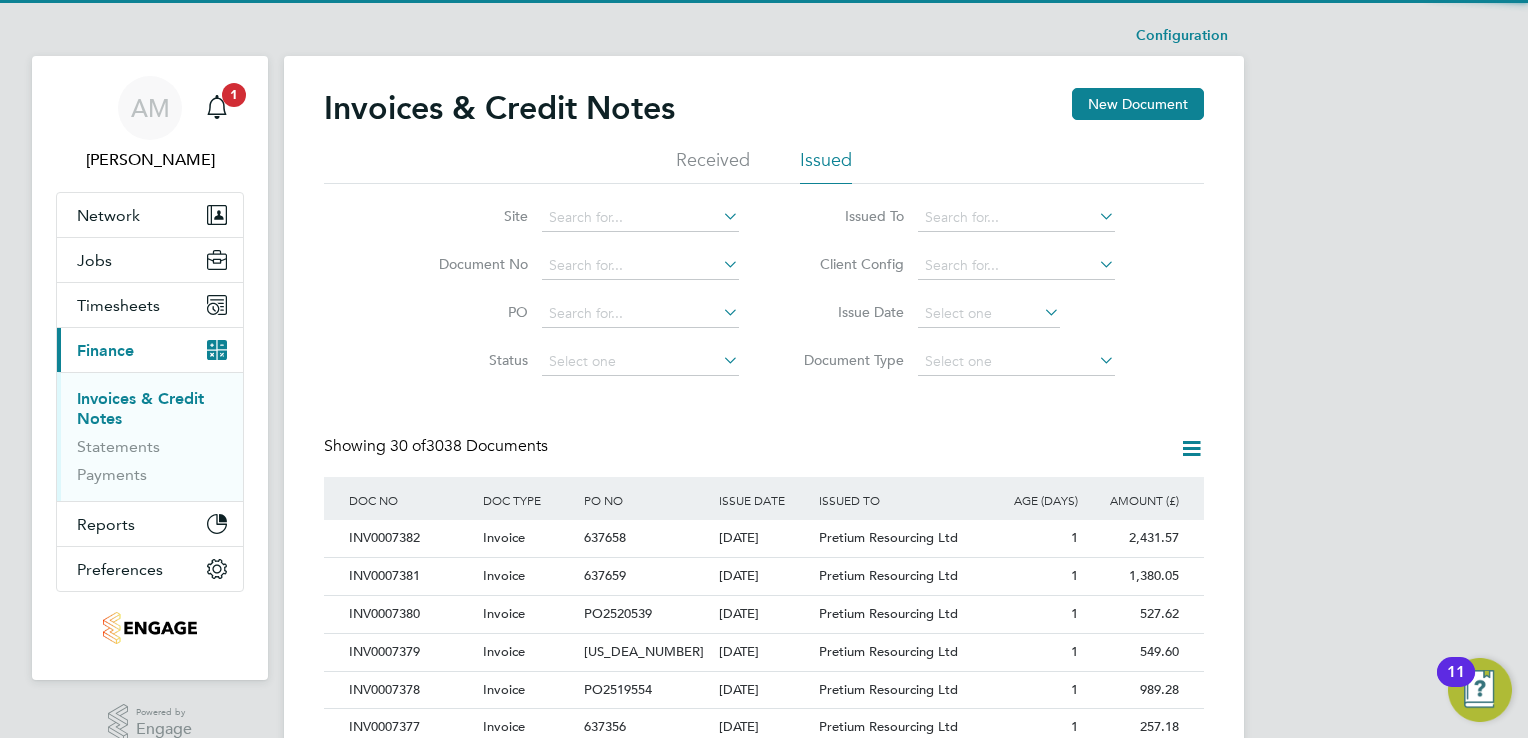 click 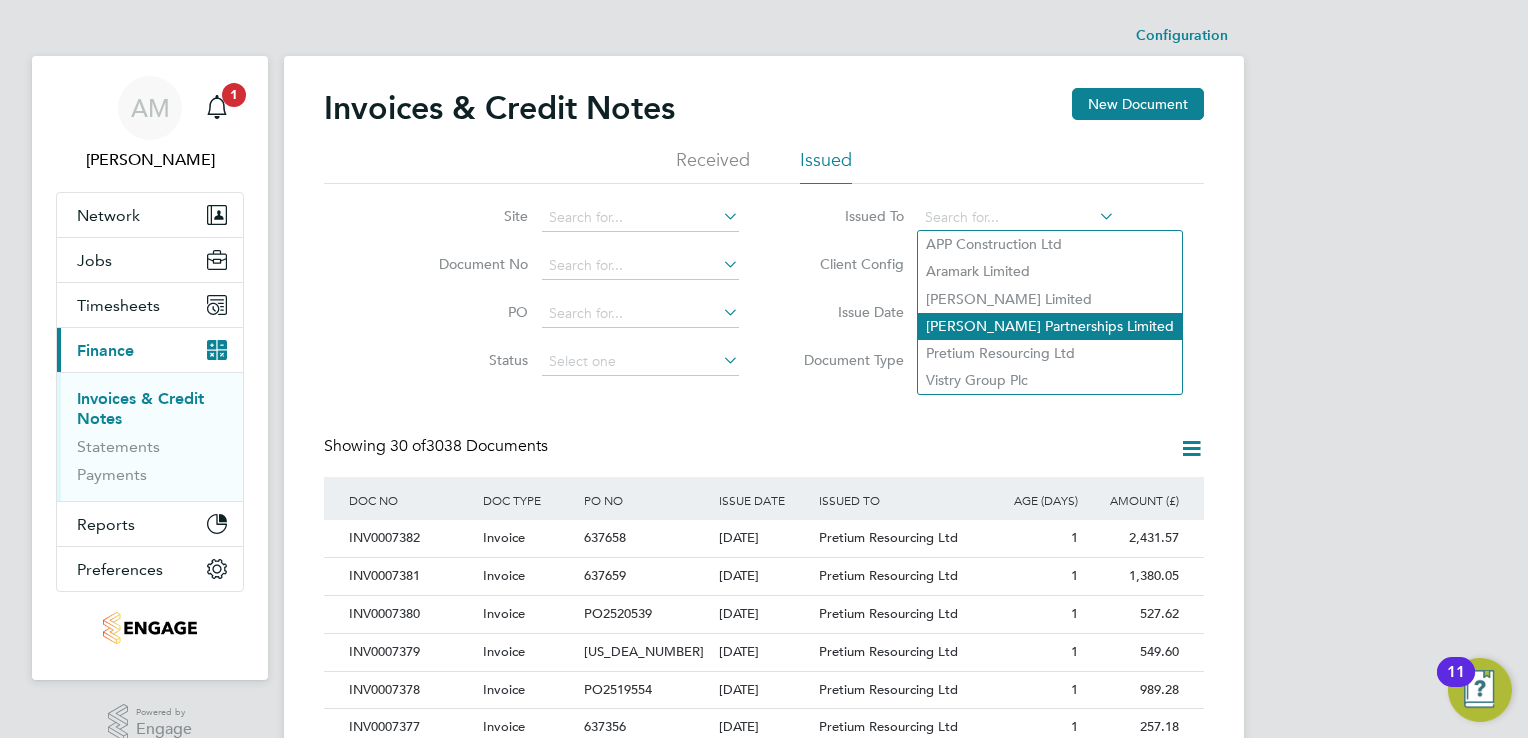 click on "[PERSON_NAME] Partnerships Limited" 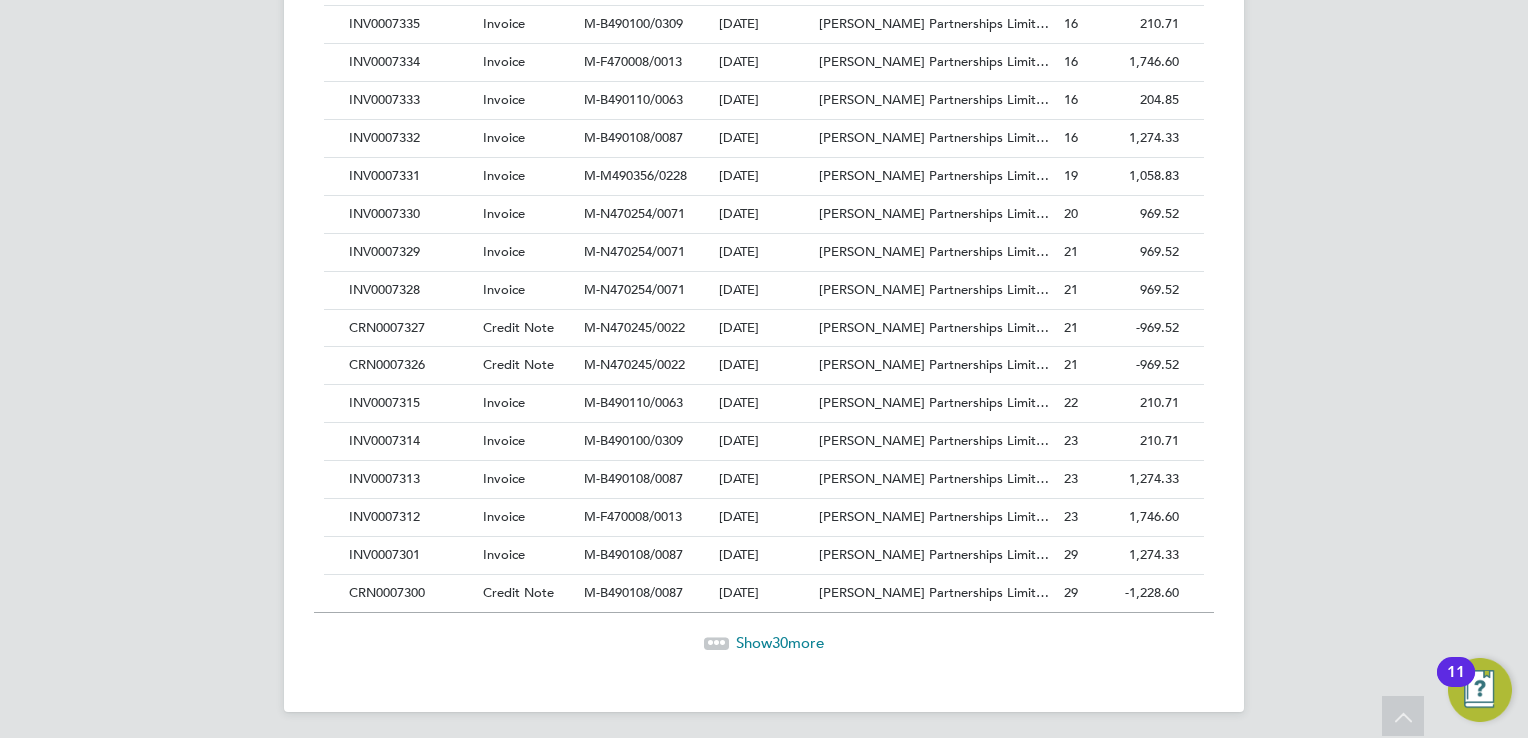 click on "30" 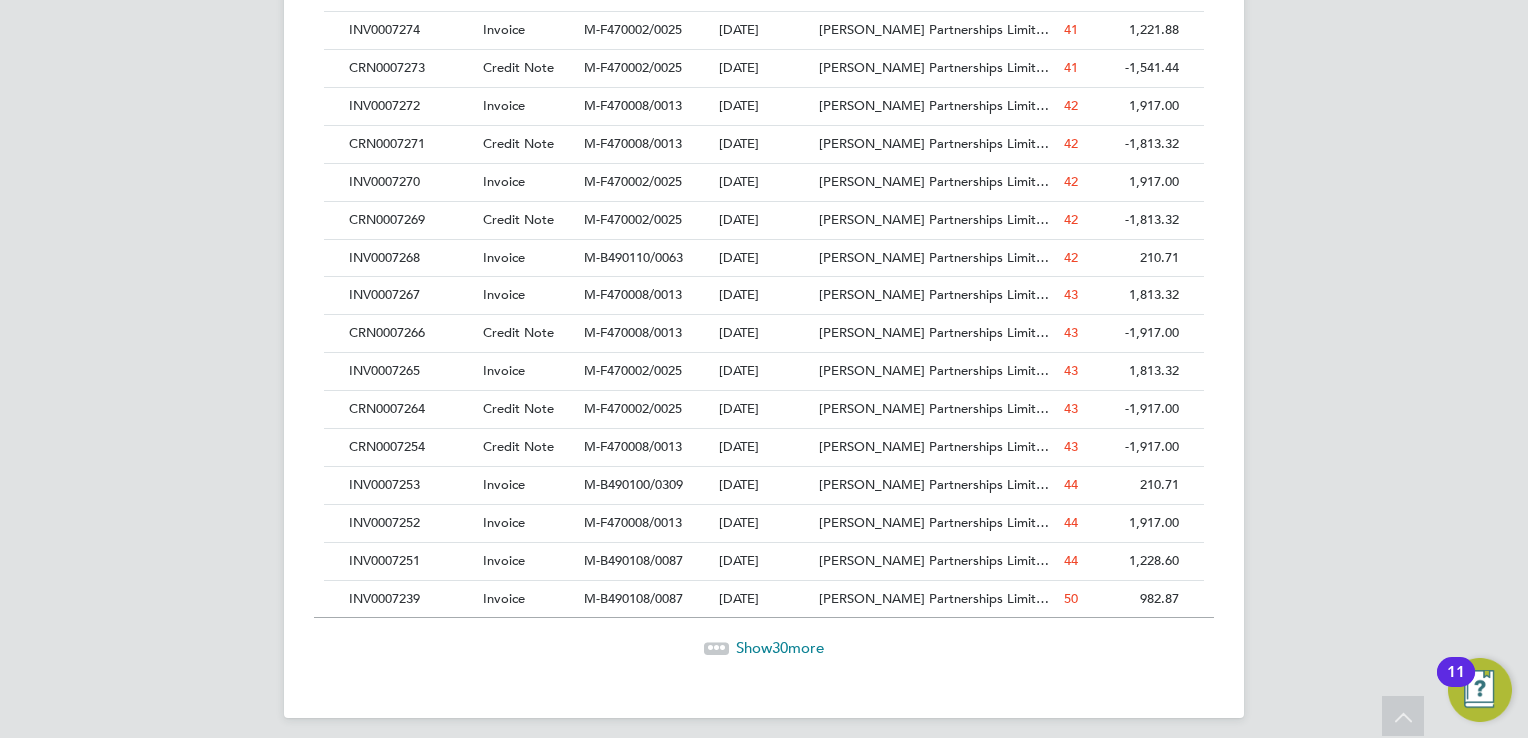 click on "Show  30  more" 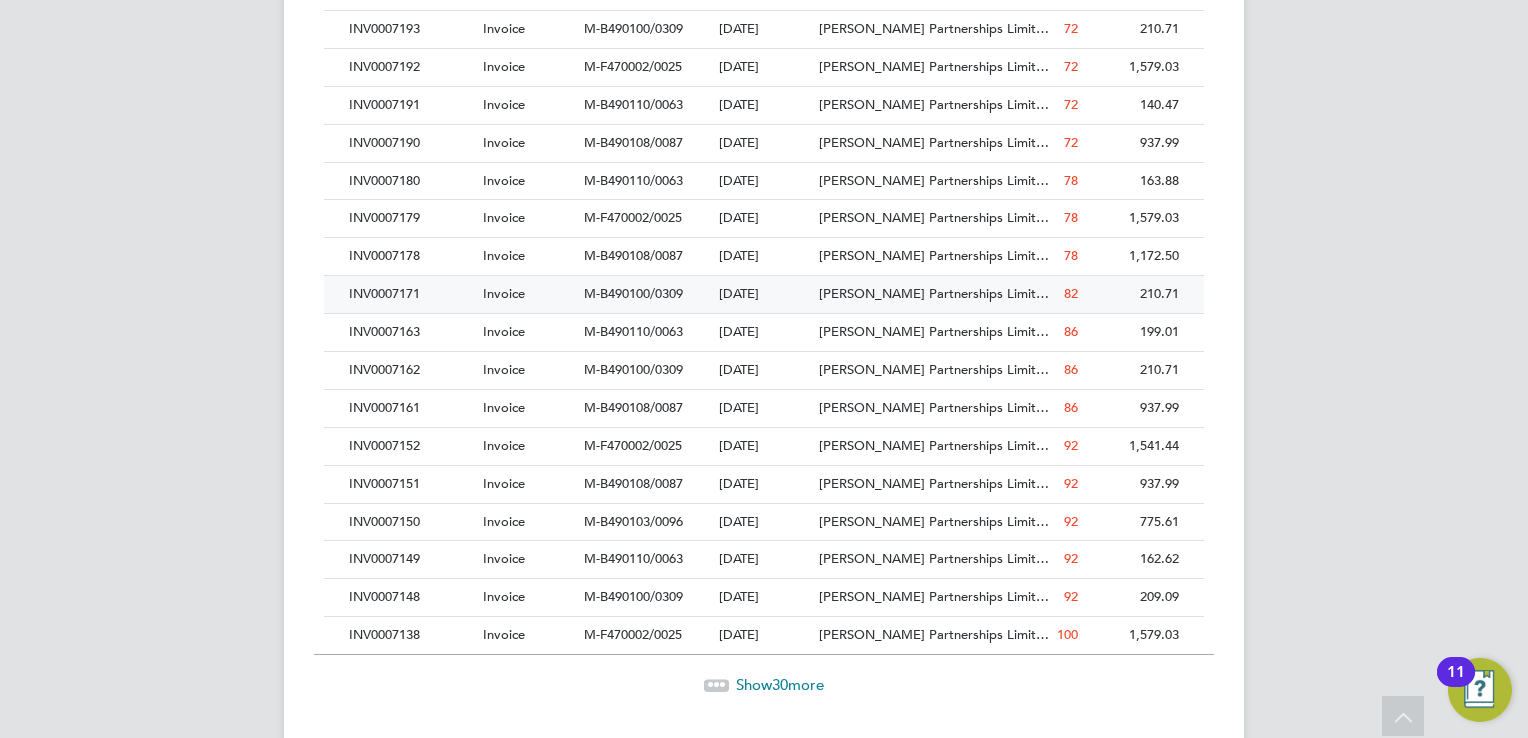 click on "INV0007171" 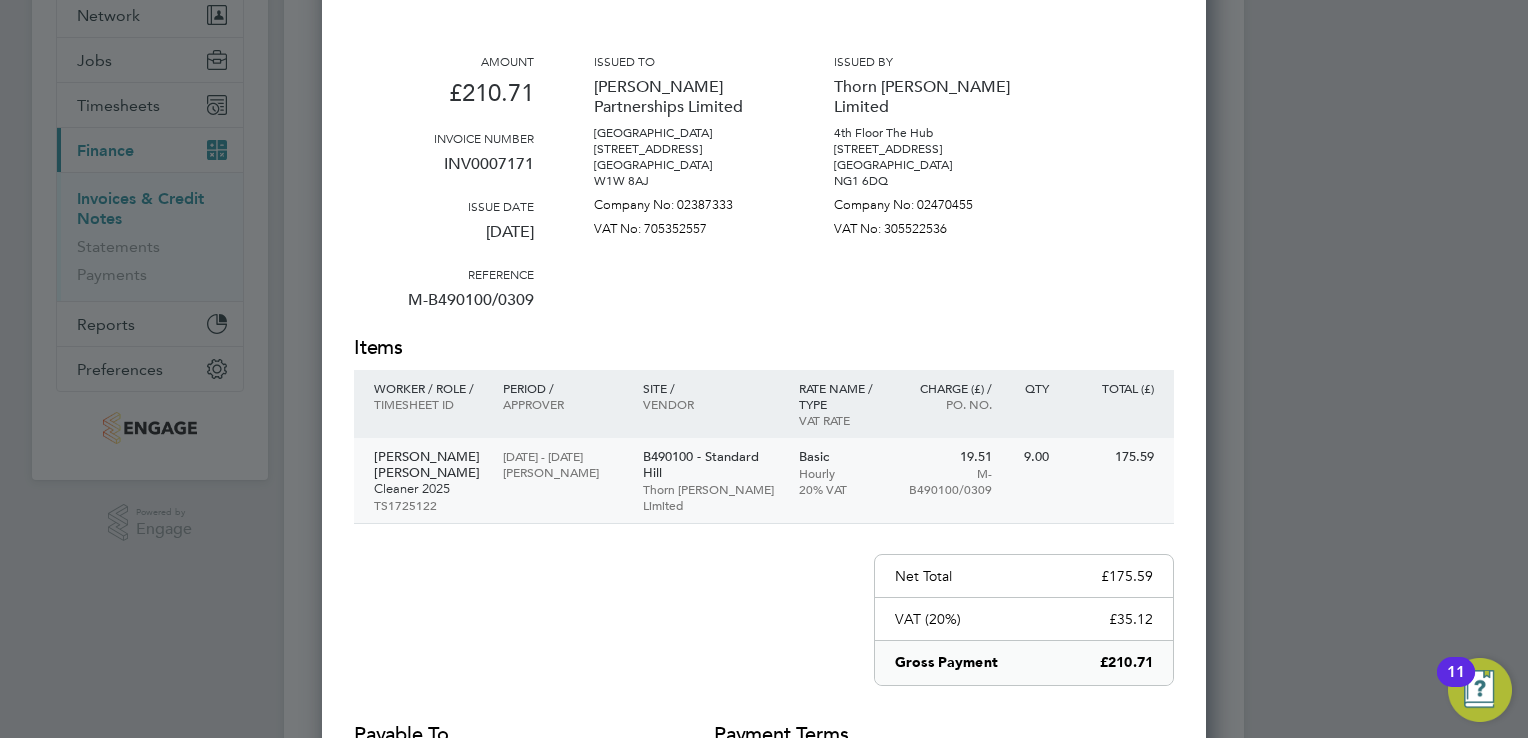 scroll, scrollTop: 100, scrollLeft: 0, axis: vertical 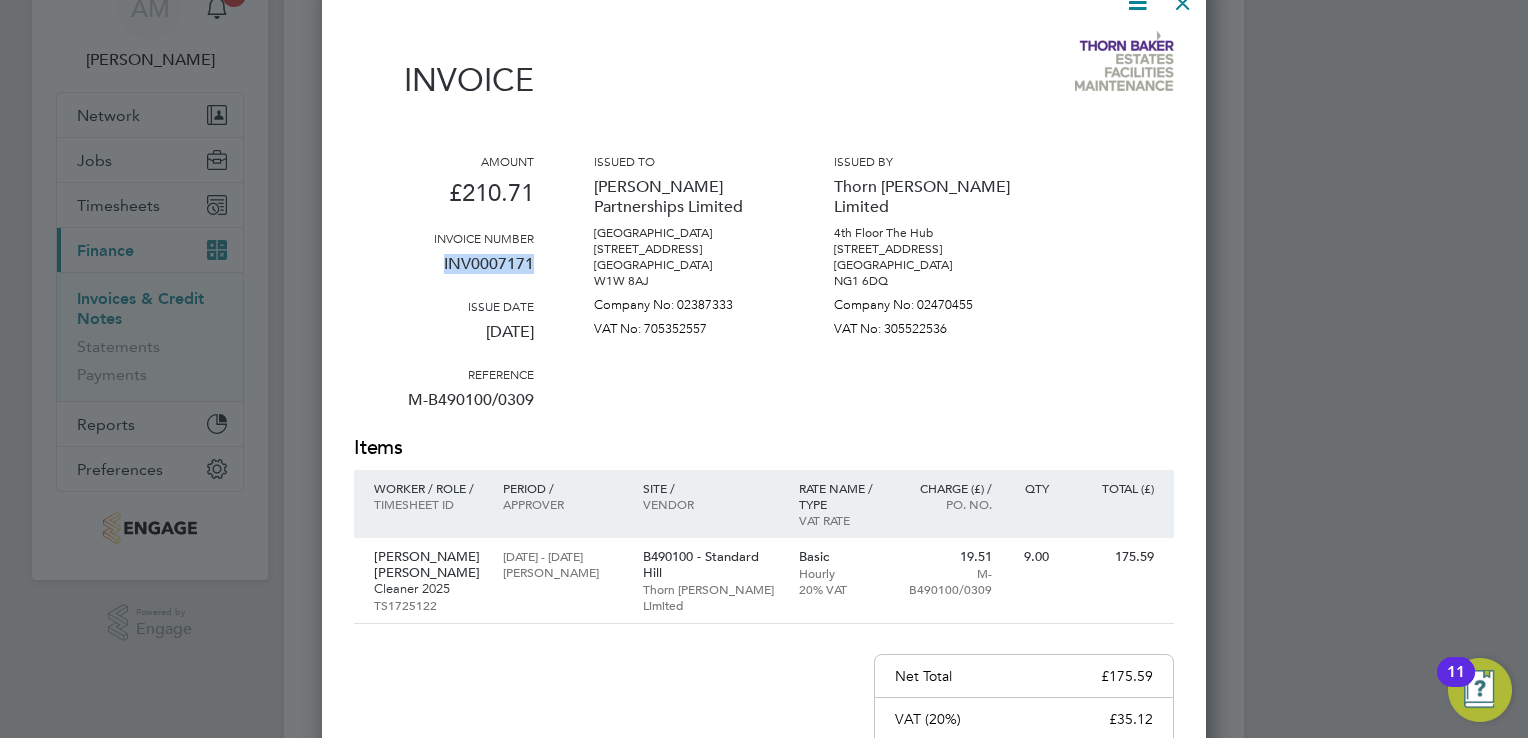drag, startPoint x: 441, startPoint y: 265, endPoint x: 538, endPoint y: 278, distance: 97.867256 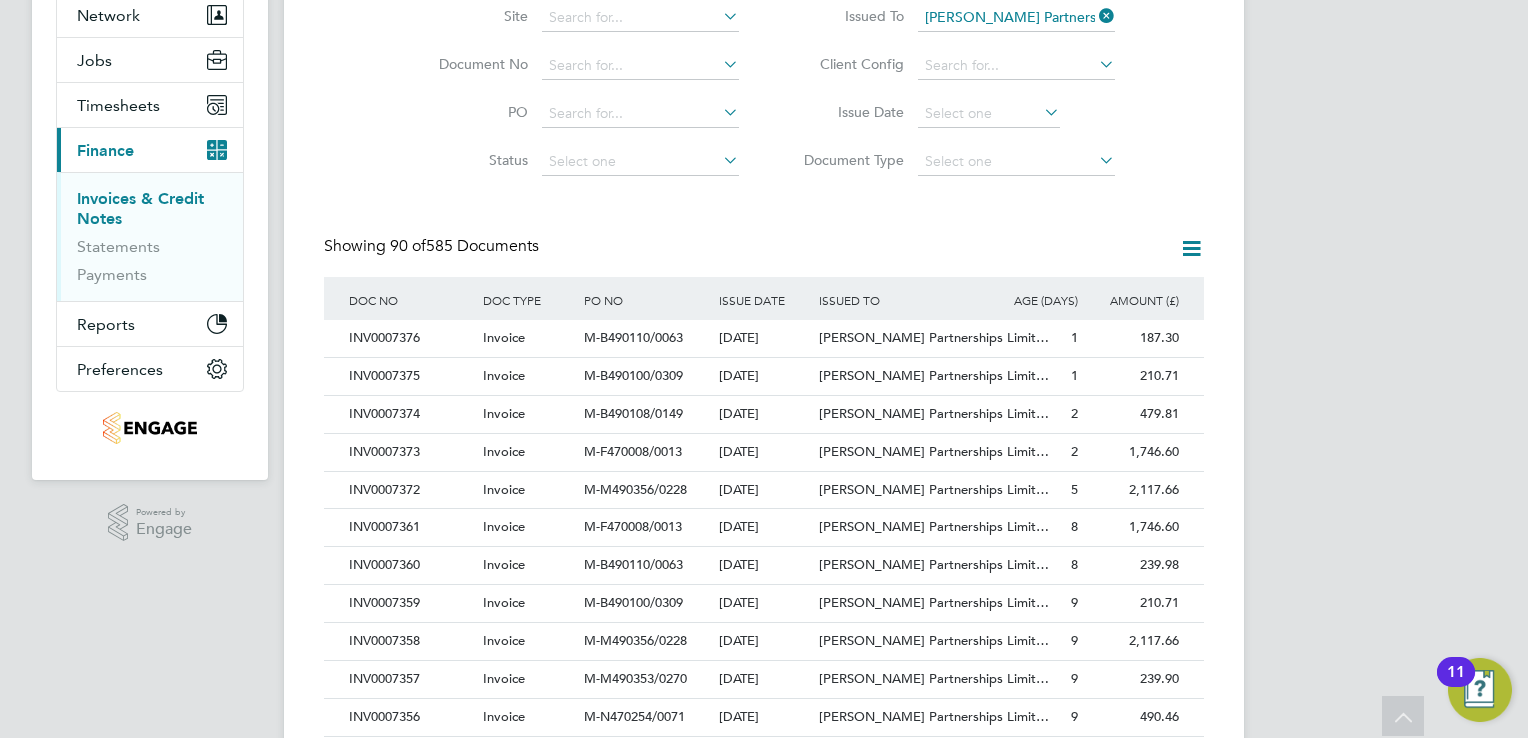 scroll, scrollTop: 0, scrollLeft: 0, axis: both 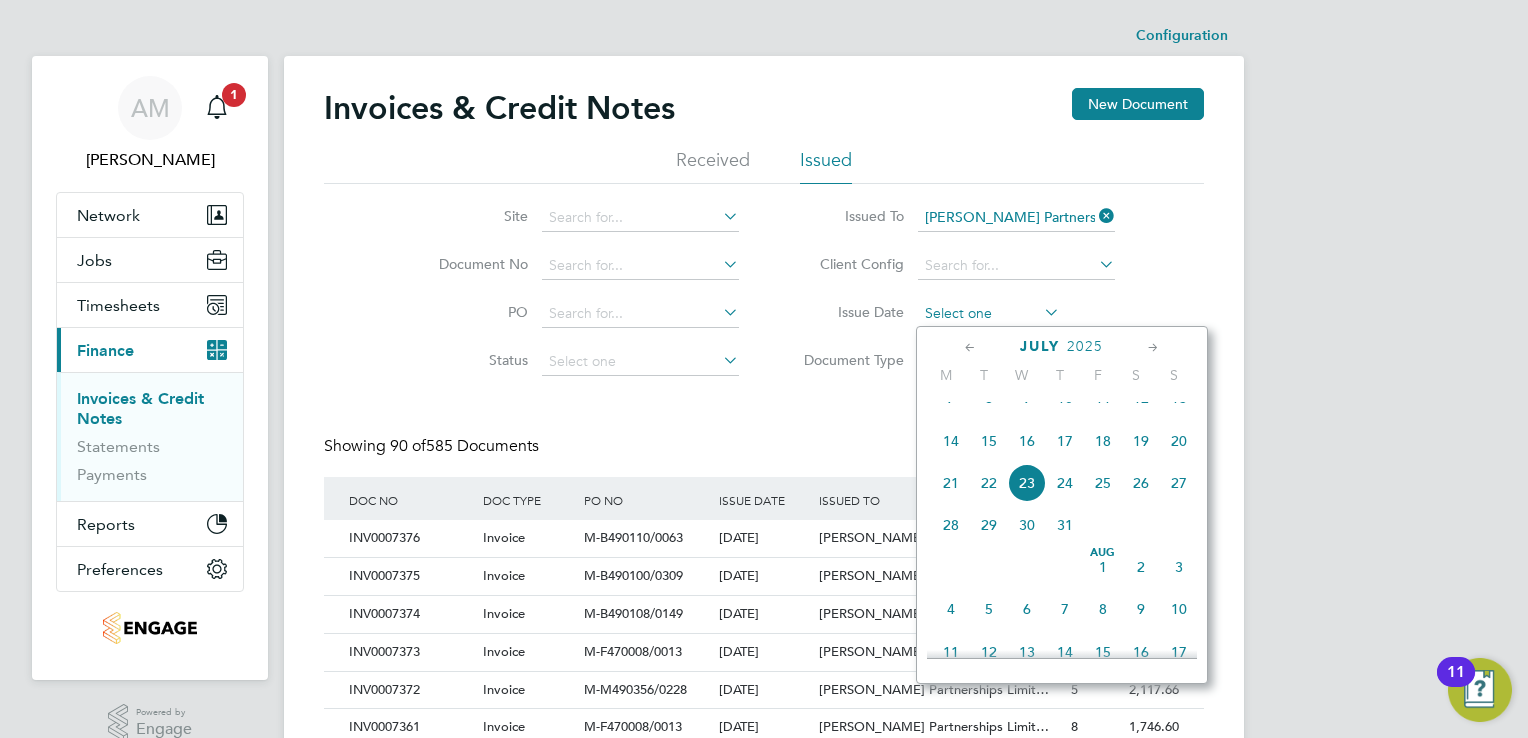 click 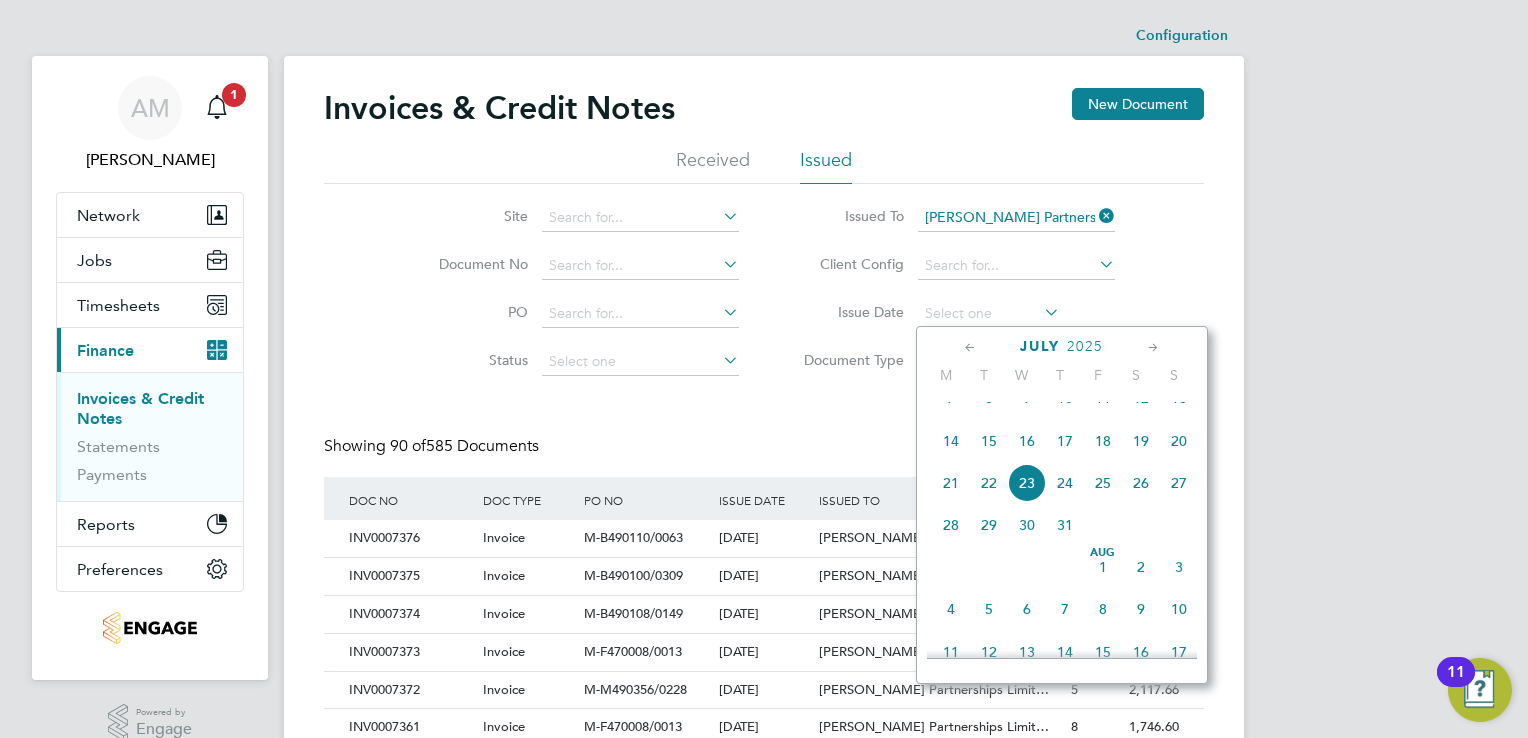 click 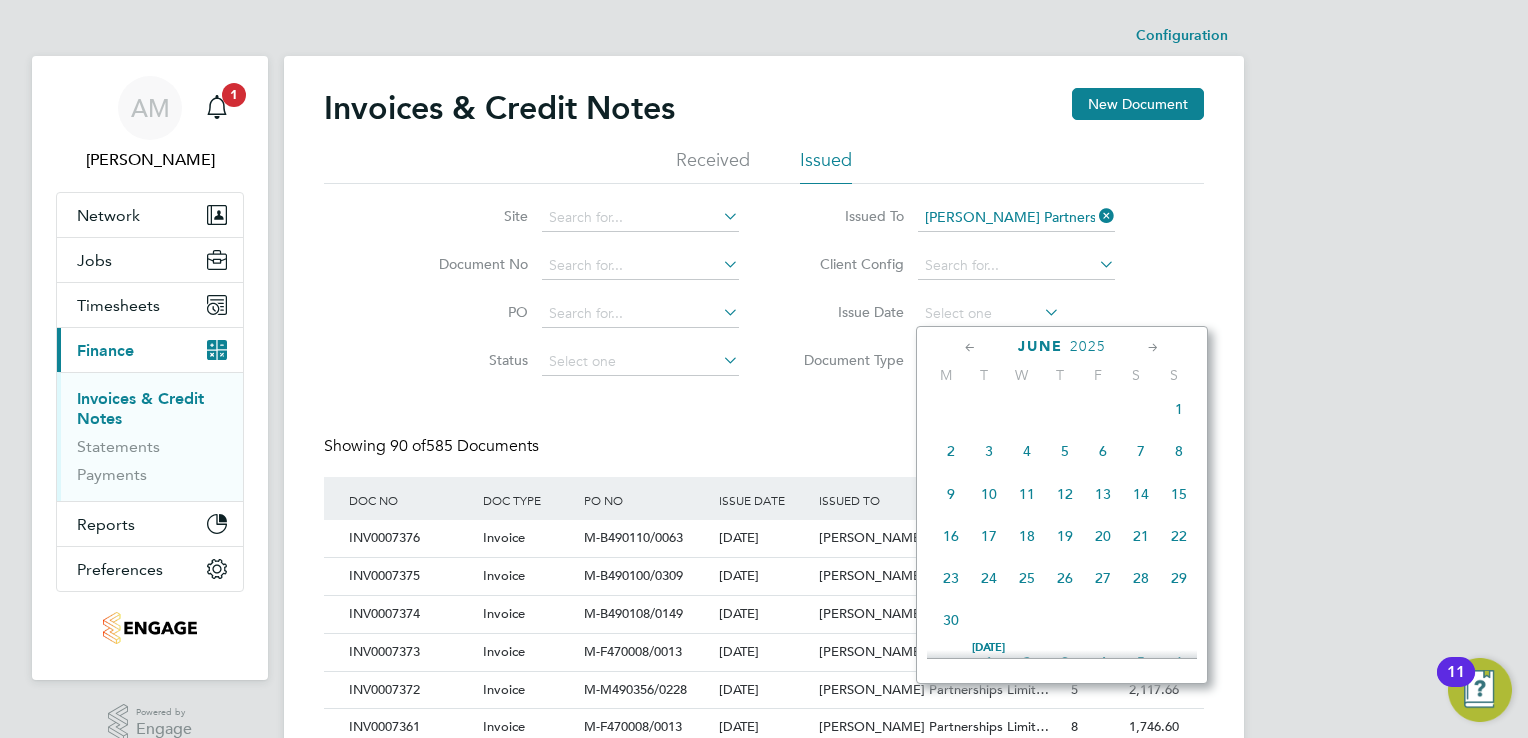 click 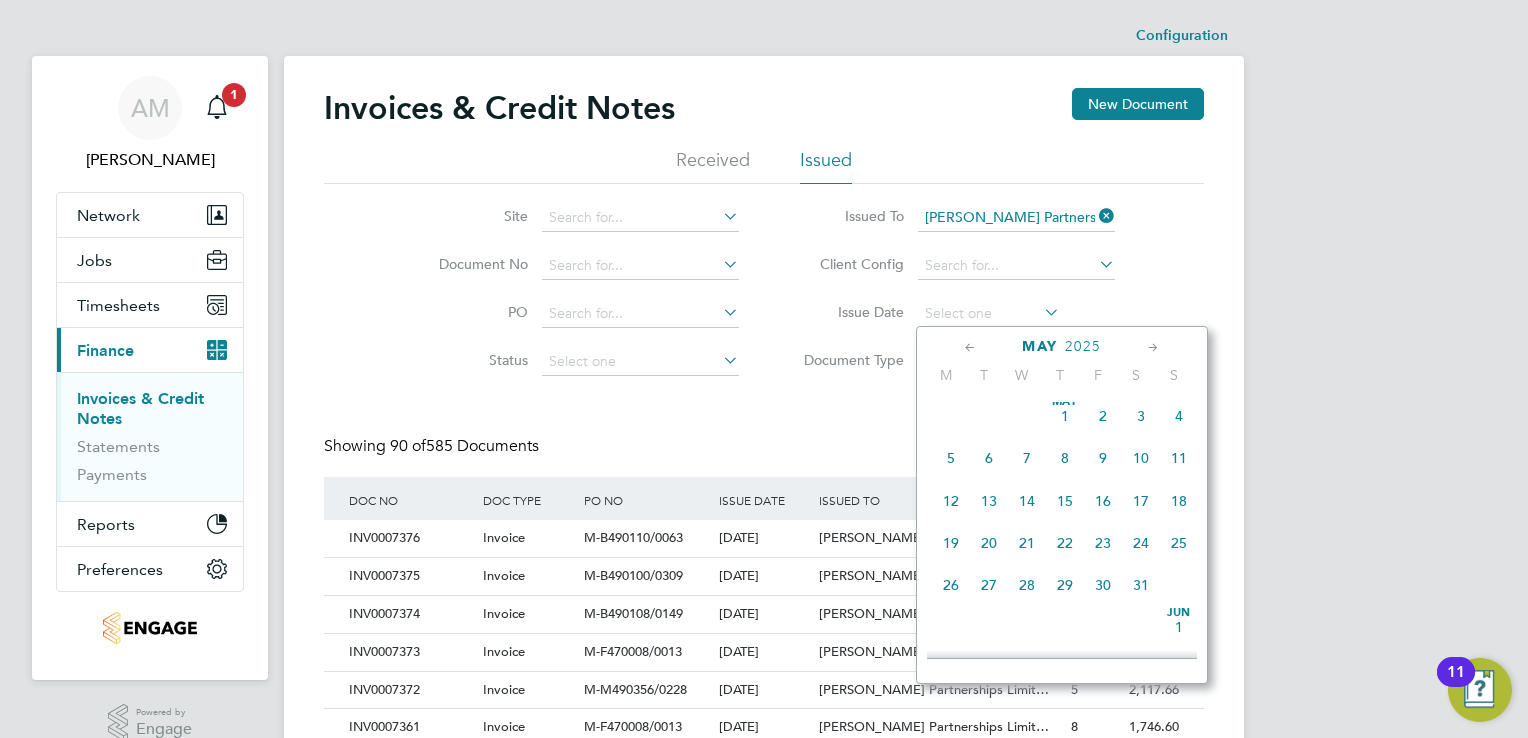 click on "6" 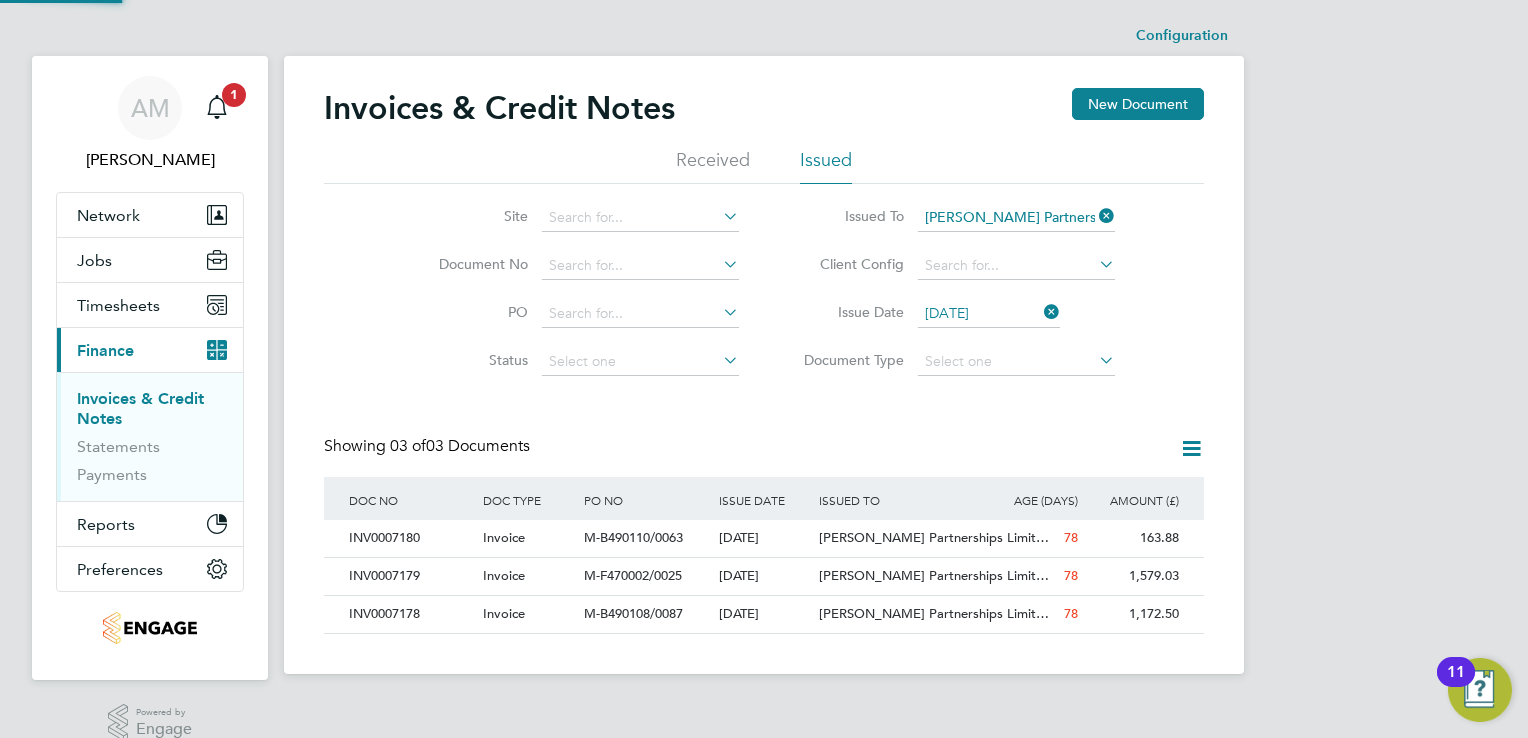 scroll, scrollTop: 10, scrollLeft: 9, axis: both 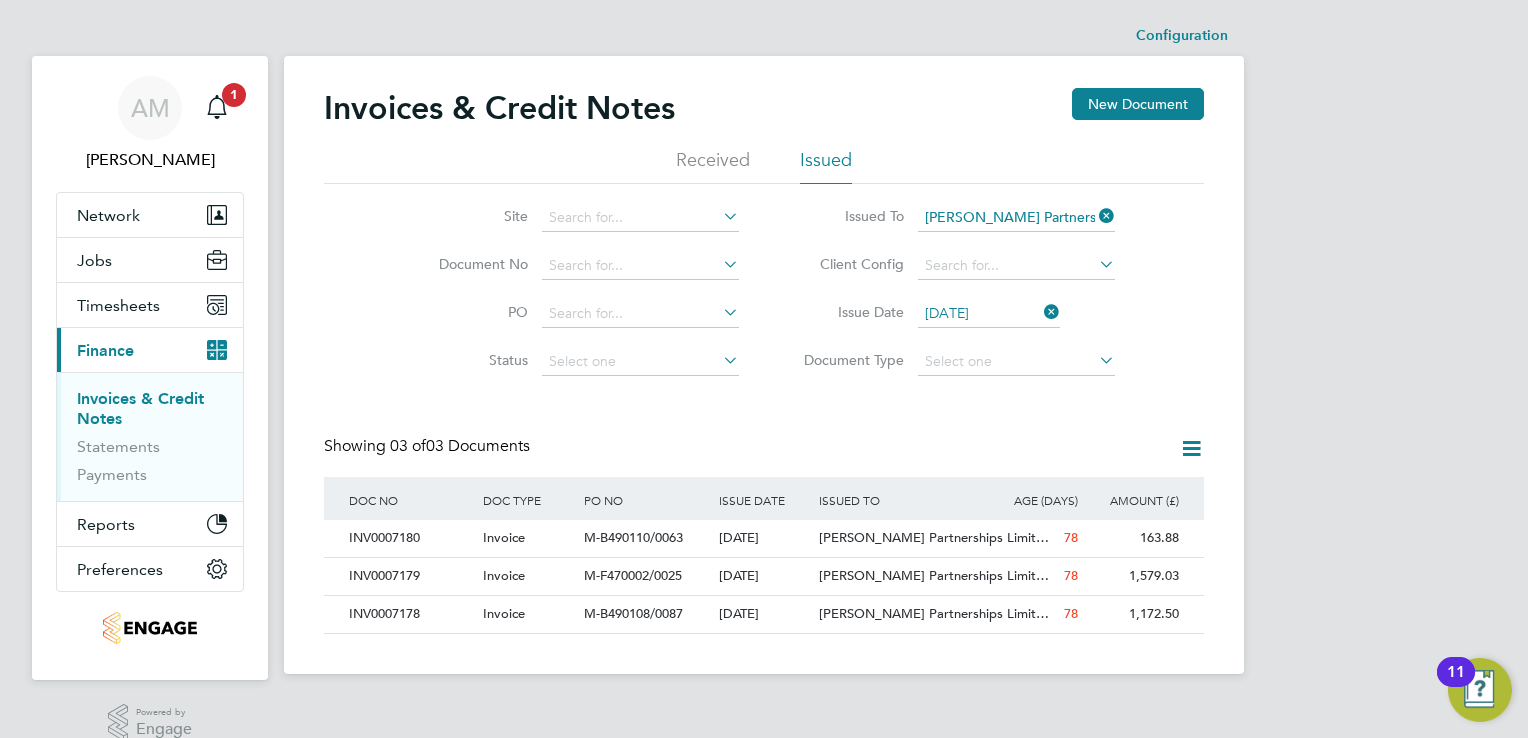 click 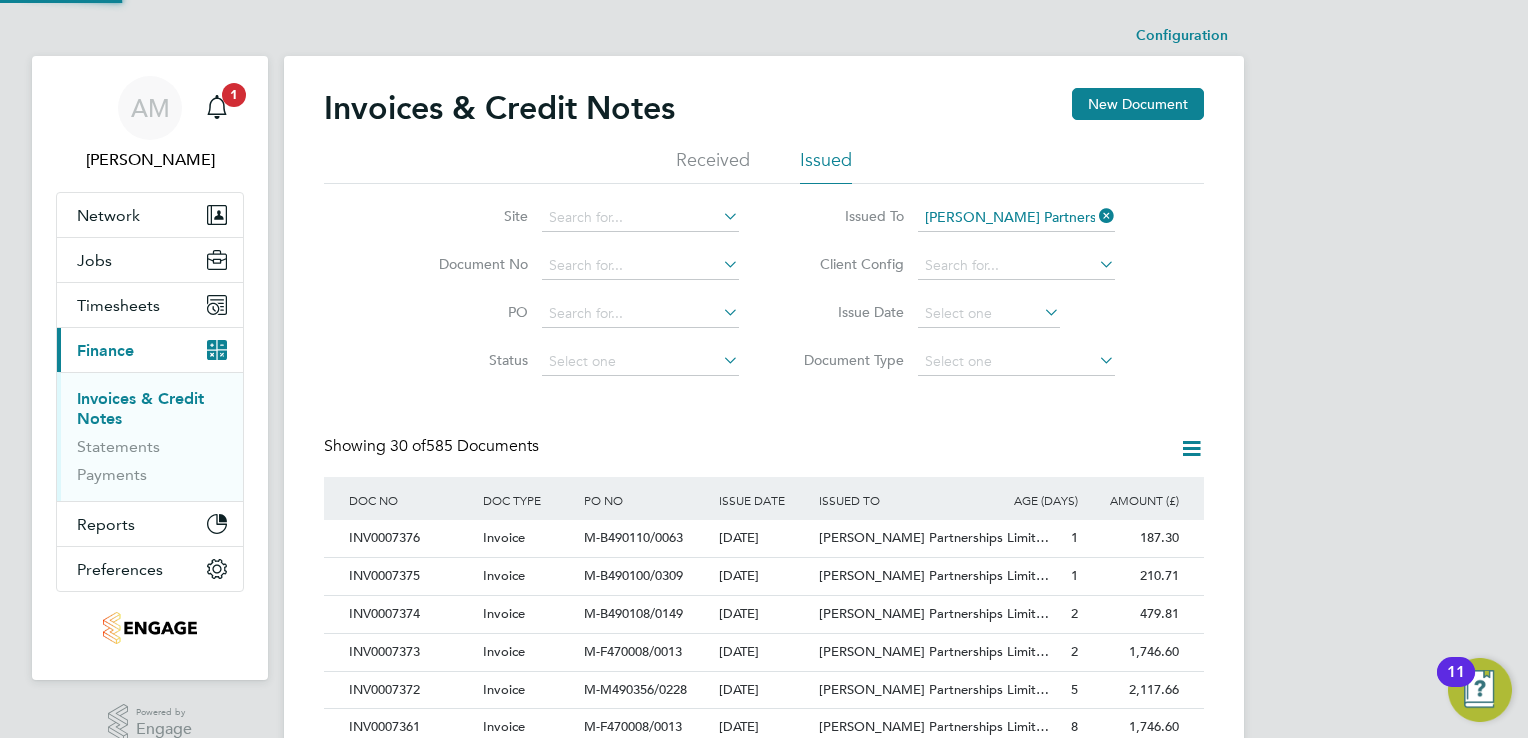 scroll, scrollTop: 10, scrollLeft: 9, axis: both 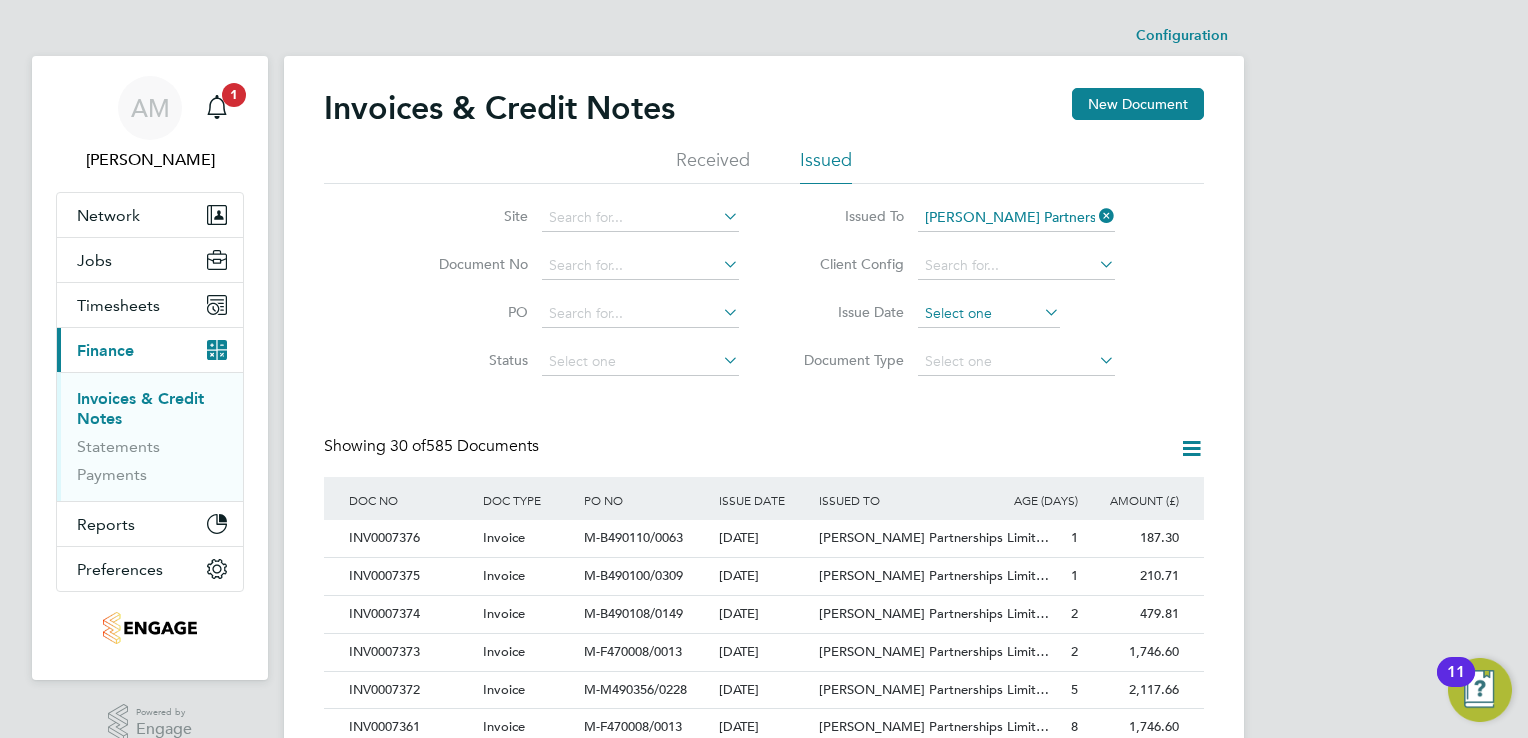 click 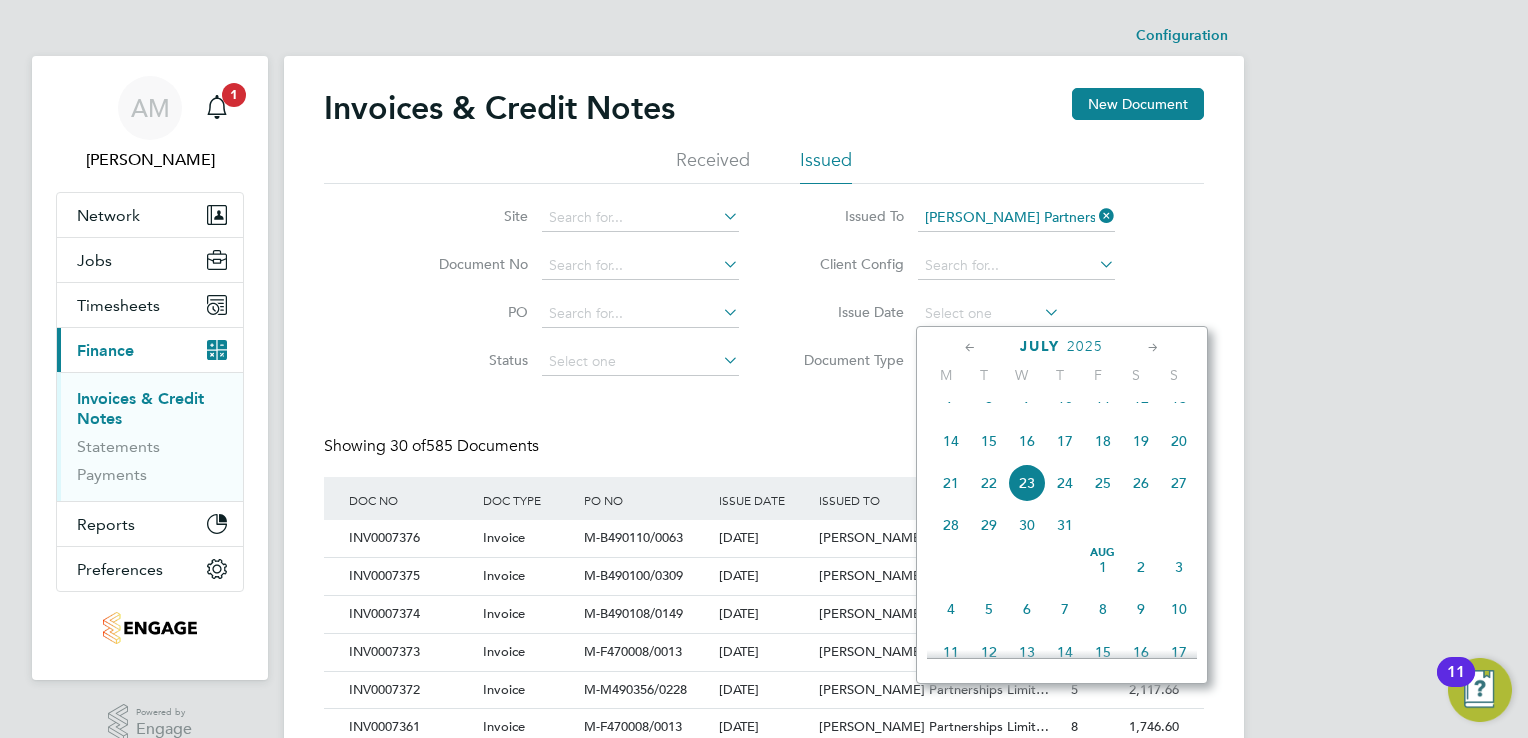click 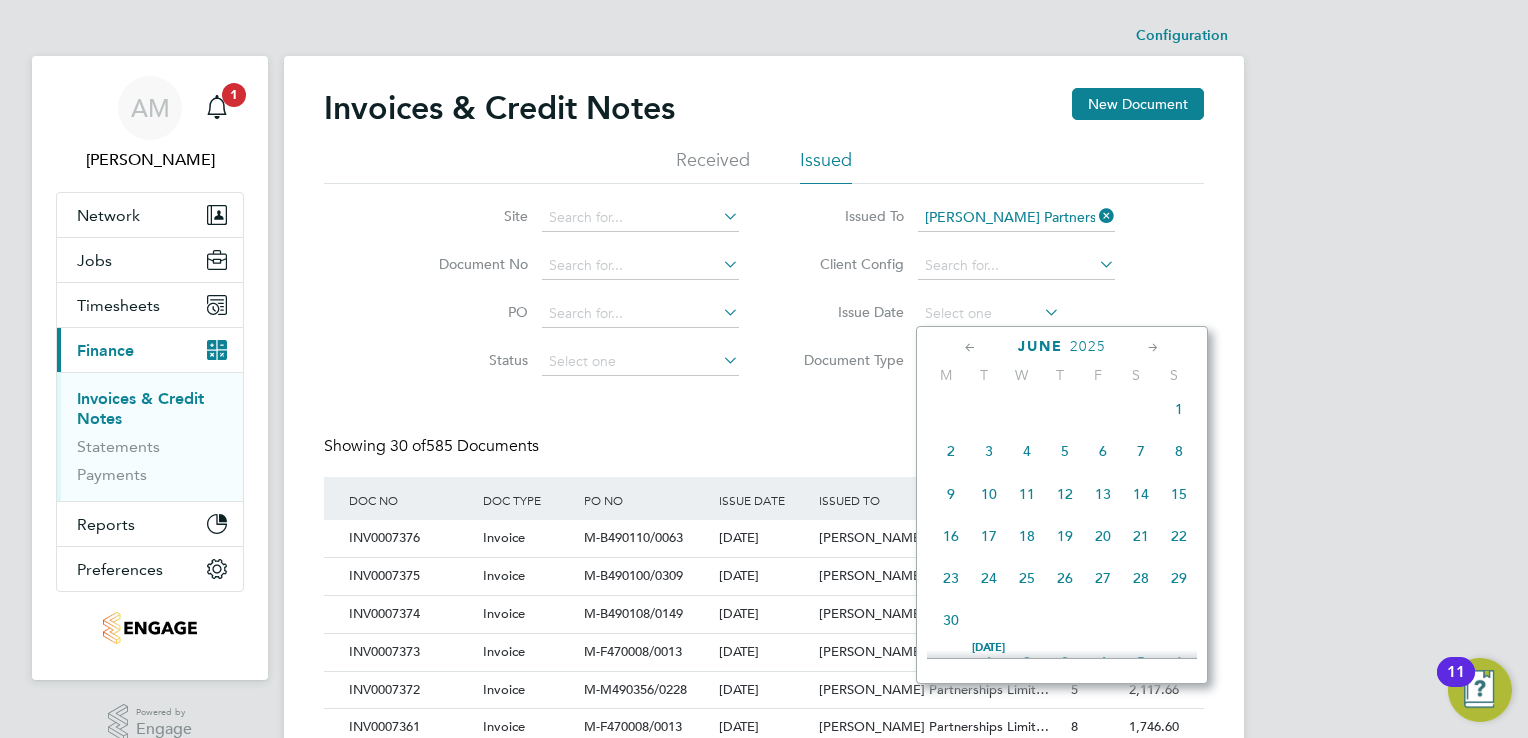 click 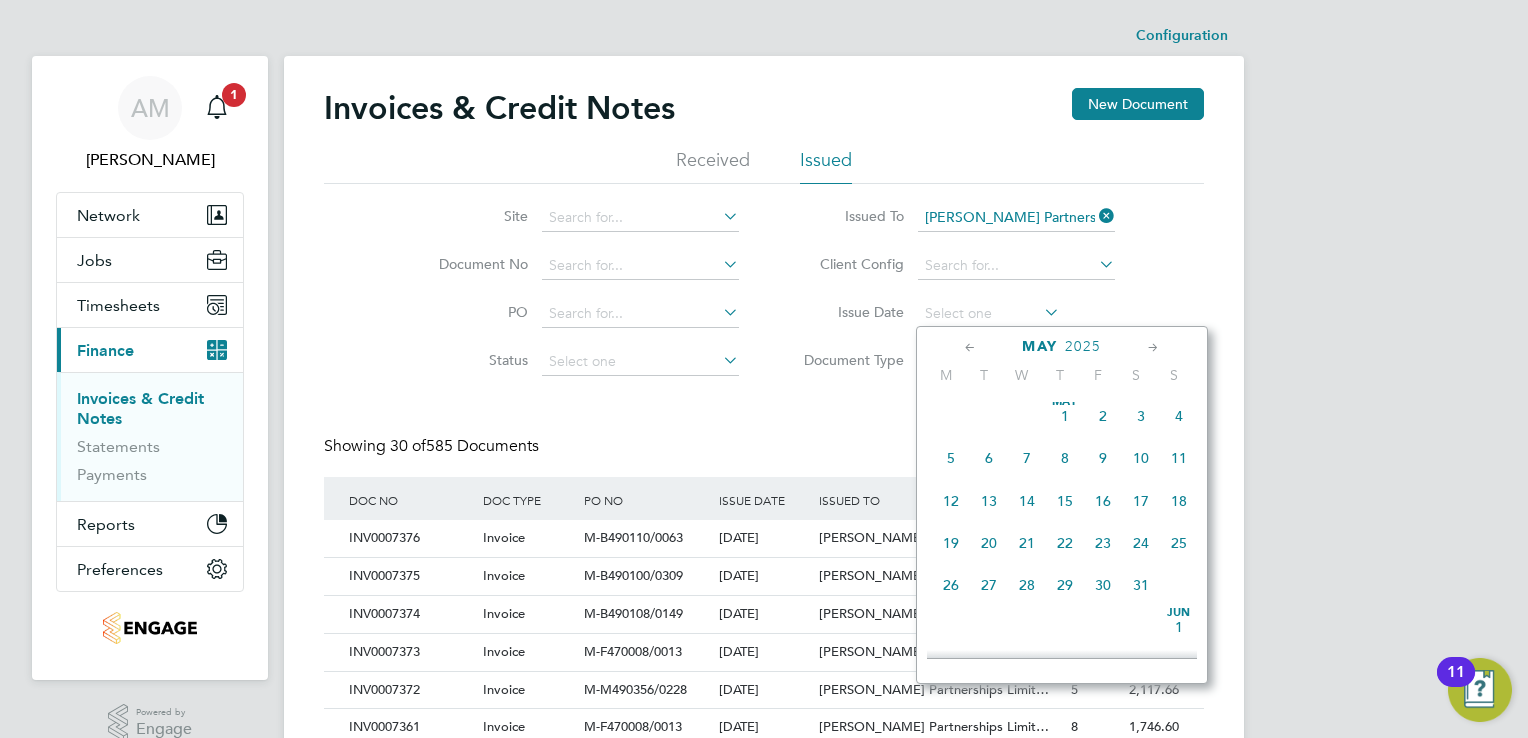 click on "2" 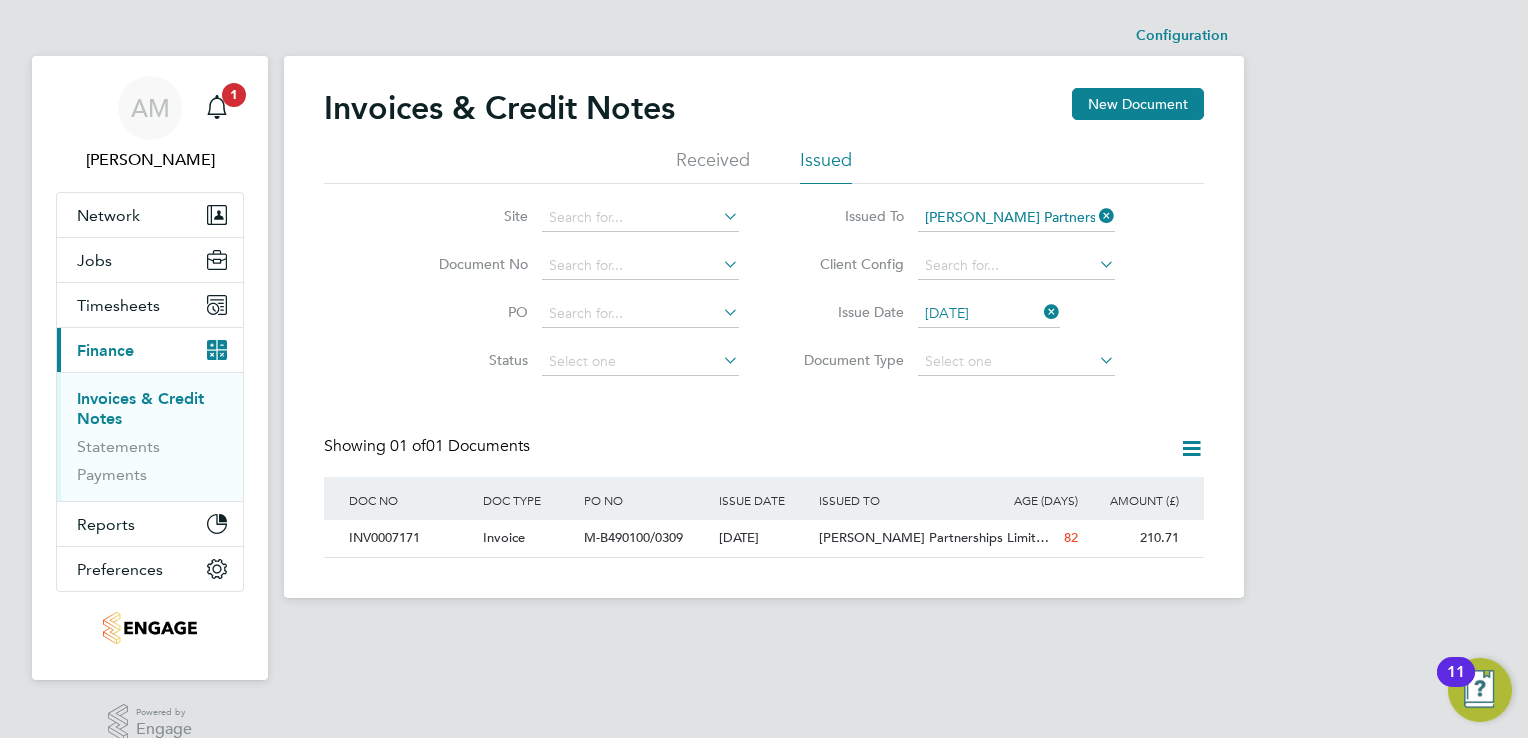 click 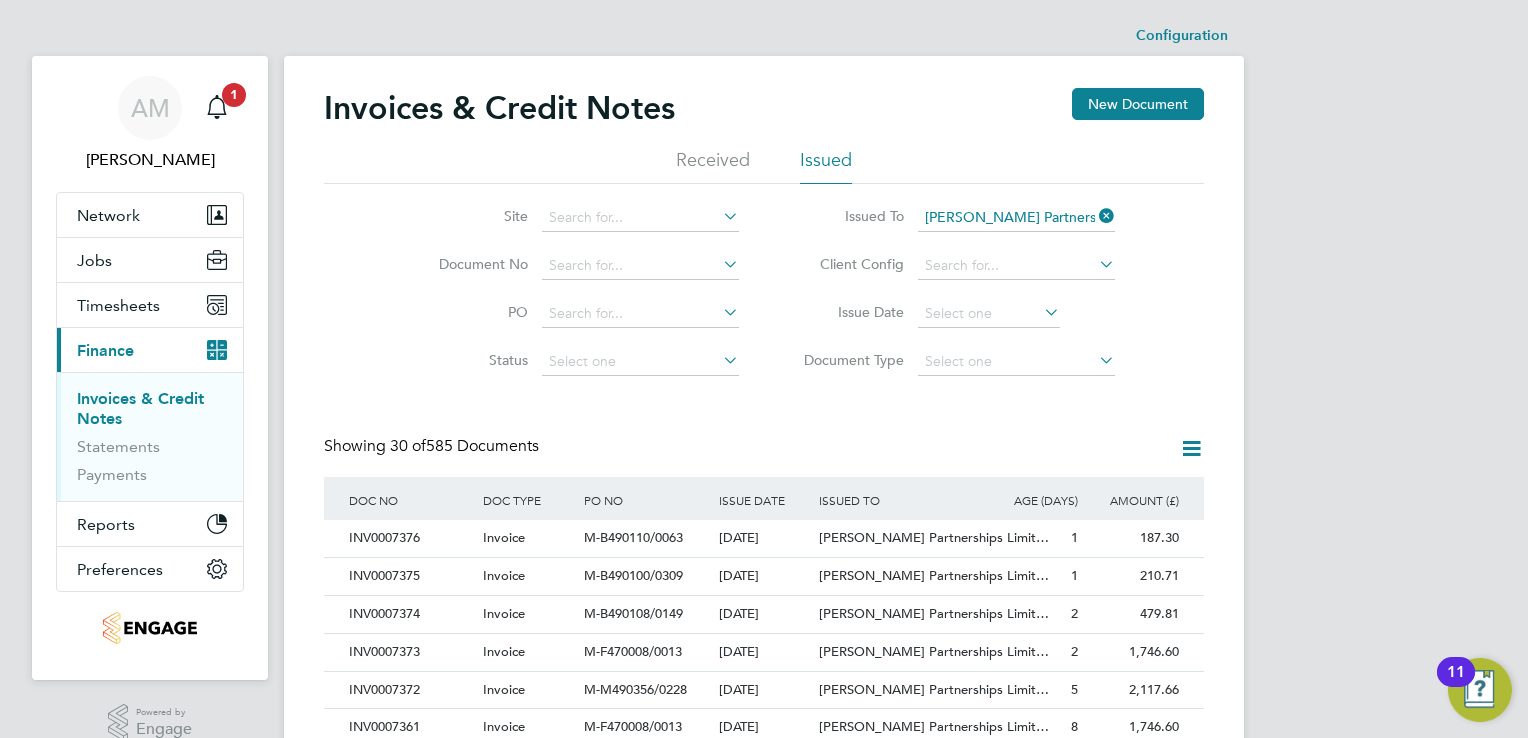click 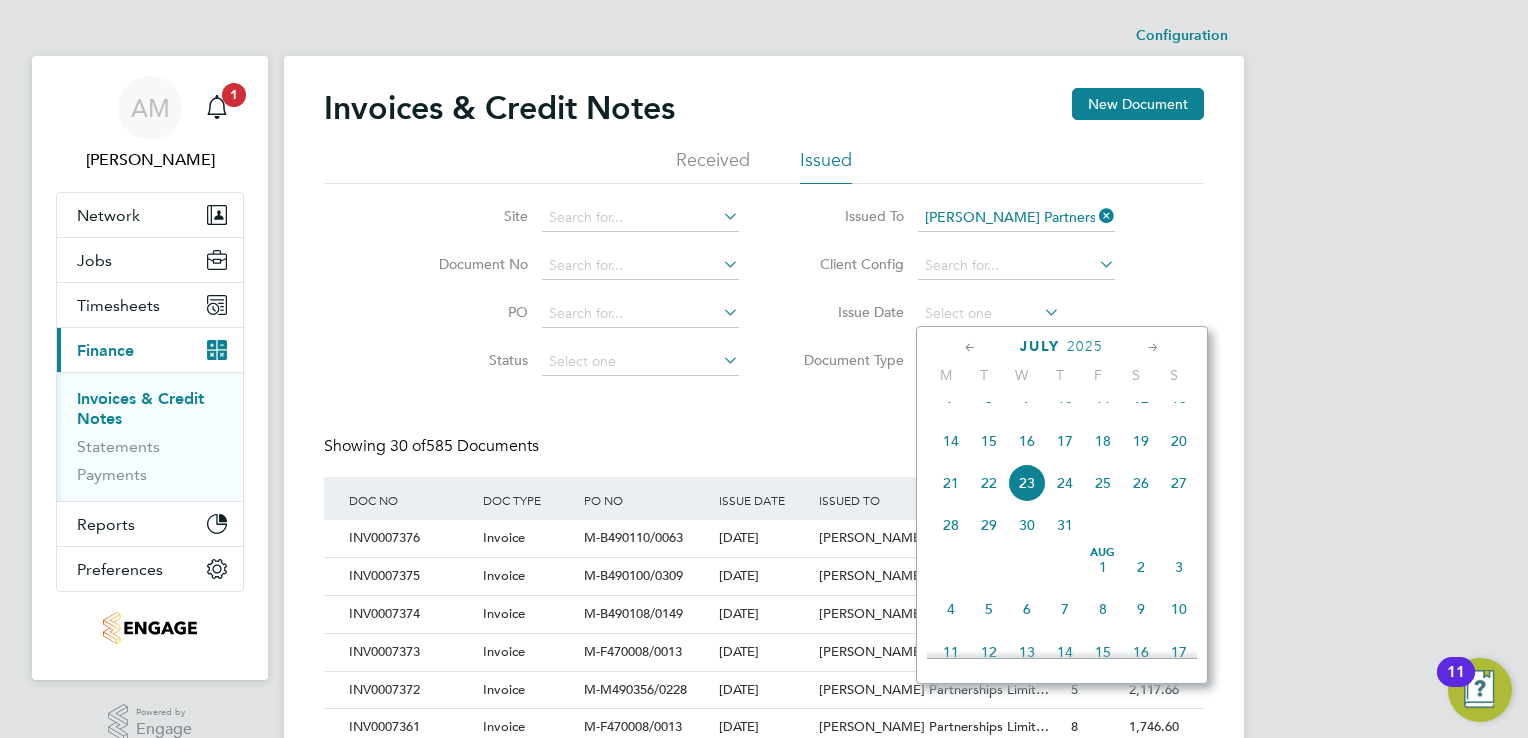 click 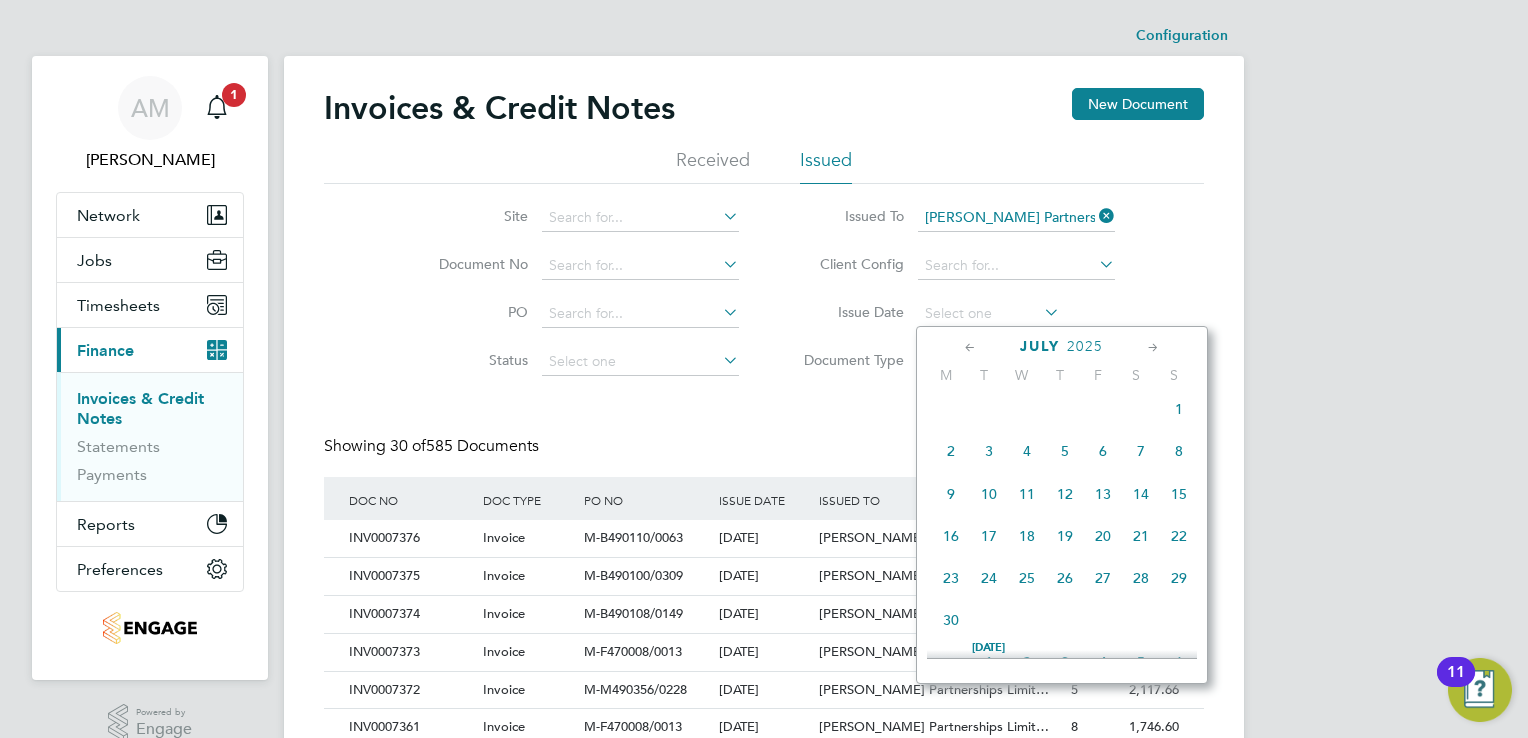 click 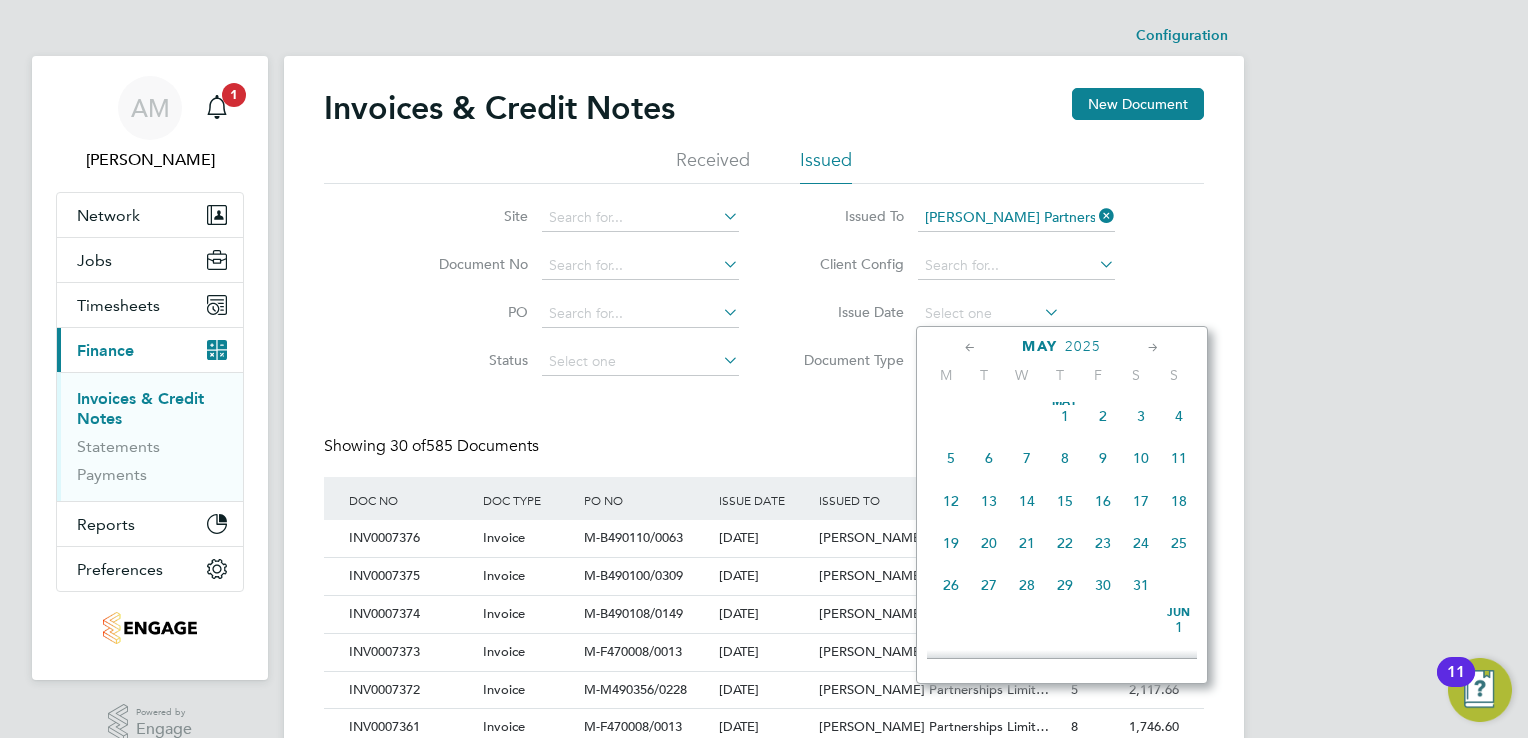 click on "6" 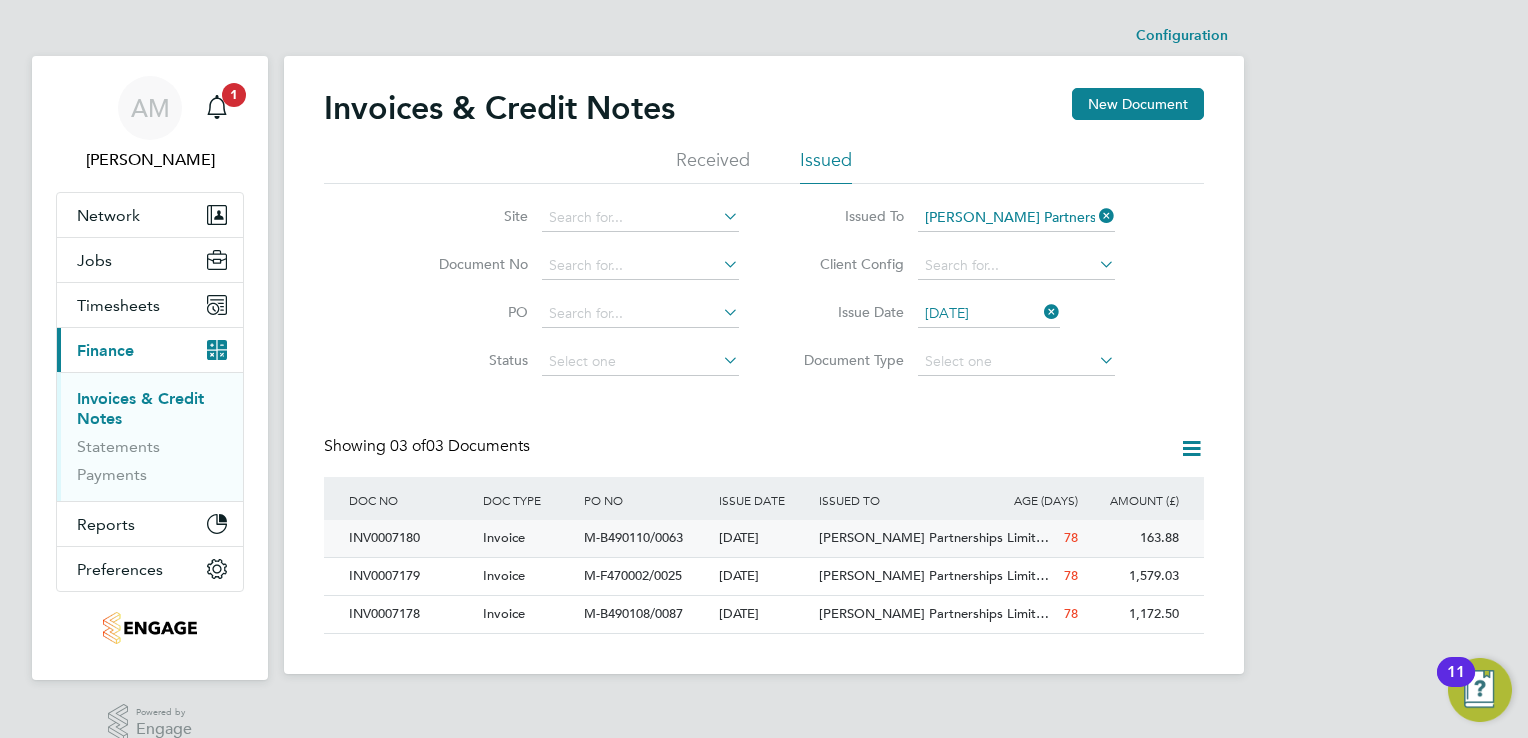 click on "INV0007180" 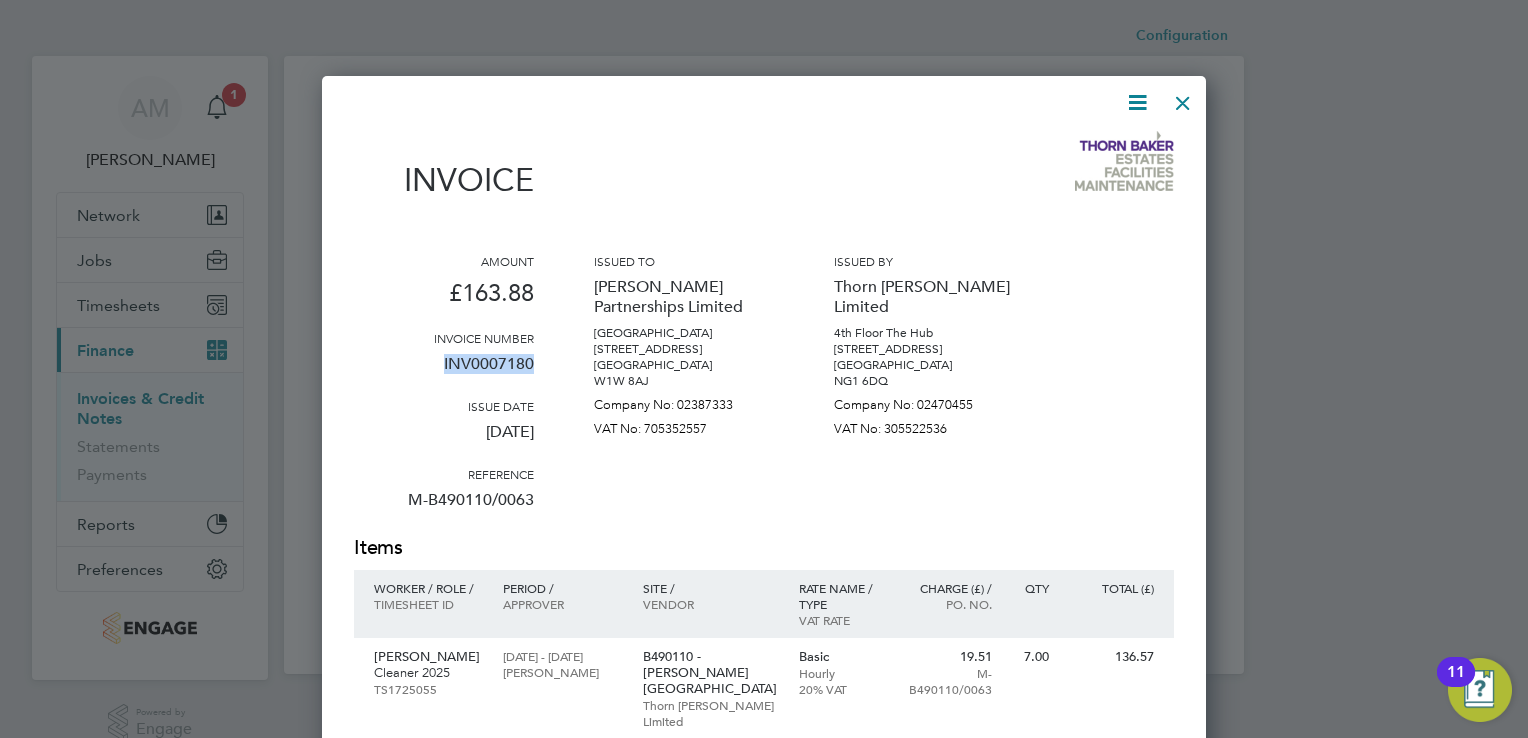 drag, startPoint x: 442, startPoint y: 360, endPoint x: 536, endPoint y: 374, distance: 95.036835 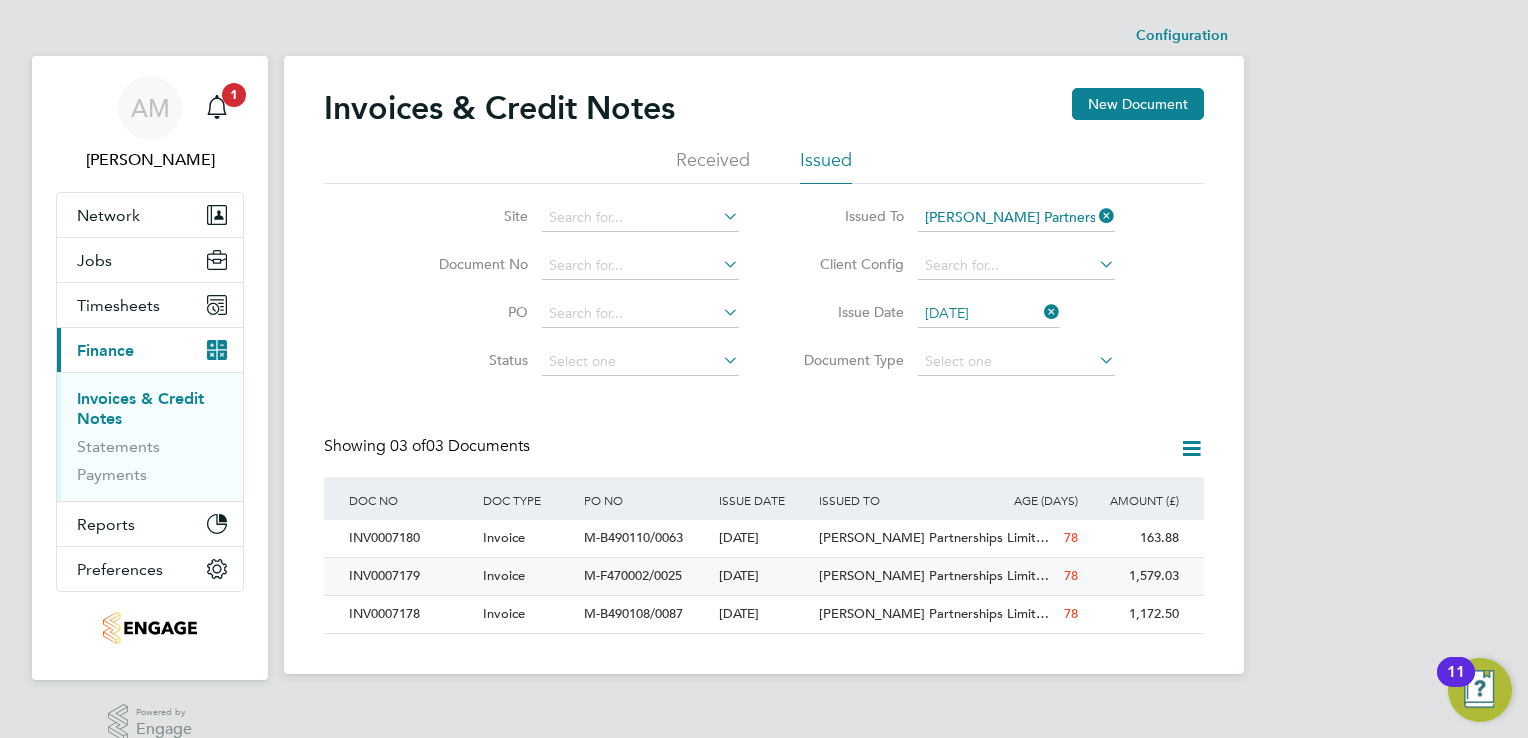 click on "INV0007179" 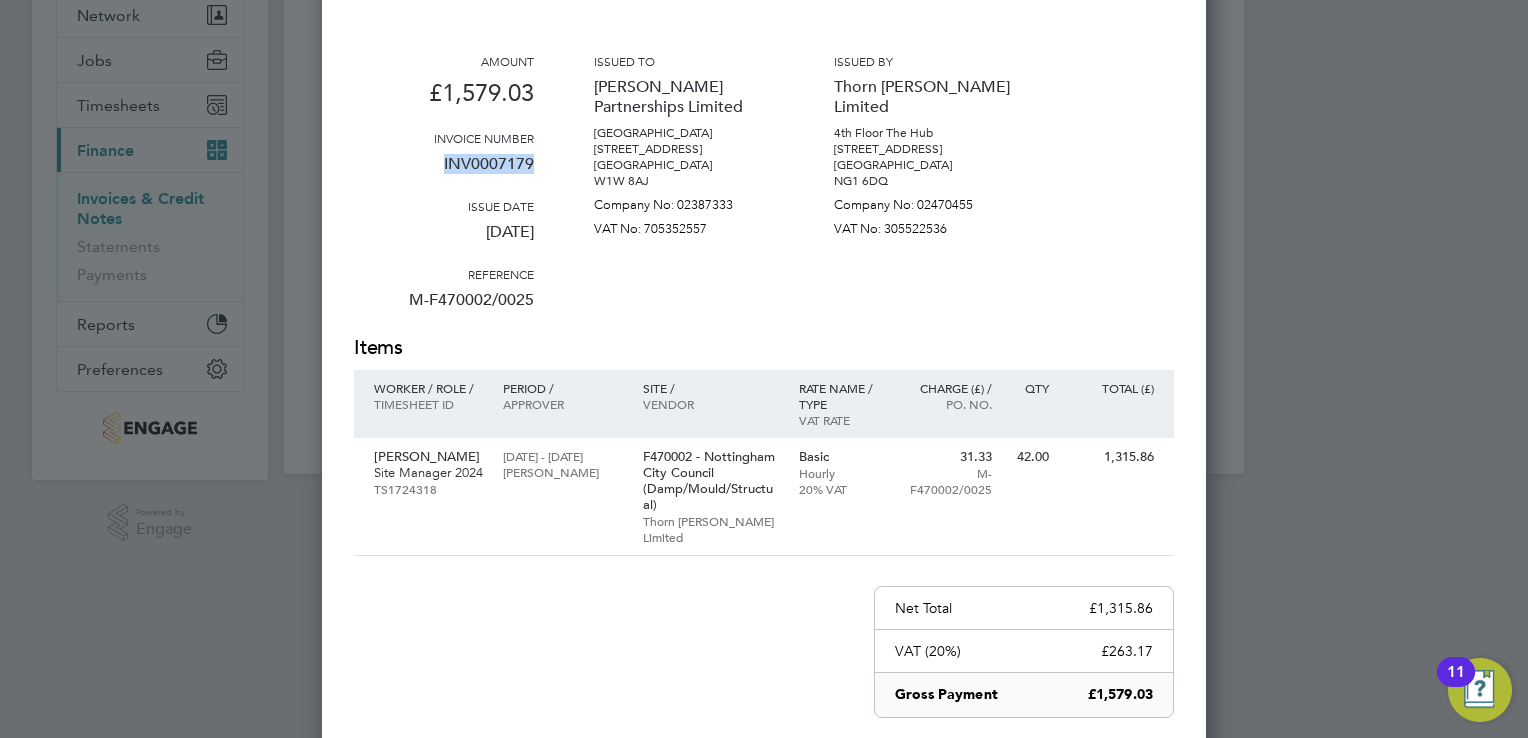drag, startPoint x: 444, startPoint y: 162, endPoint x: 541, endPoint y: 170, distance: 97.32934 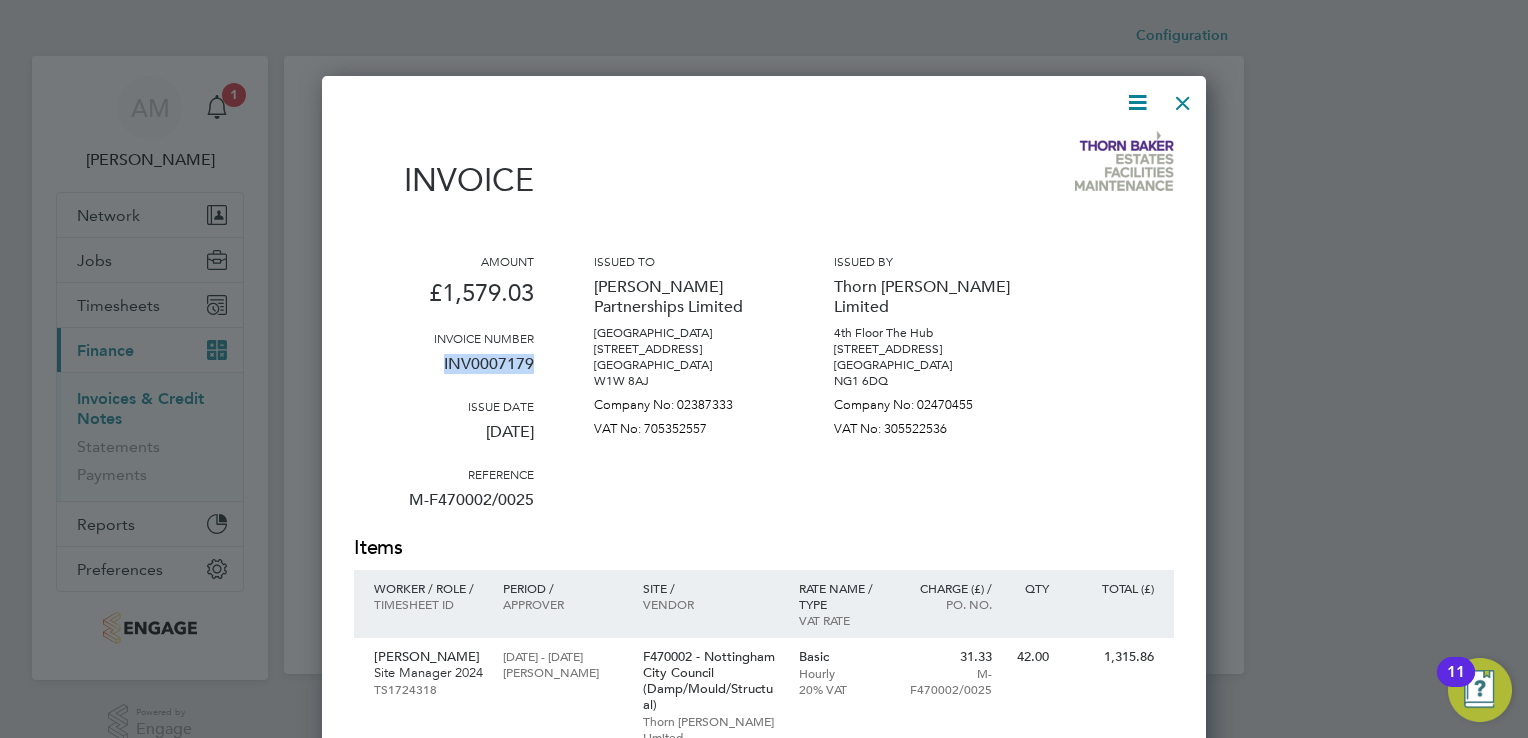 click at bounding box center [1183, 98] 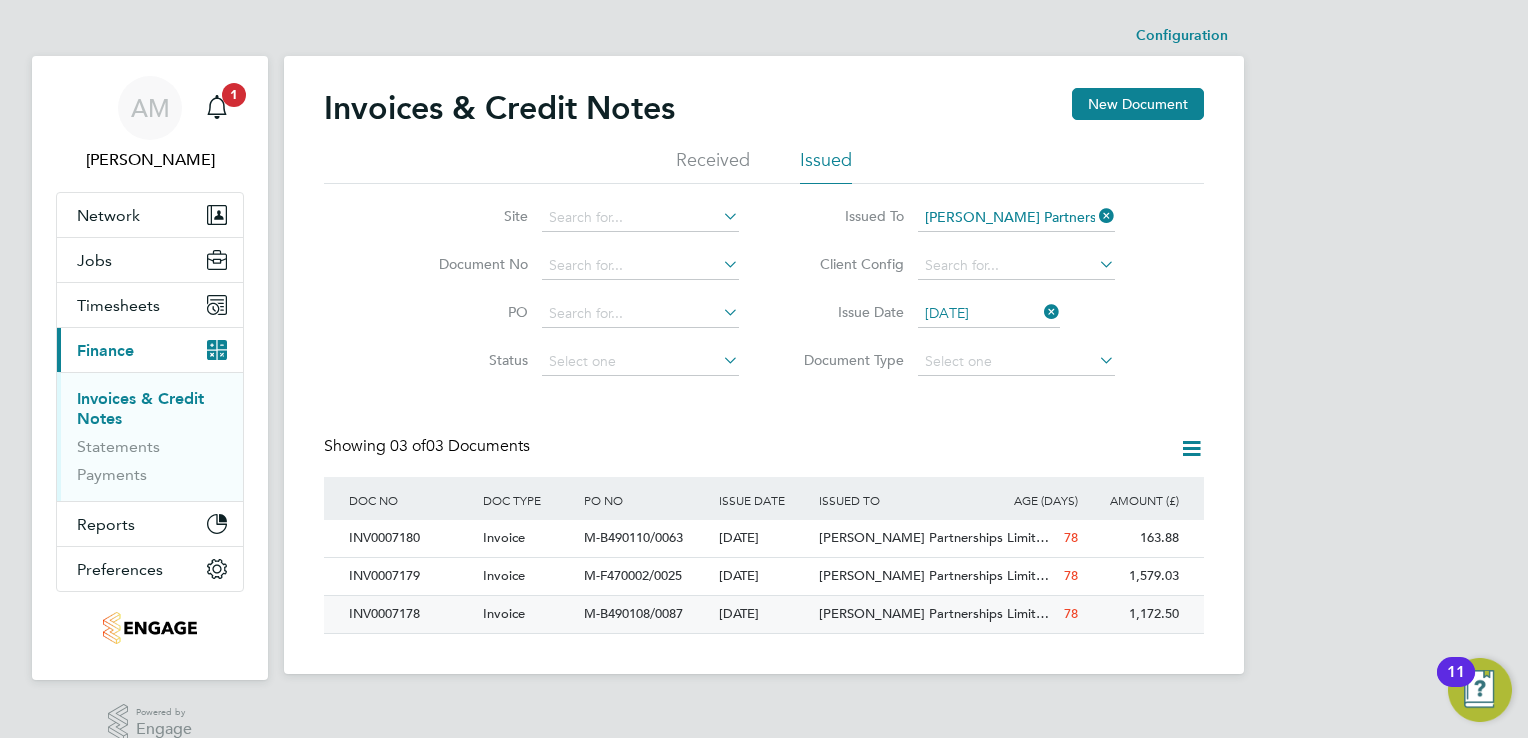 click on "INV0007178" 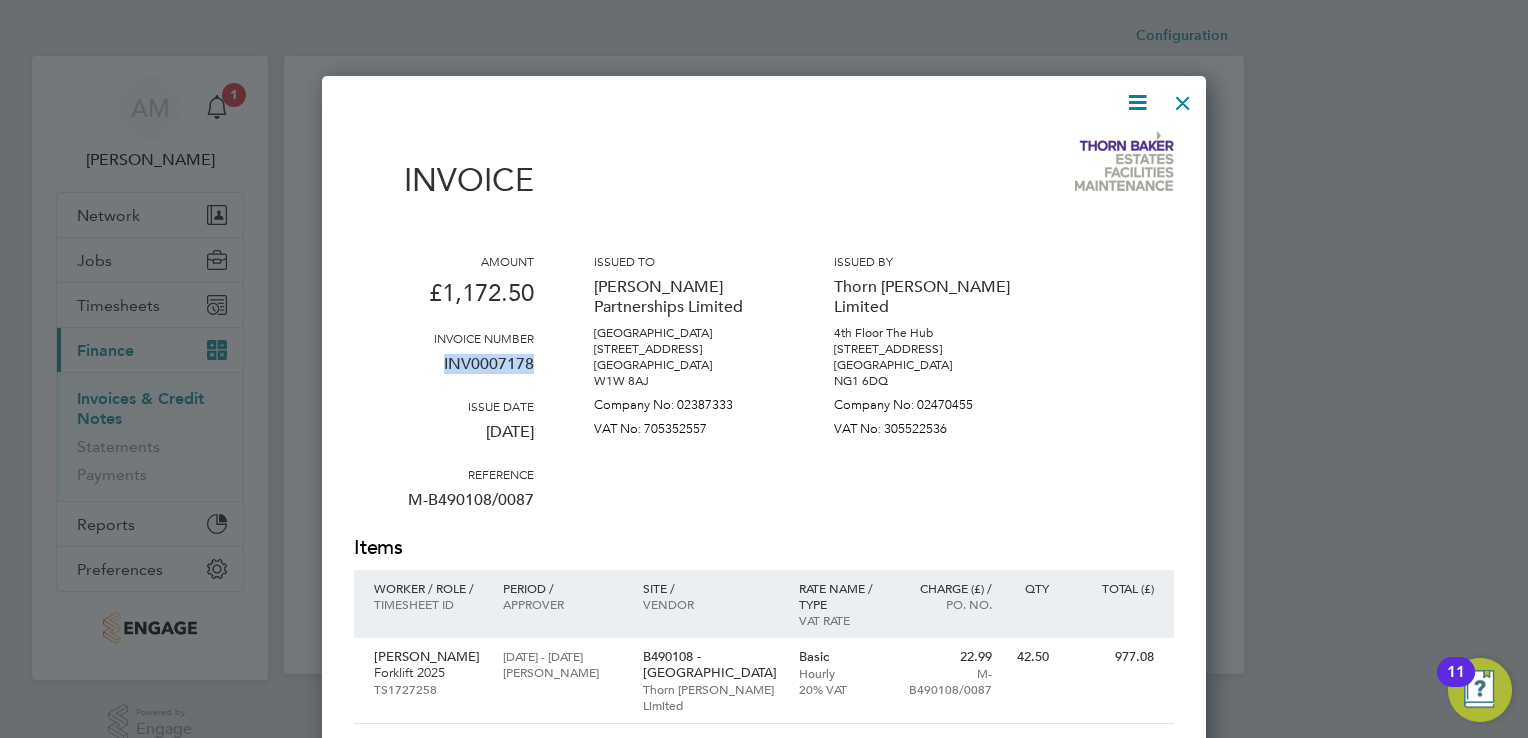 drag, startPoint x: 441, startPoint y: 363, endPoint x: 536, endPoint y: 374, distance: 95.63472 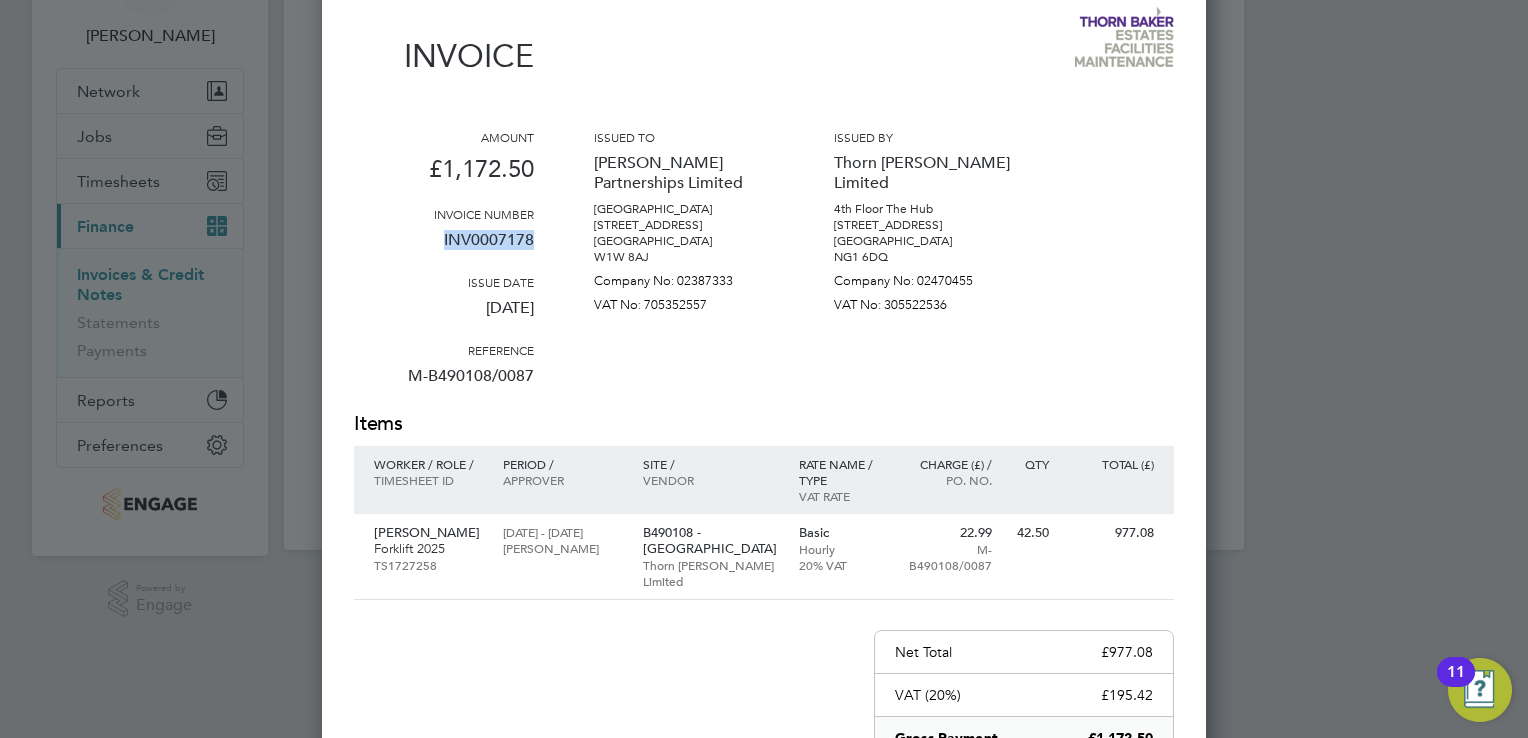 scroll, scrollTop: 0, scrollLeft: 0, axis: both 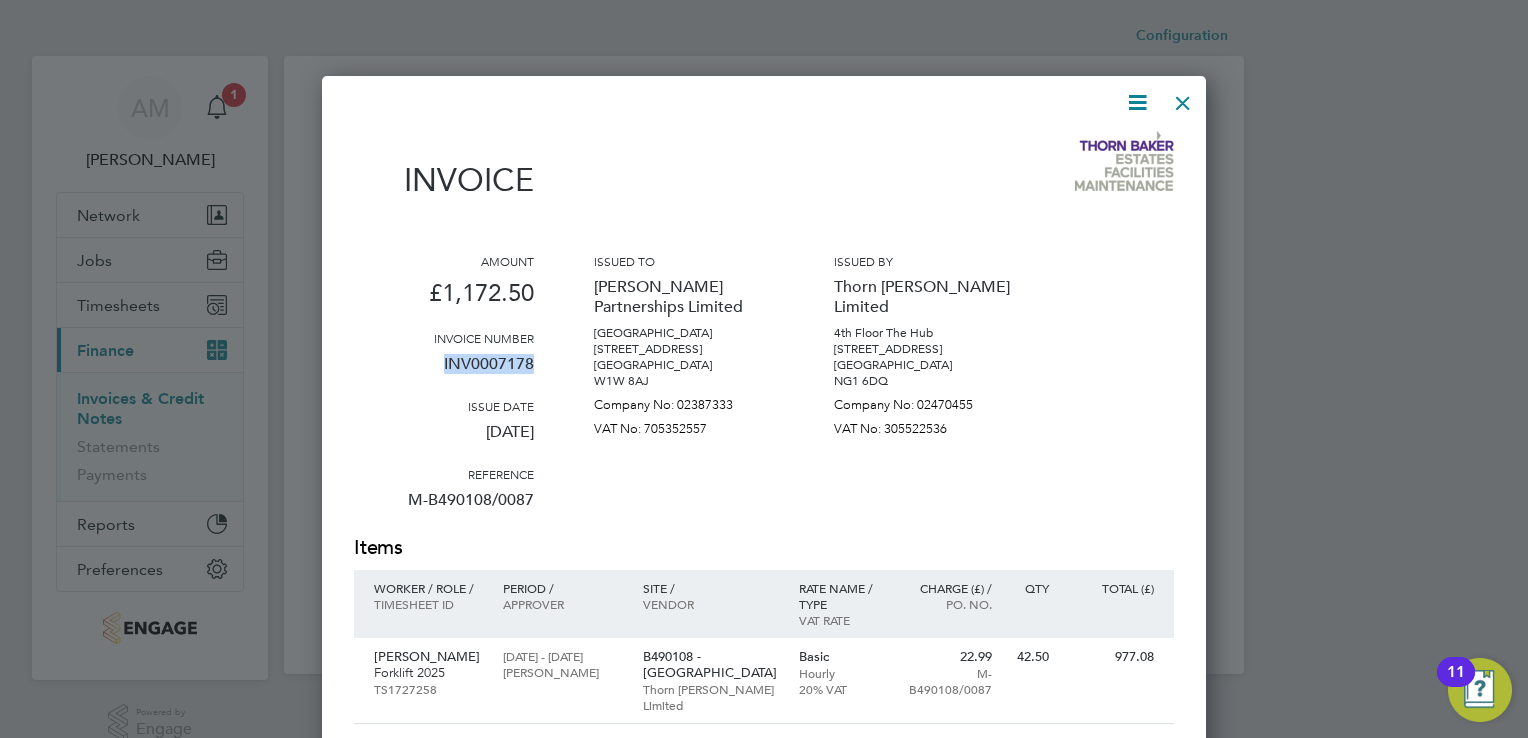 click at bounding box center [1183, 98] 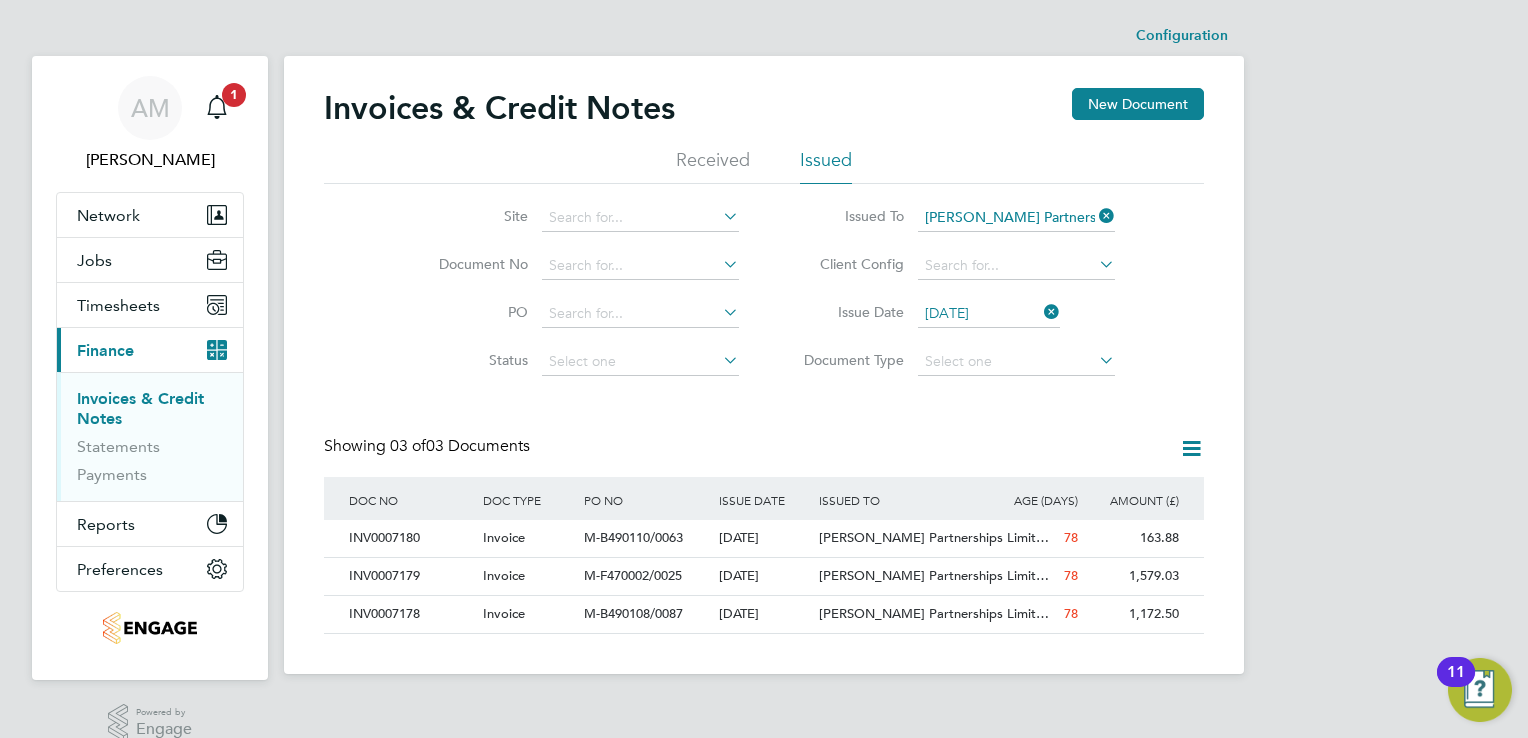 click 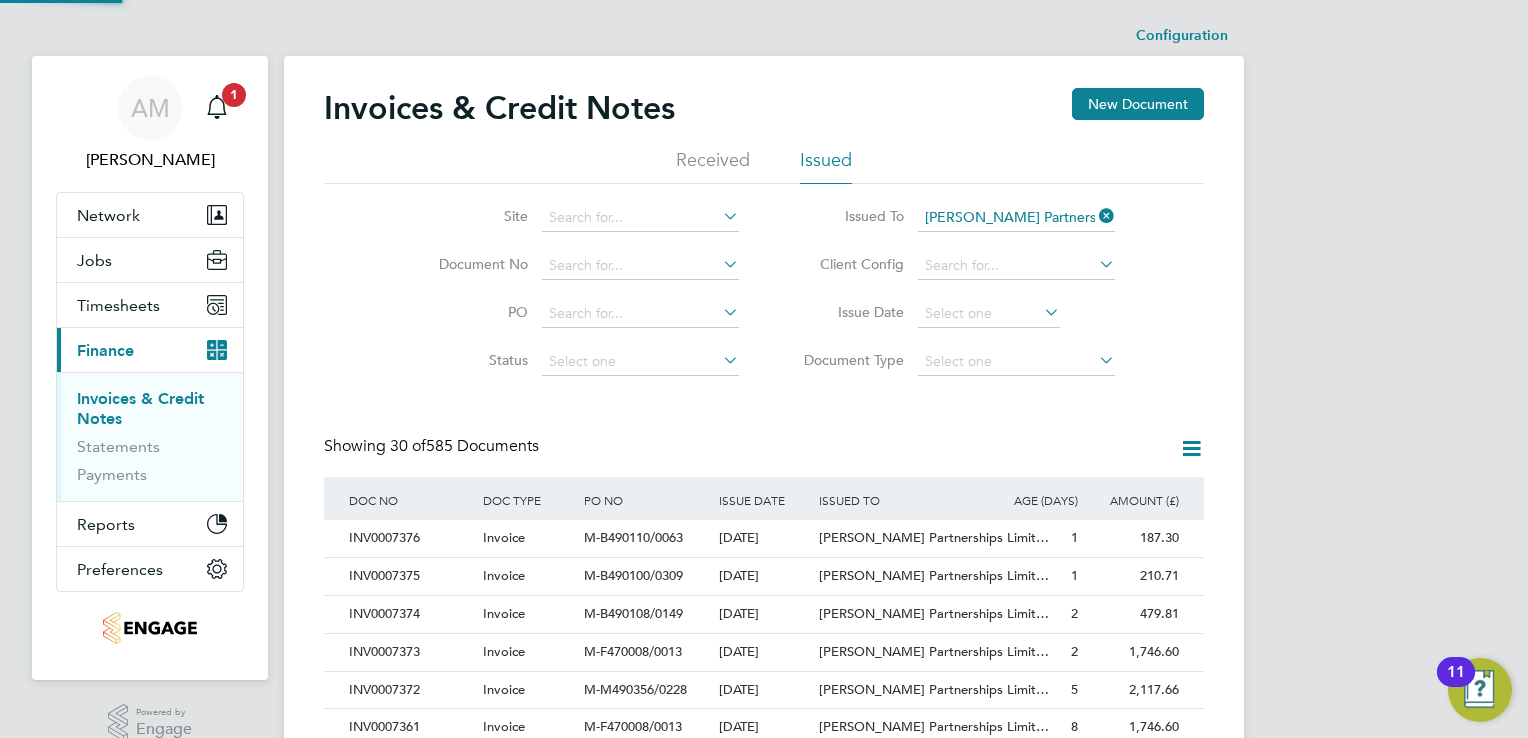 scroll, scrollTop: 10, scrollLeft: 10, axis: both 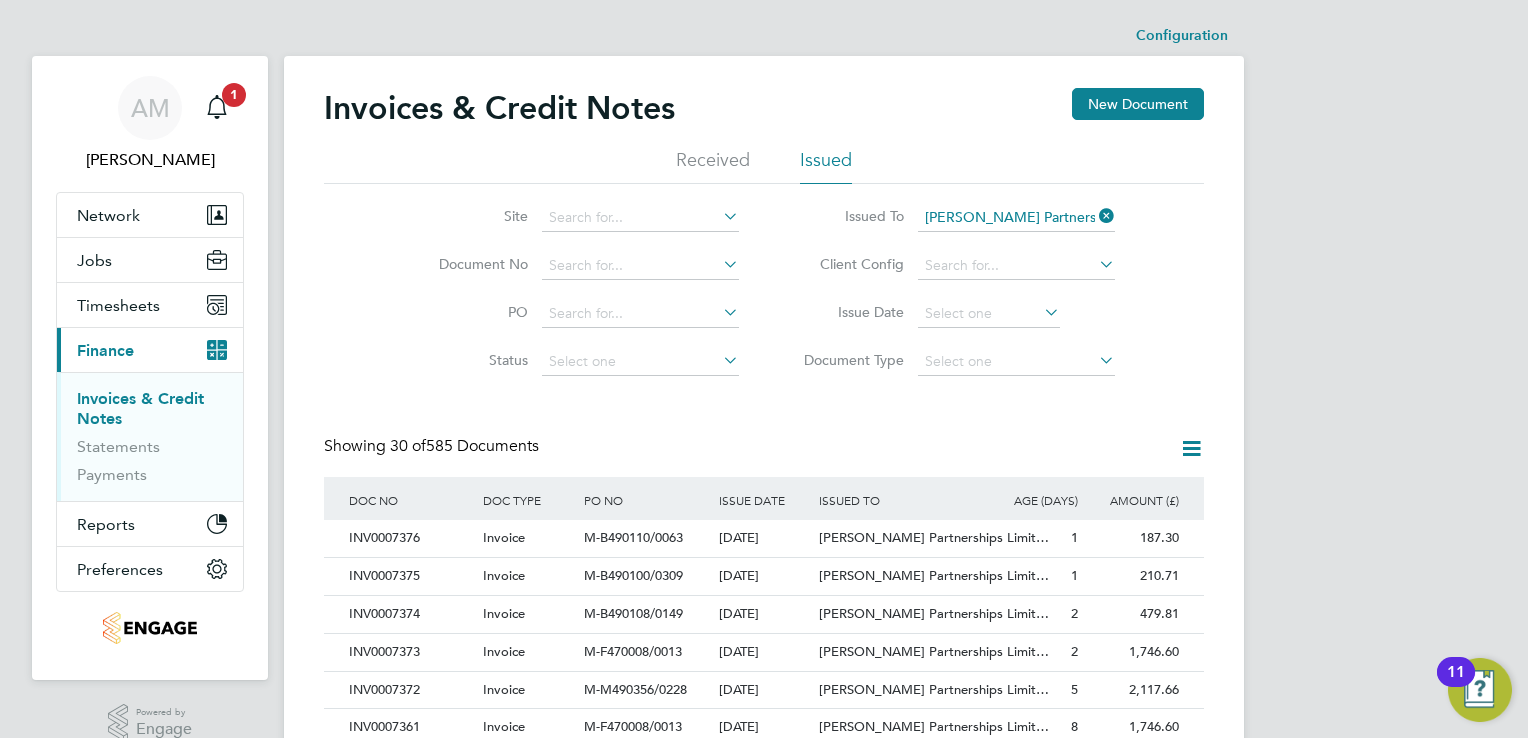 click 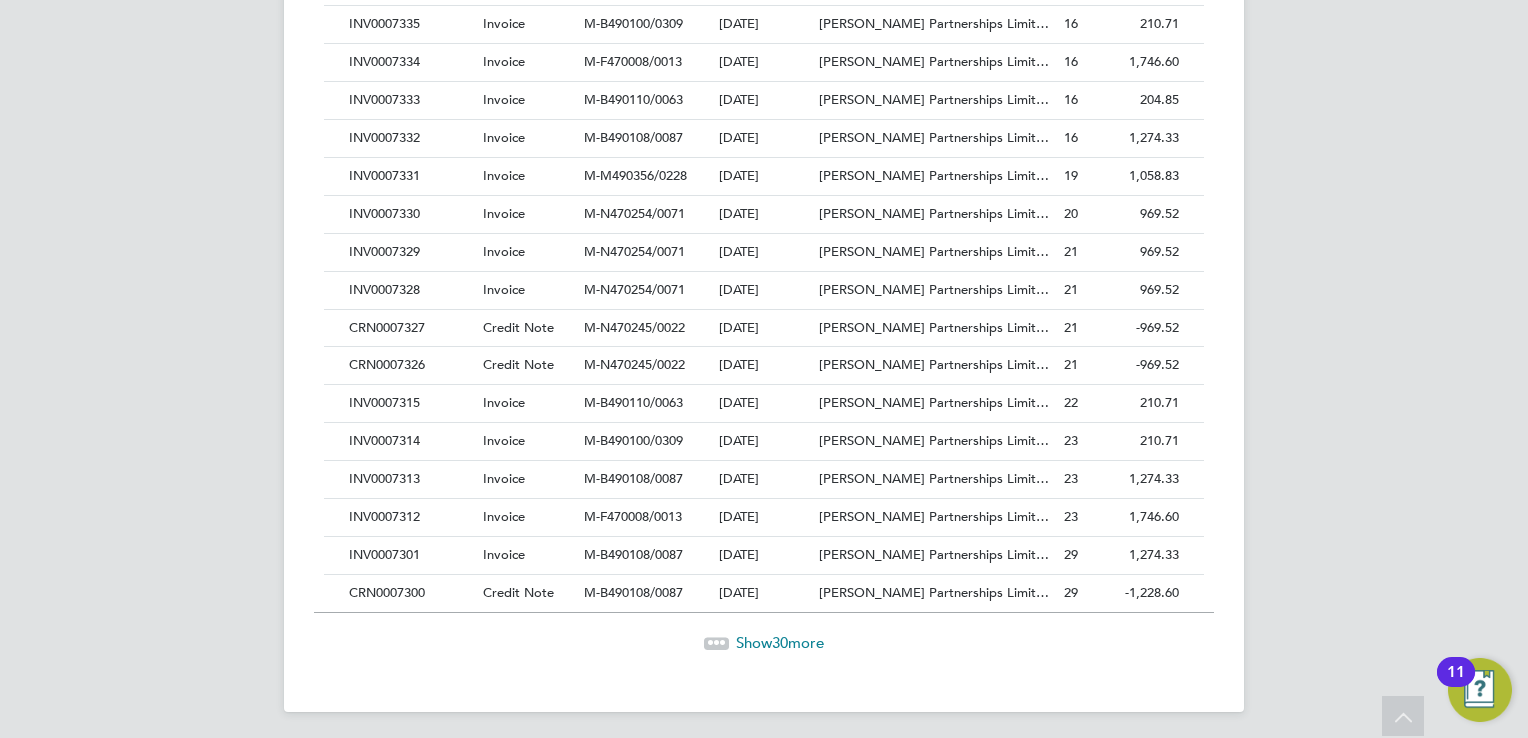 click on "Show  30  more" 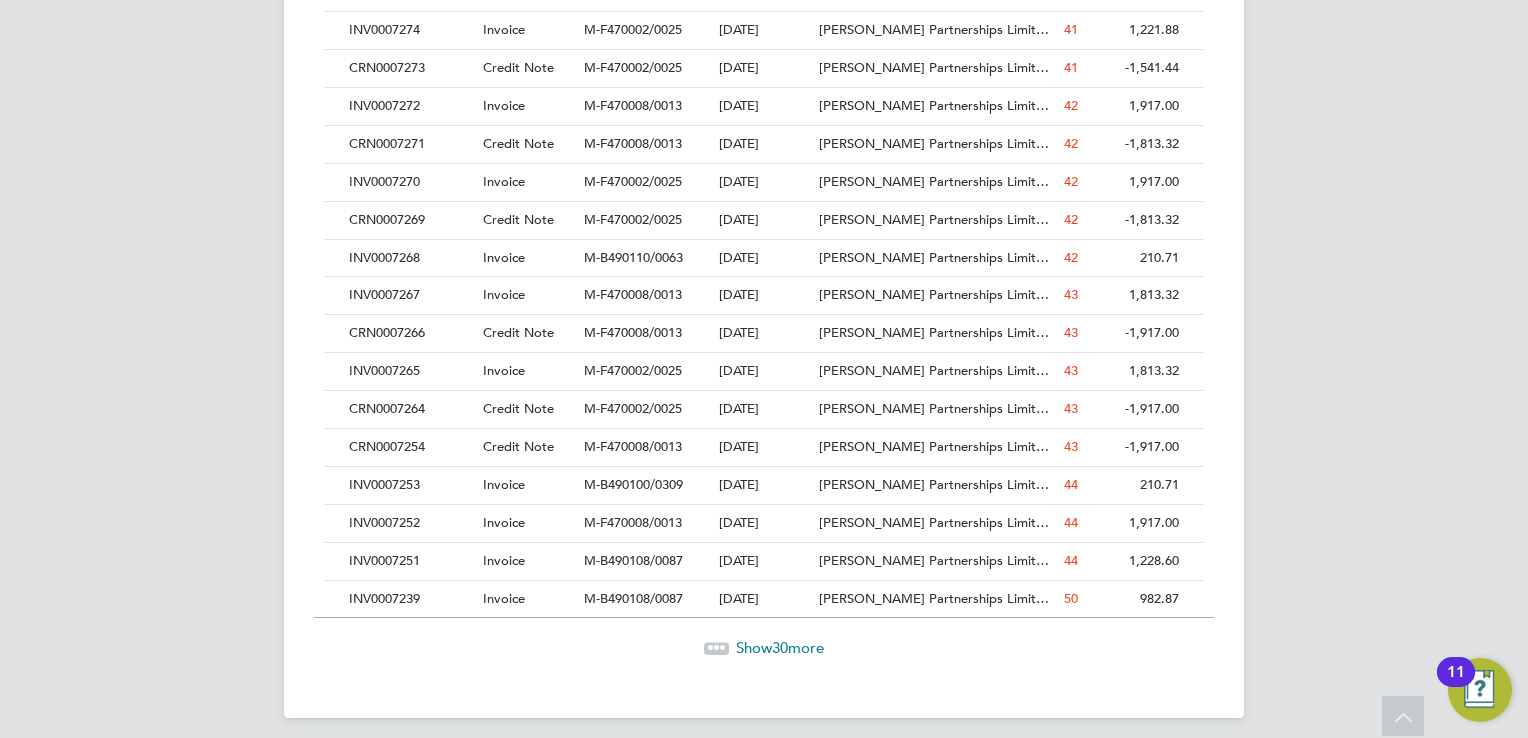 click on "Show  30  more" 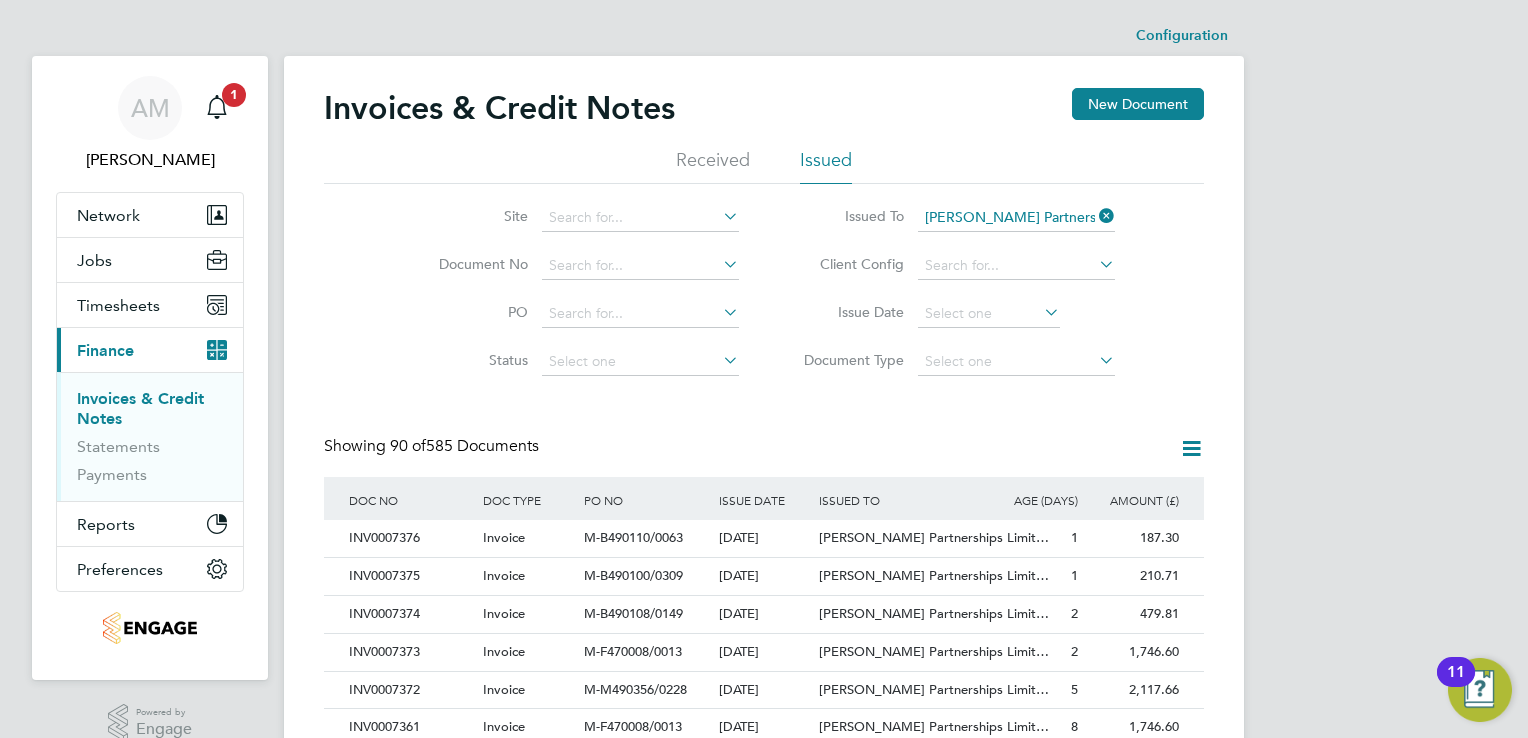 click 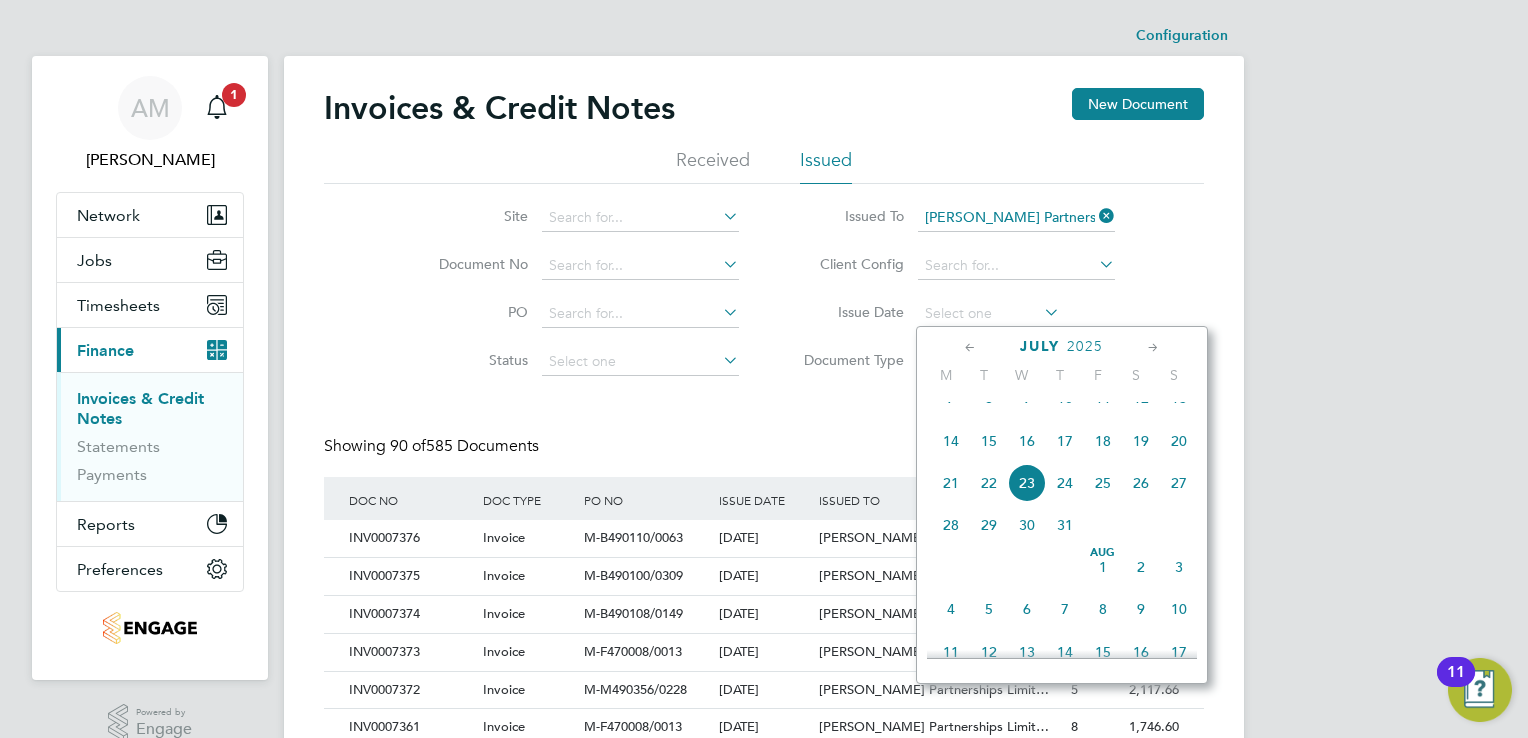 click 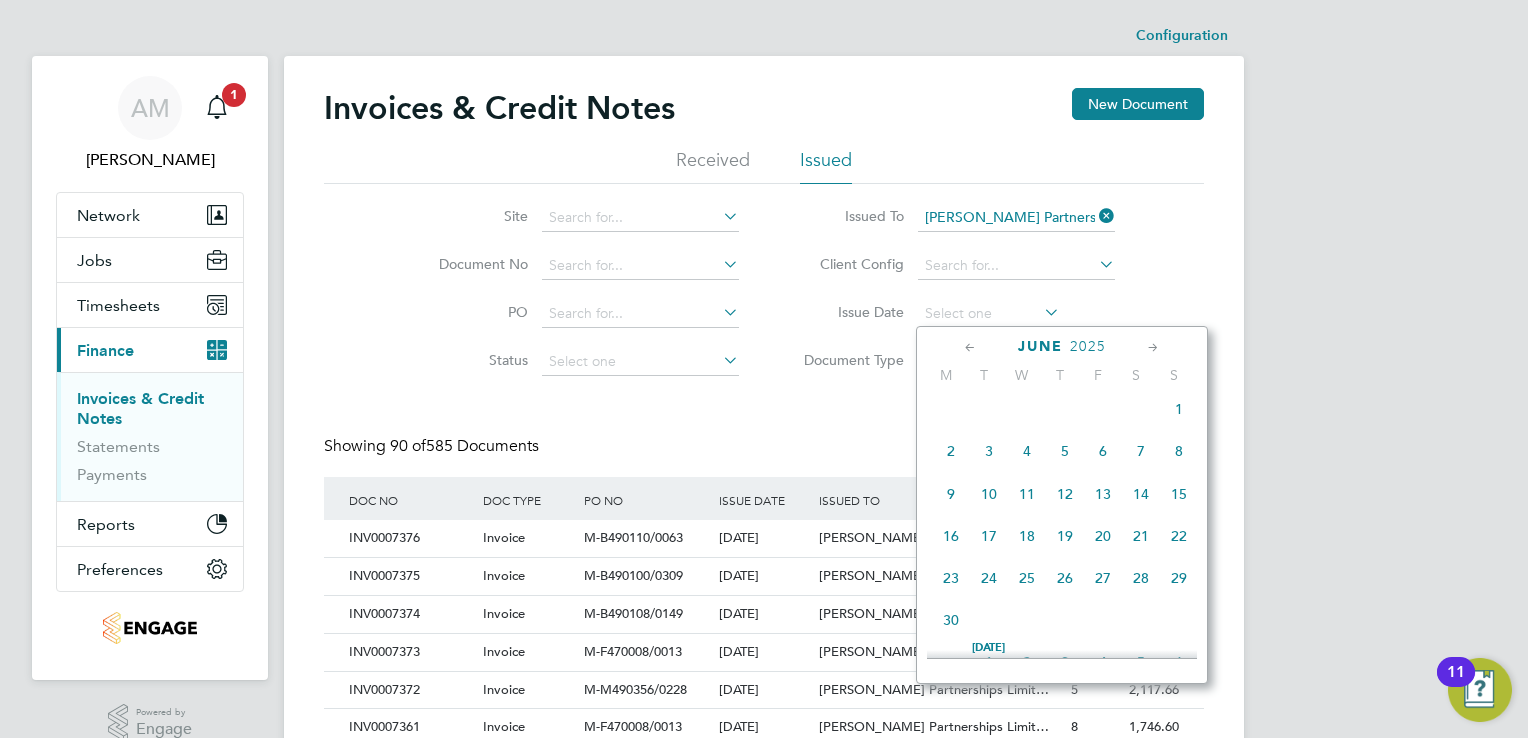 click 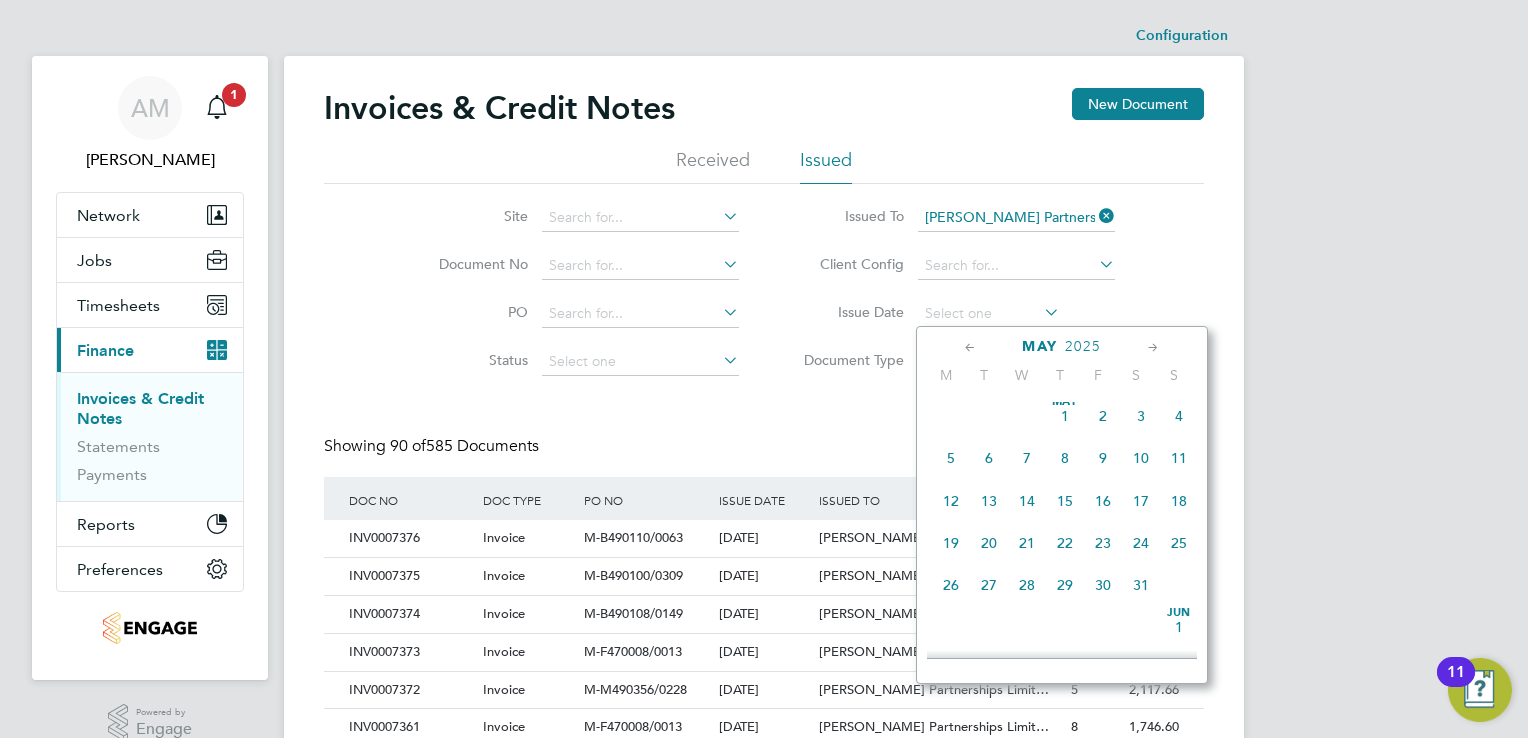 click on "12" 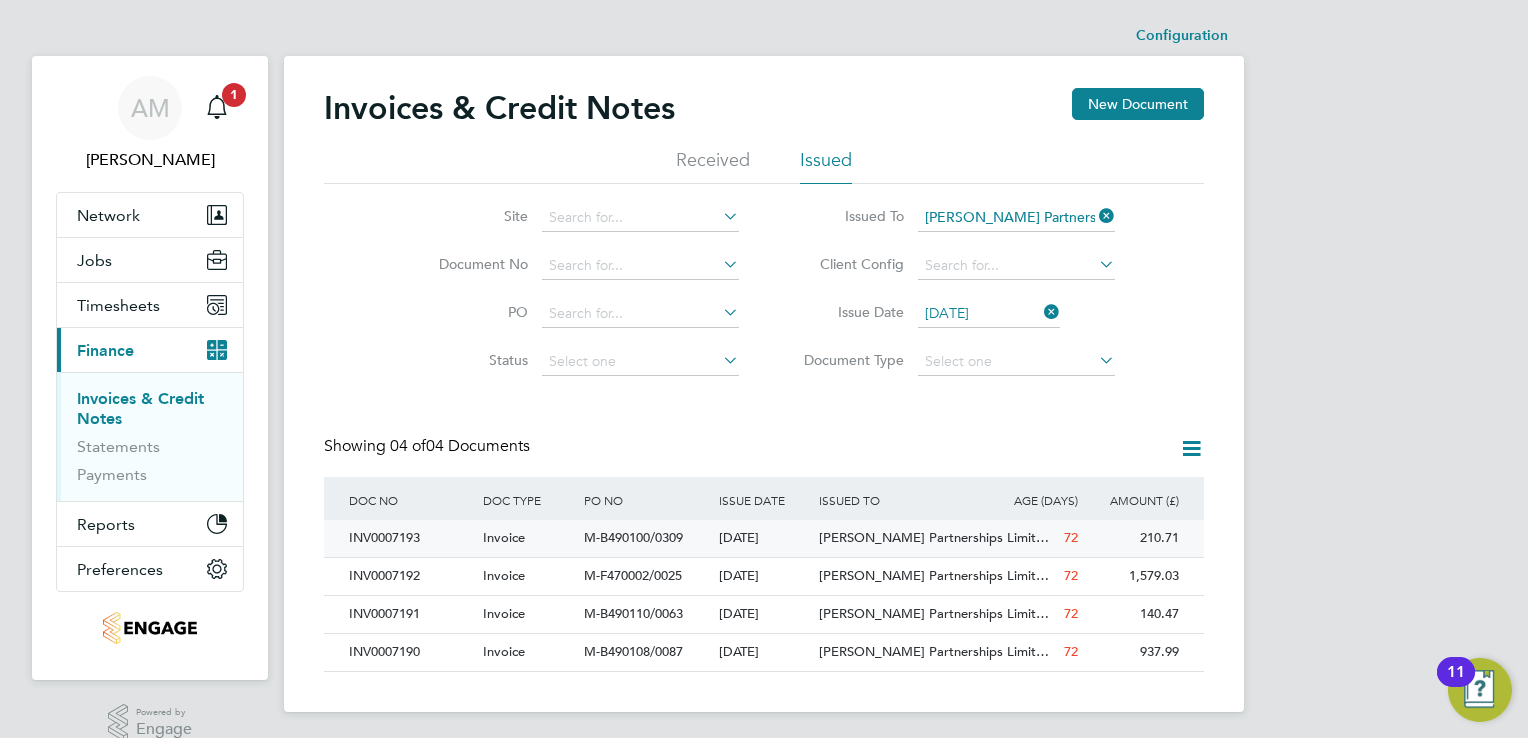 click on "INV0007193" 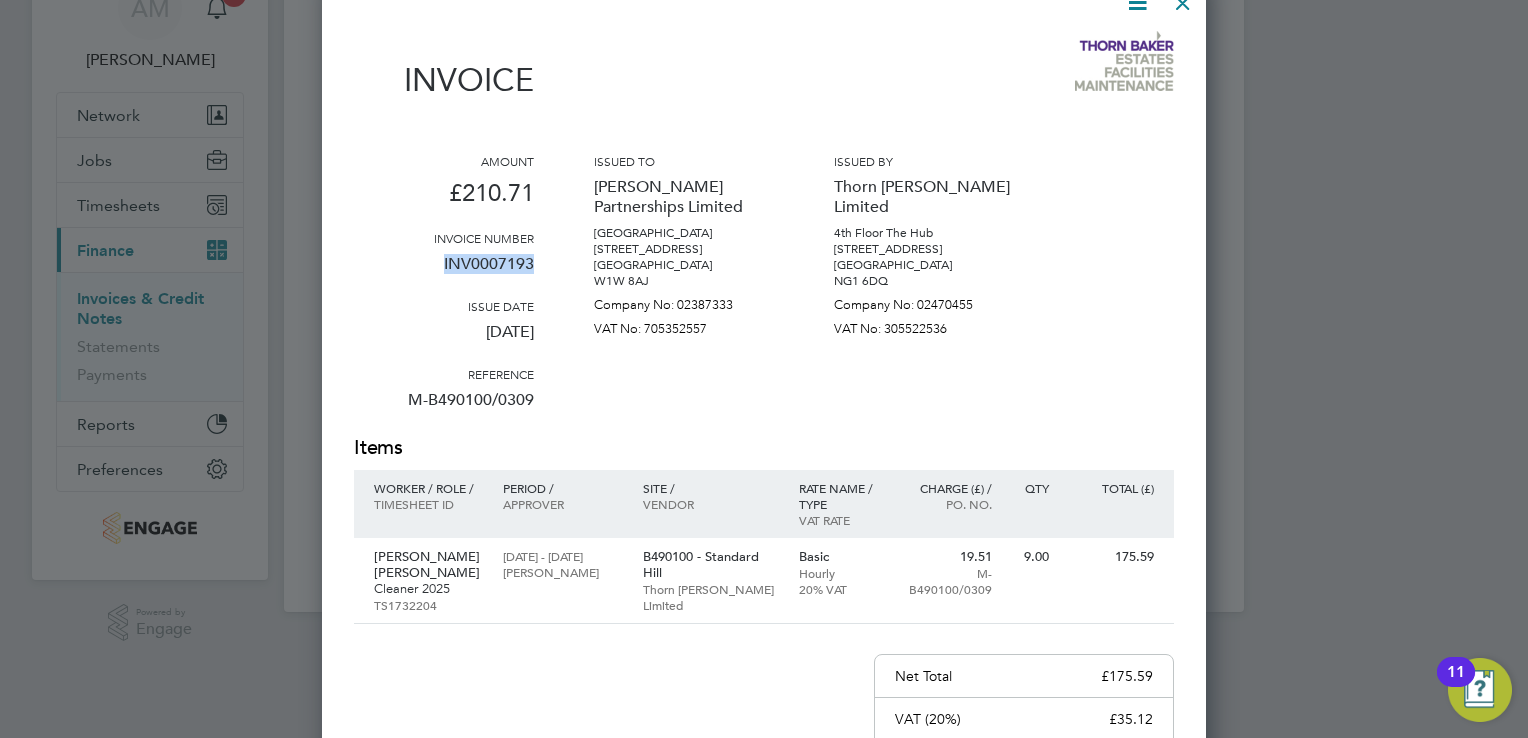 drag, startPoint x: 444, startPoint y: 264, endPoint x: 534, endPoint y: 268, distance: 90.088844 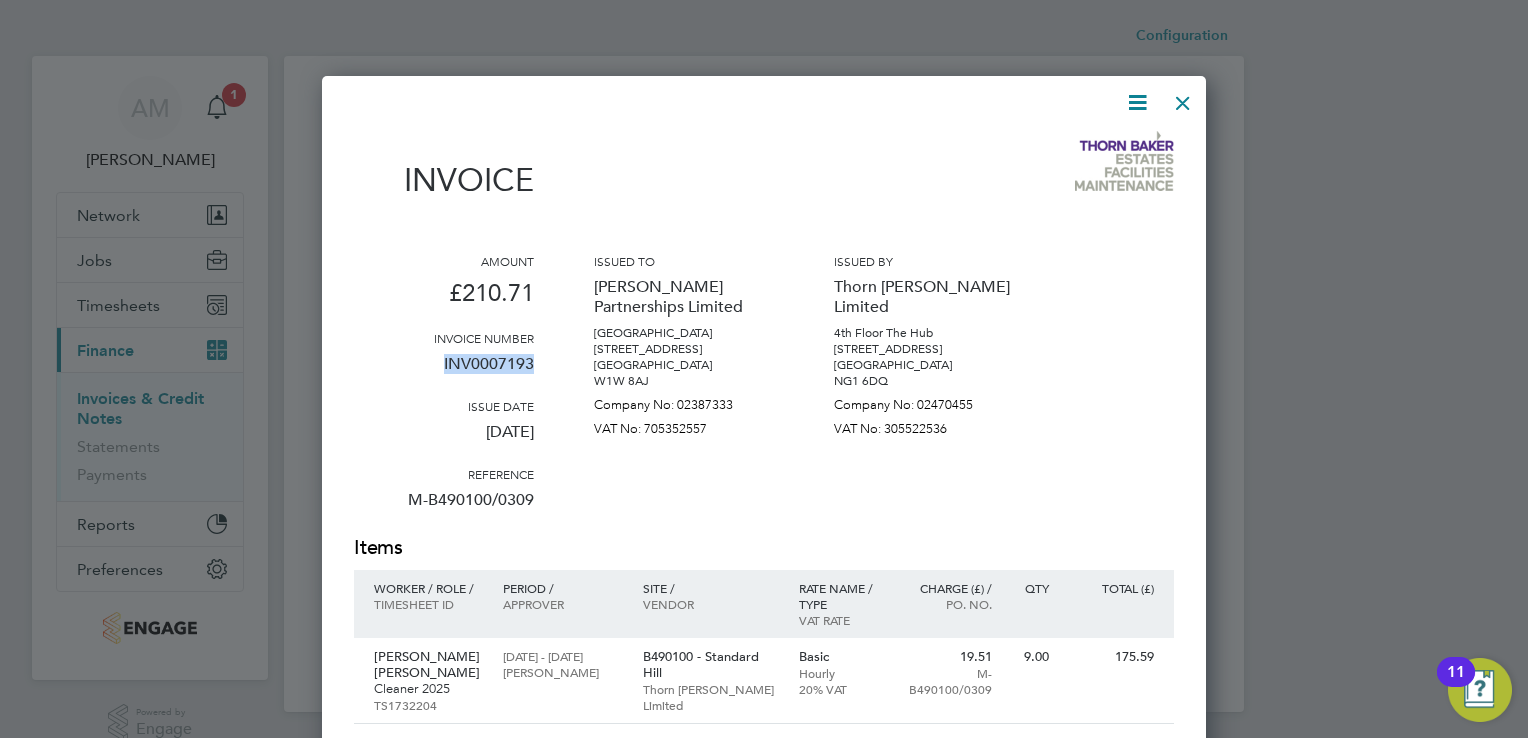 click at bounding box center [1183, 98] 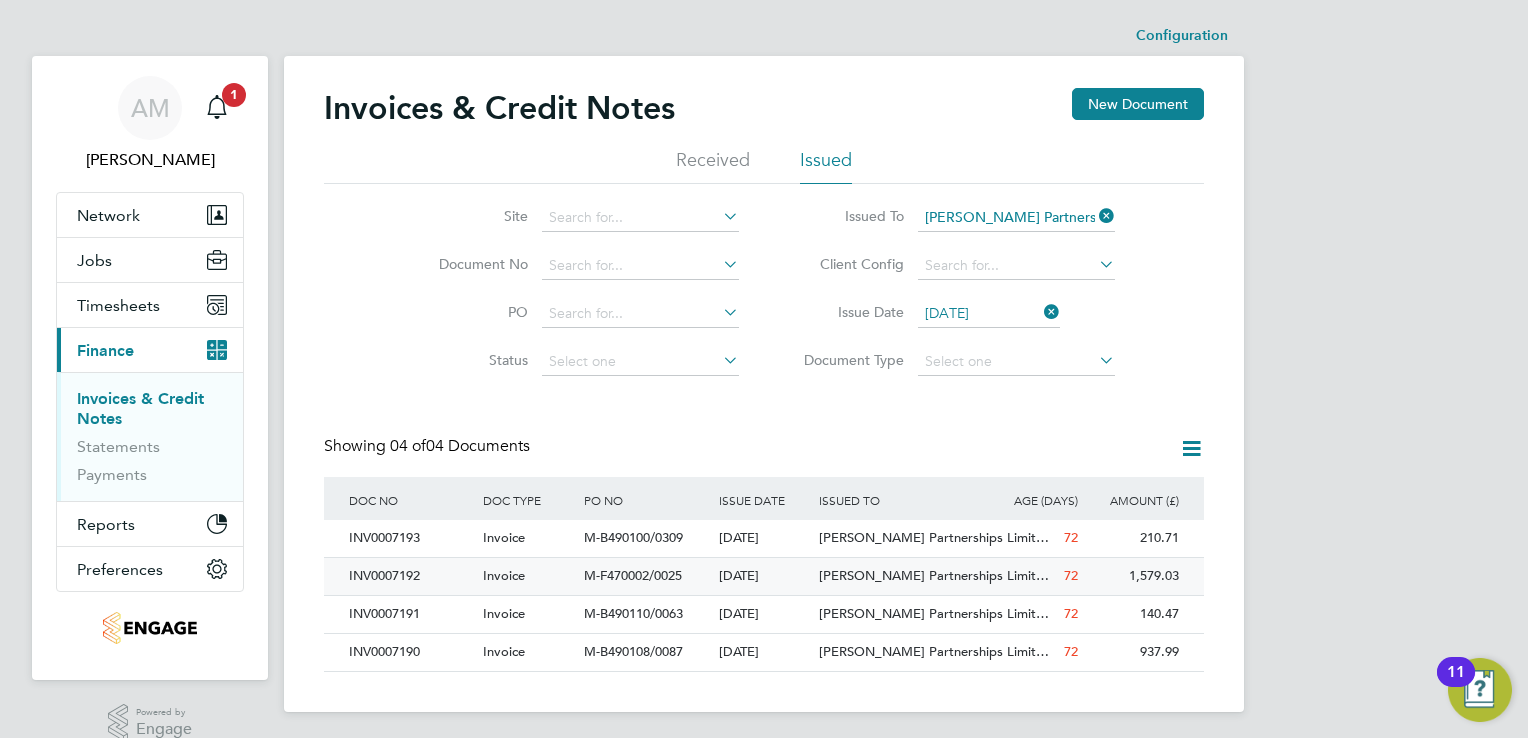 click on "INV0007192" 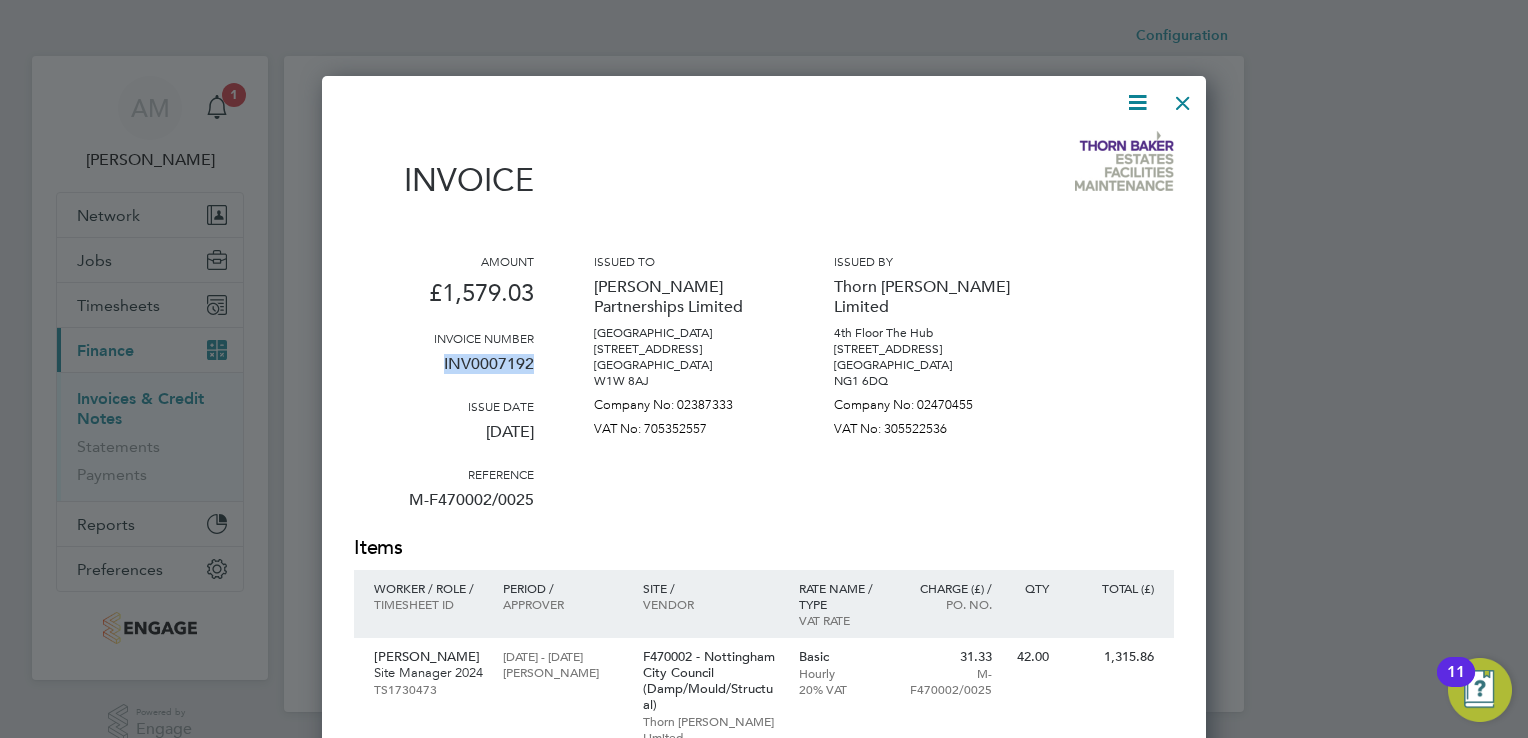 drag, startPoint x: 444, startPoint y: 363, endPoint x: 543, endPoint y: 370, distance: 99.24717 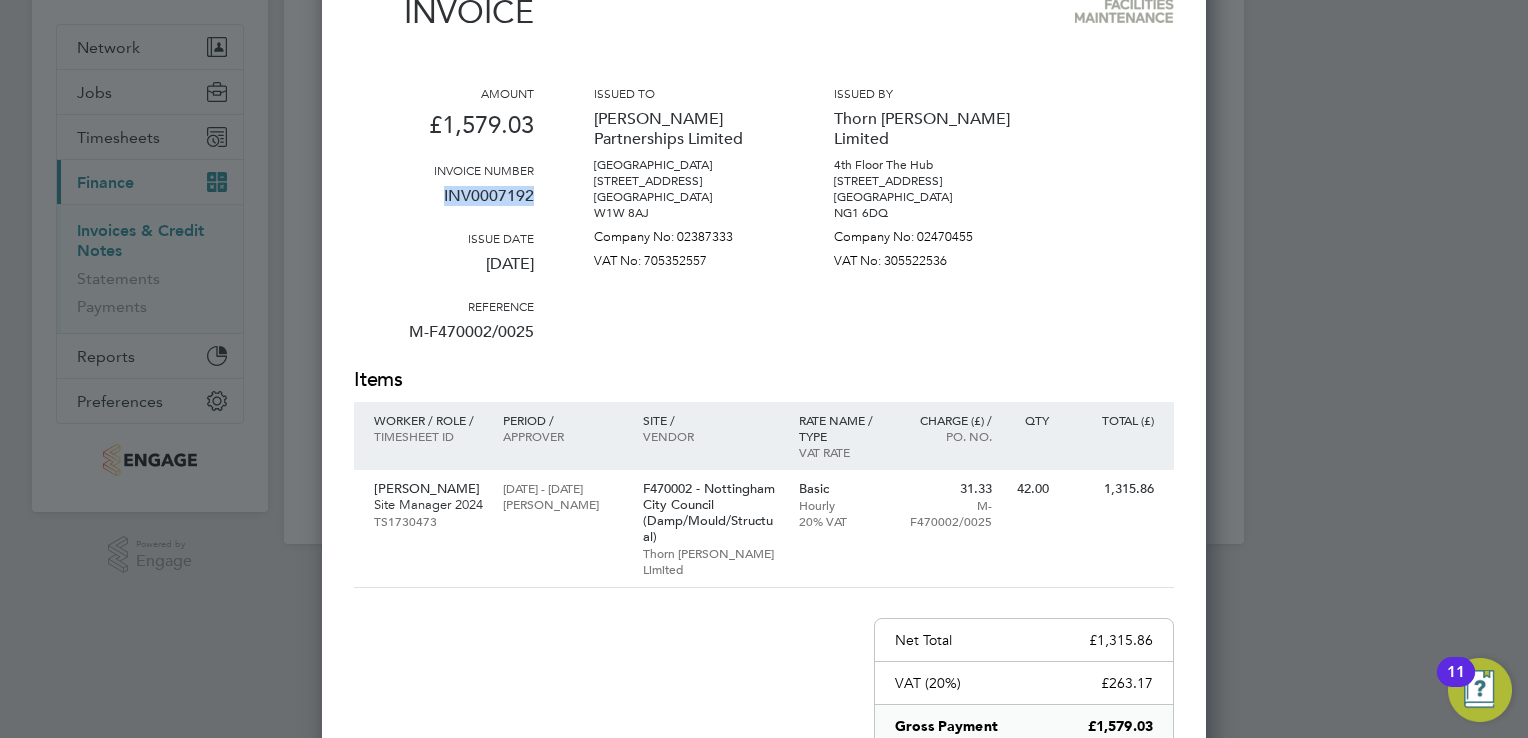 scroll, scrollTop: 0, scrollLeft: 0, axis: both 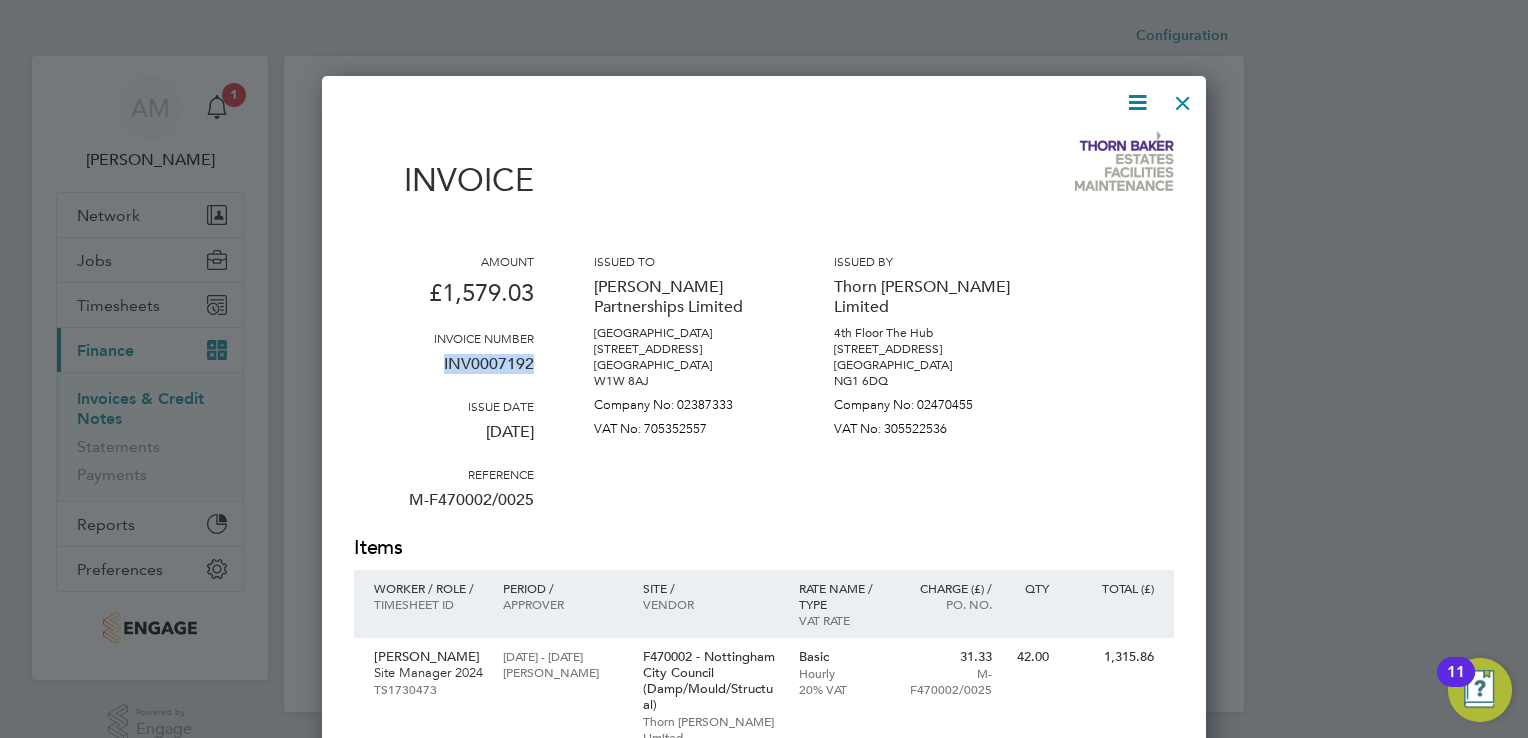 click at bounding box center [1183, 98] 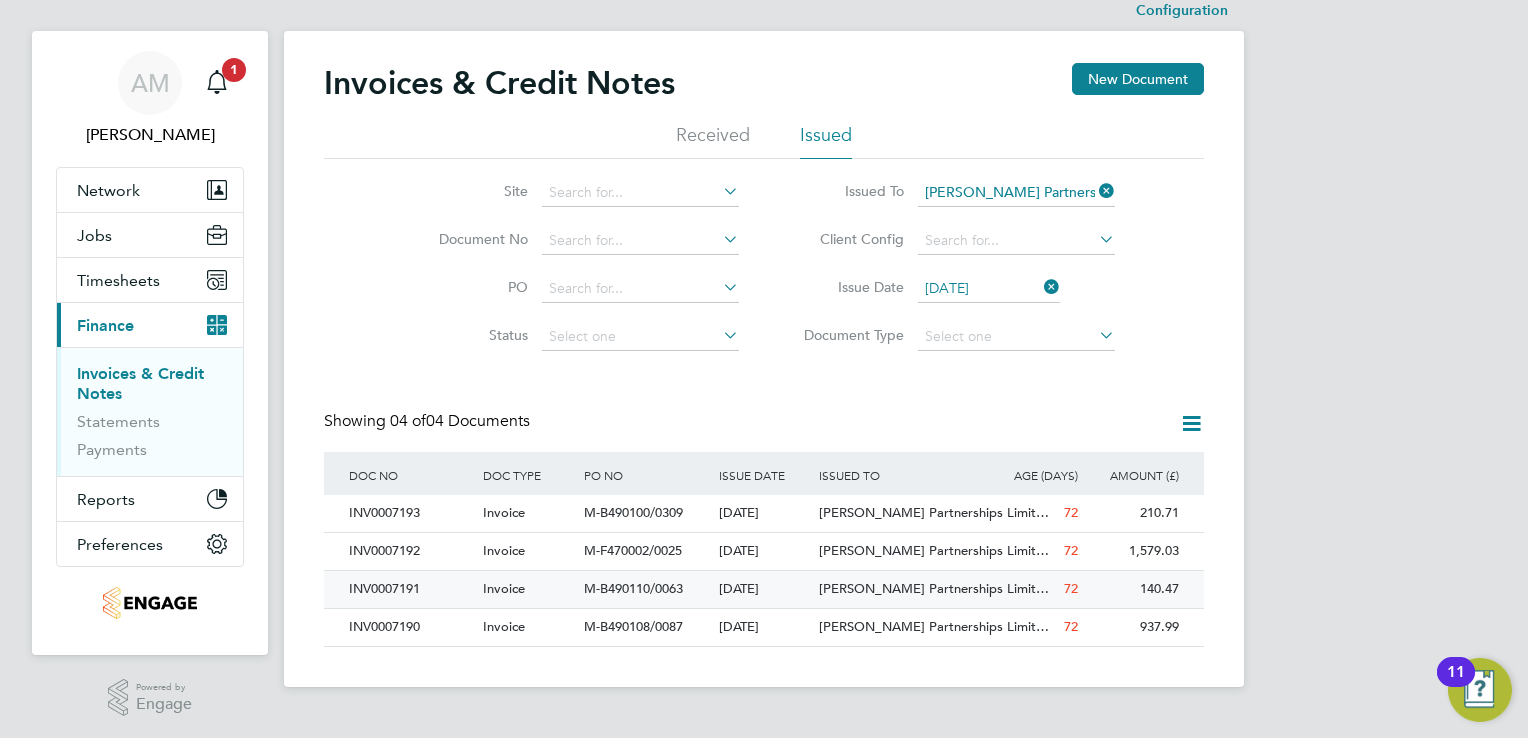 click on "INV0007191" 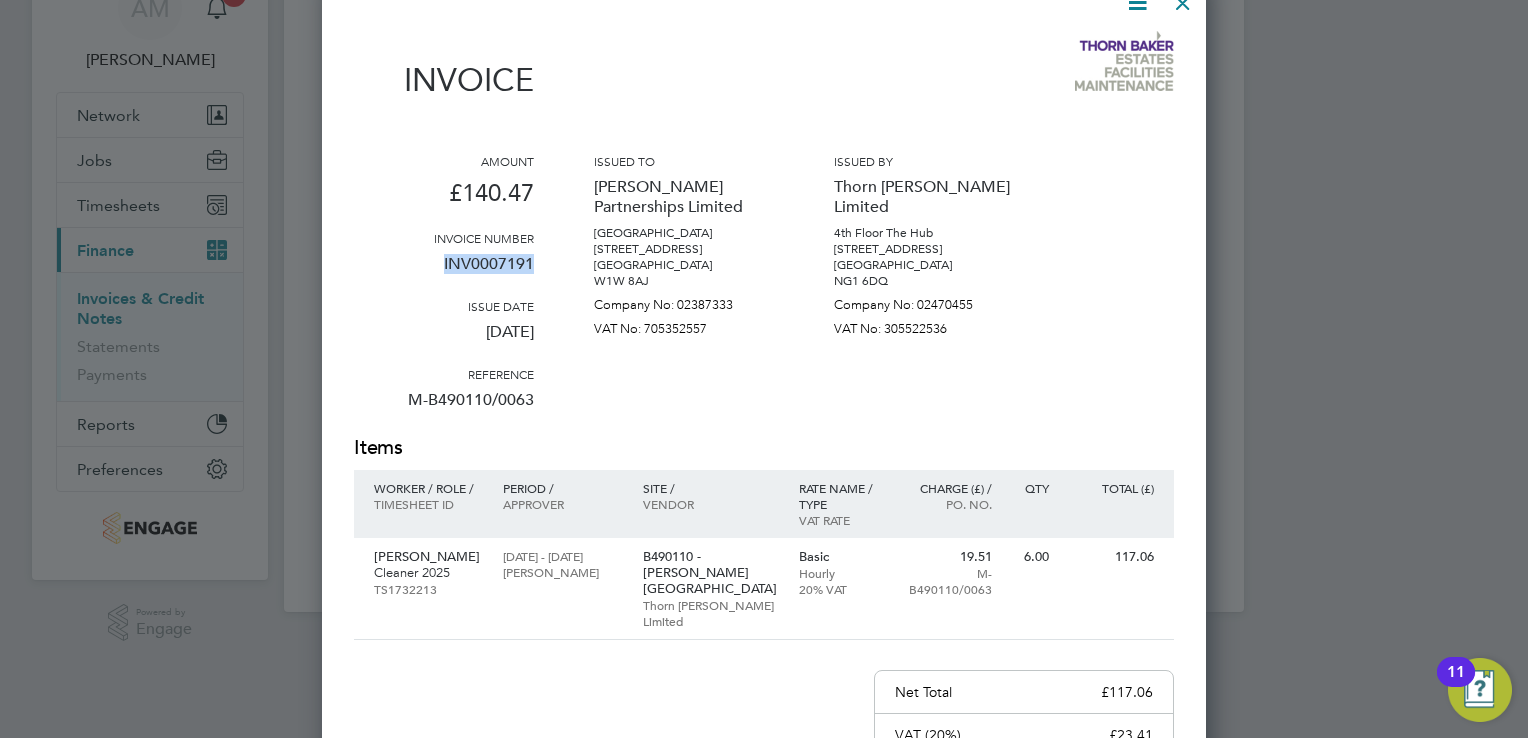 drag, startPoint x: 442, startPoint y: 259, endPoint x: 532, endPoint y: 273, distance: 91.08238 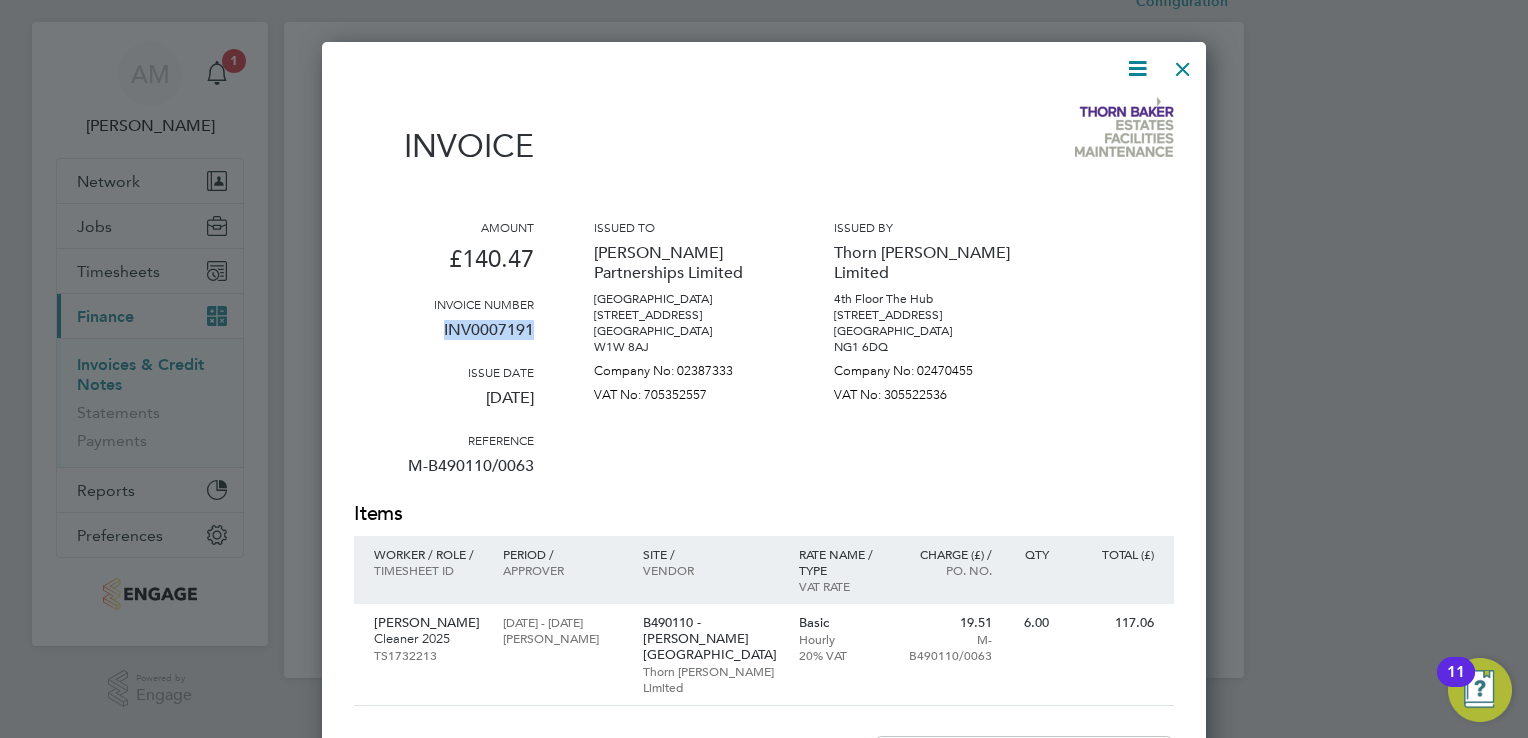 scroll, scrollTop: 0, scrollLeft: 0, axis: both 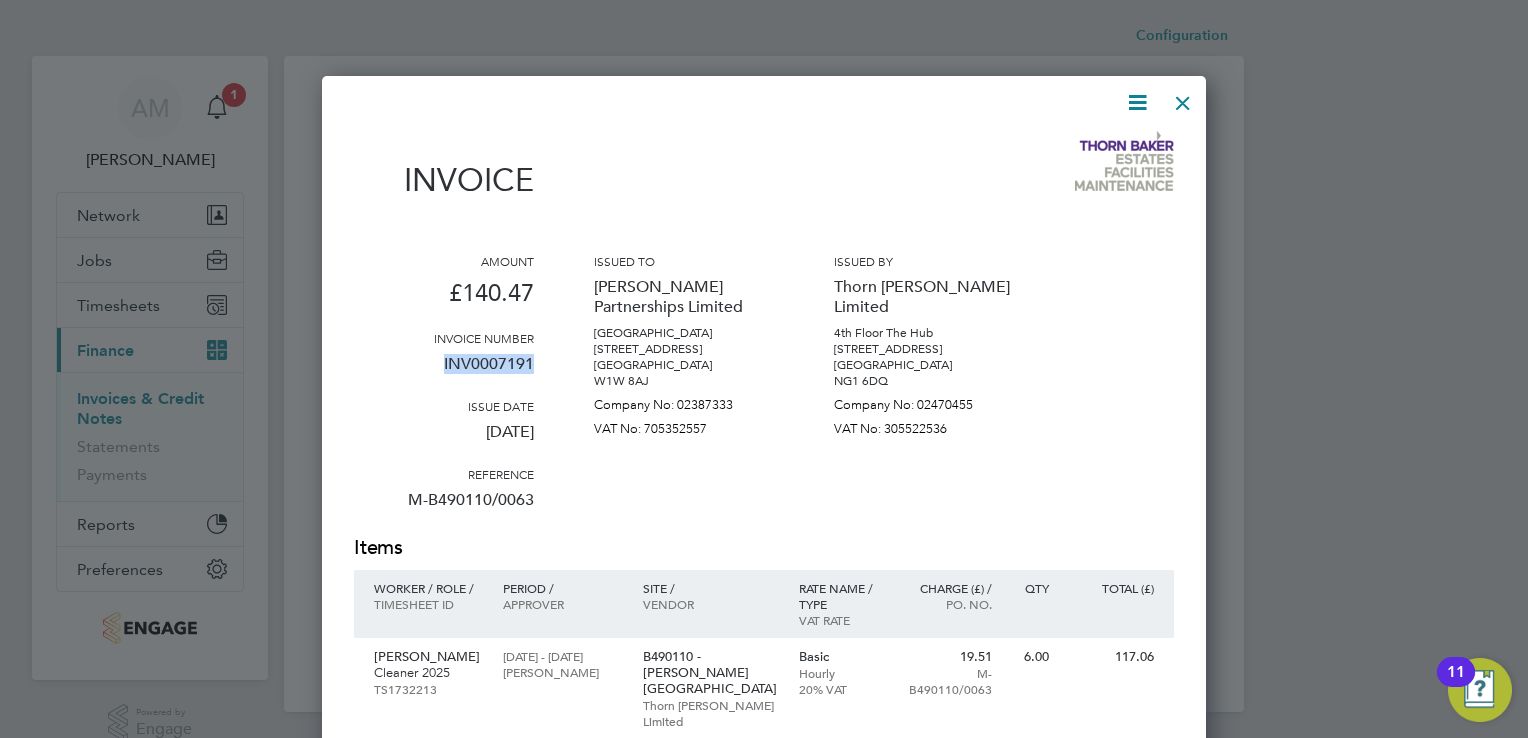 click at bounding box center (1183, 98) 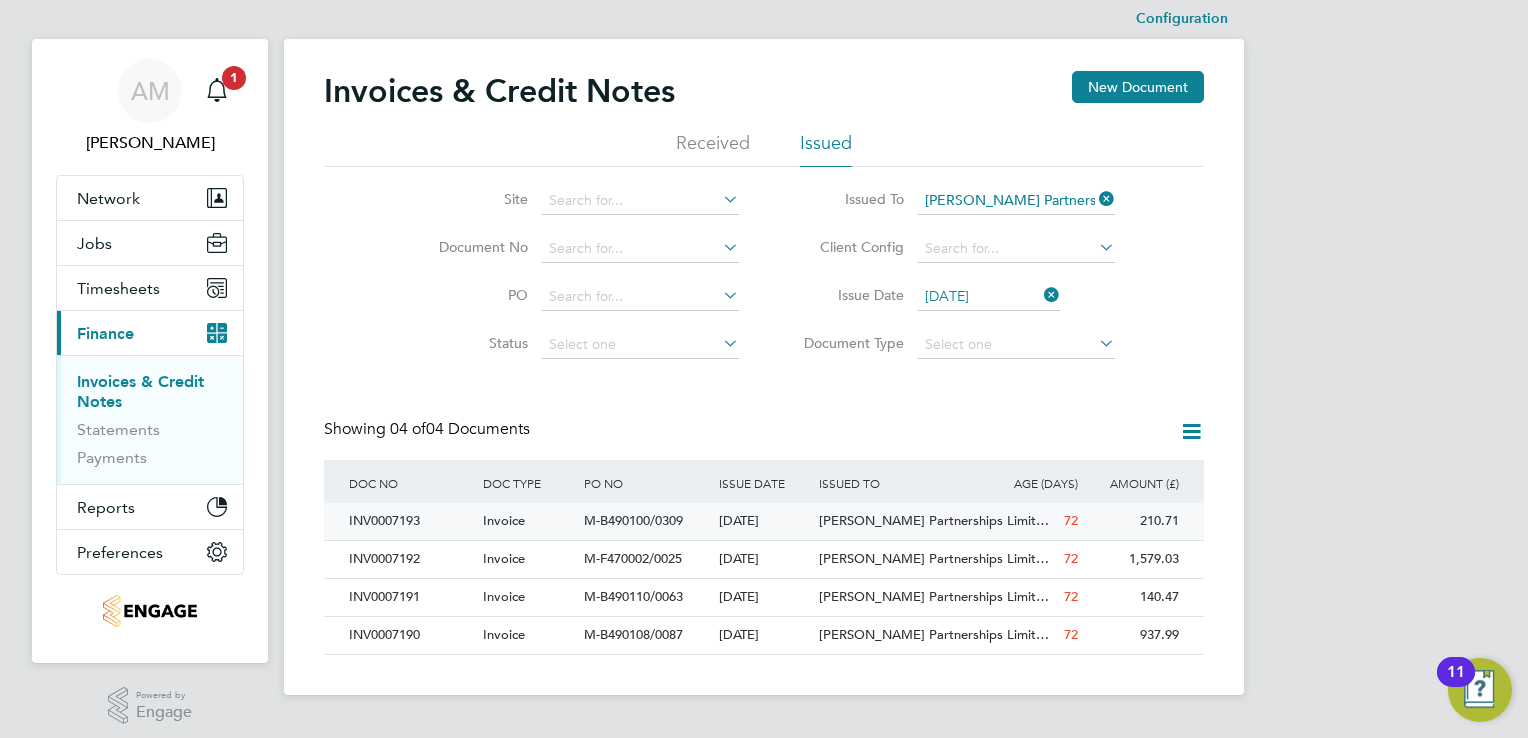 scroll, scrollTop: 25, scrollLeft: 0, axis: vertical 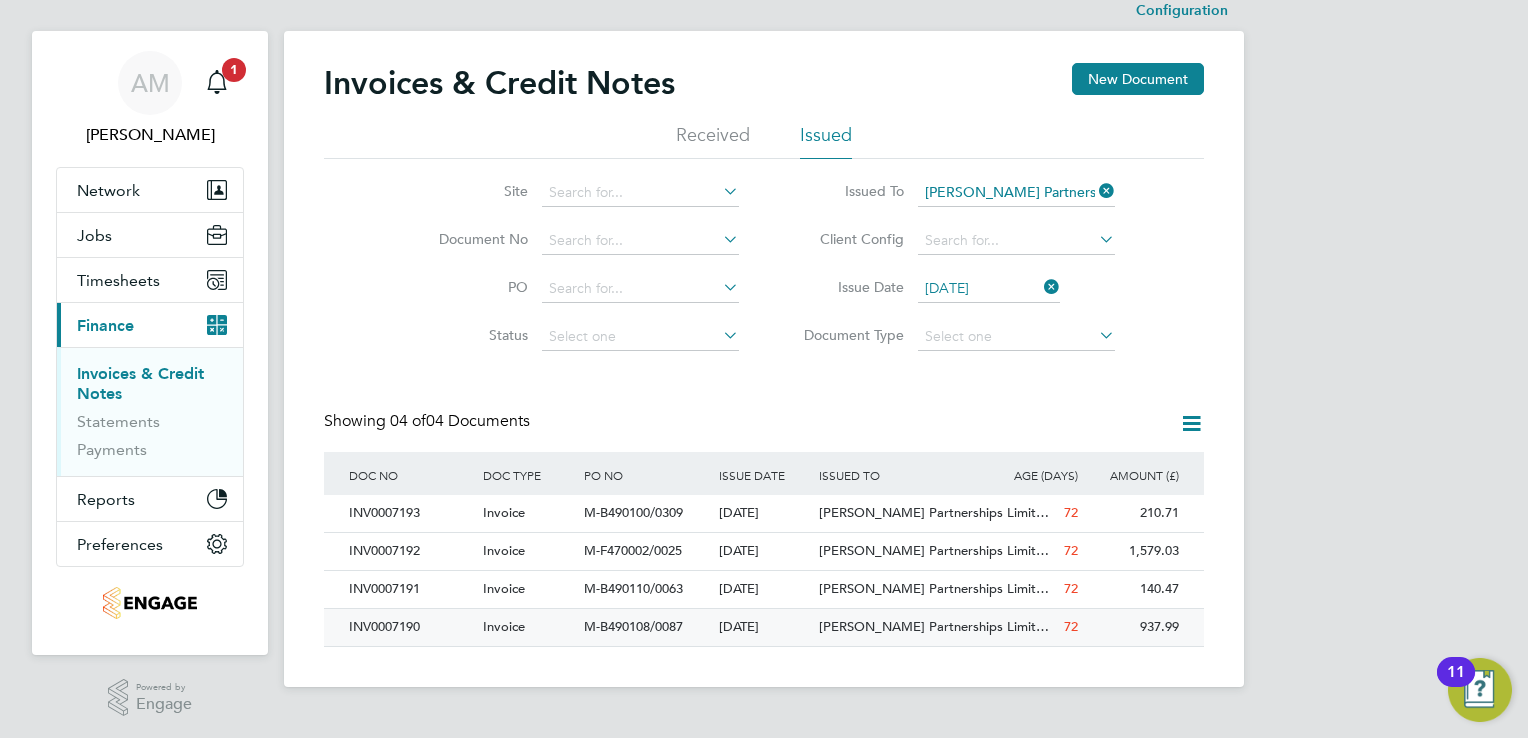click on "INV0007190" 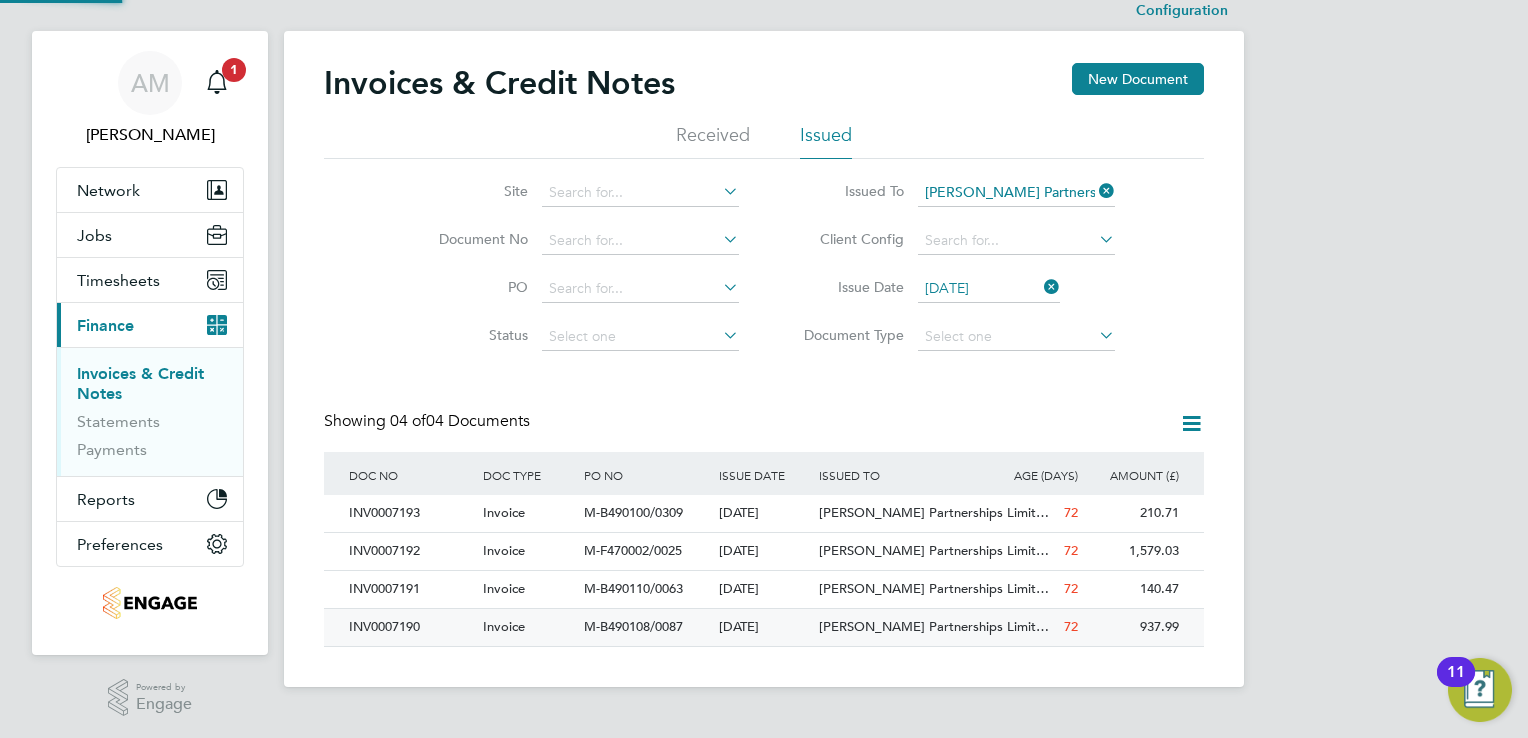 scroll, scrollTop: 0, scrollLeft: 0, axis: both 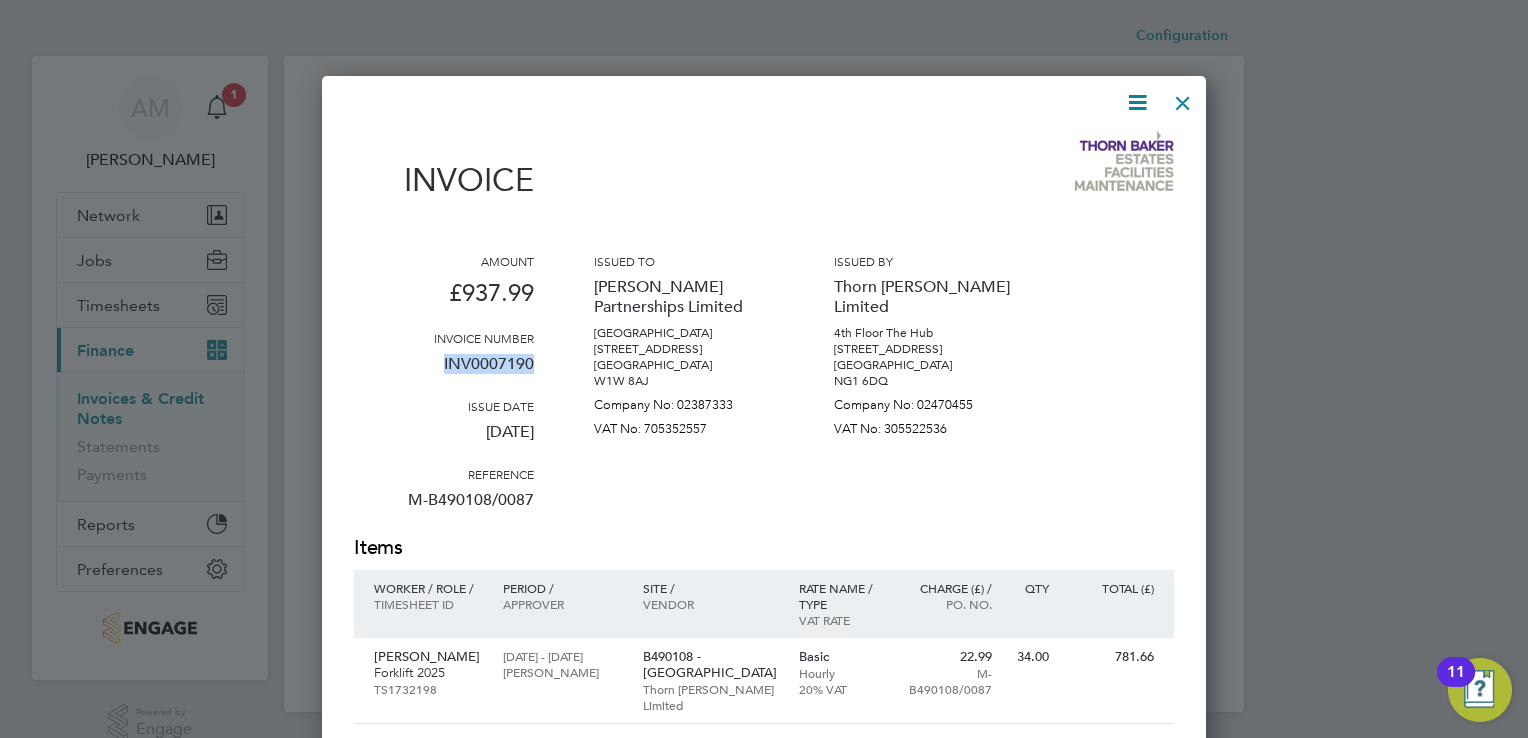 drag, startPoint x: 444, startPoint y: 362, endPoint x: 535, endPoint y: 372, distance: 91.5478 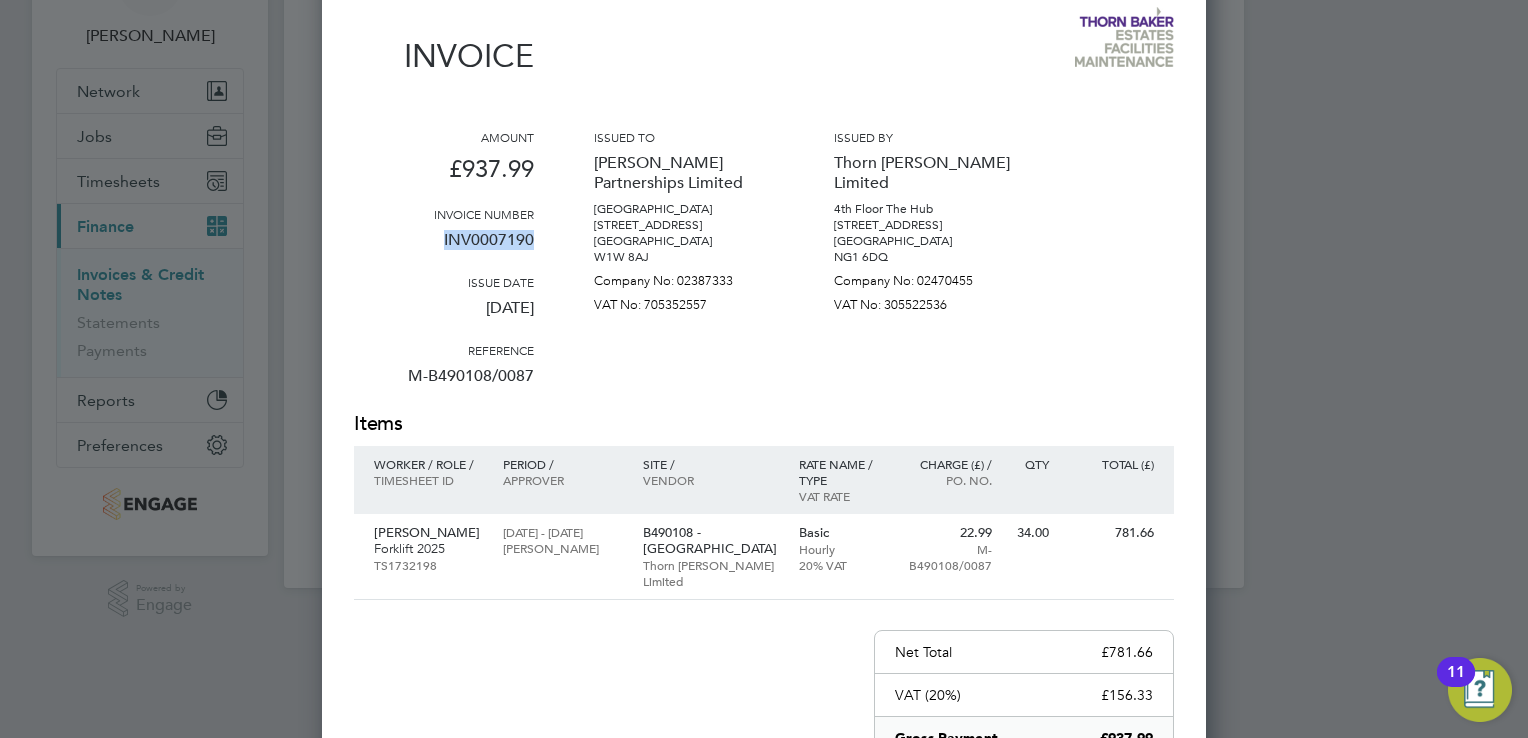 scroll, scrollTop: 0, scrollLeft: 0, axis: both 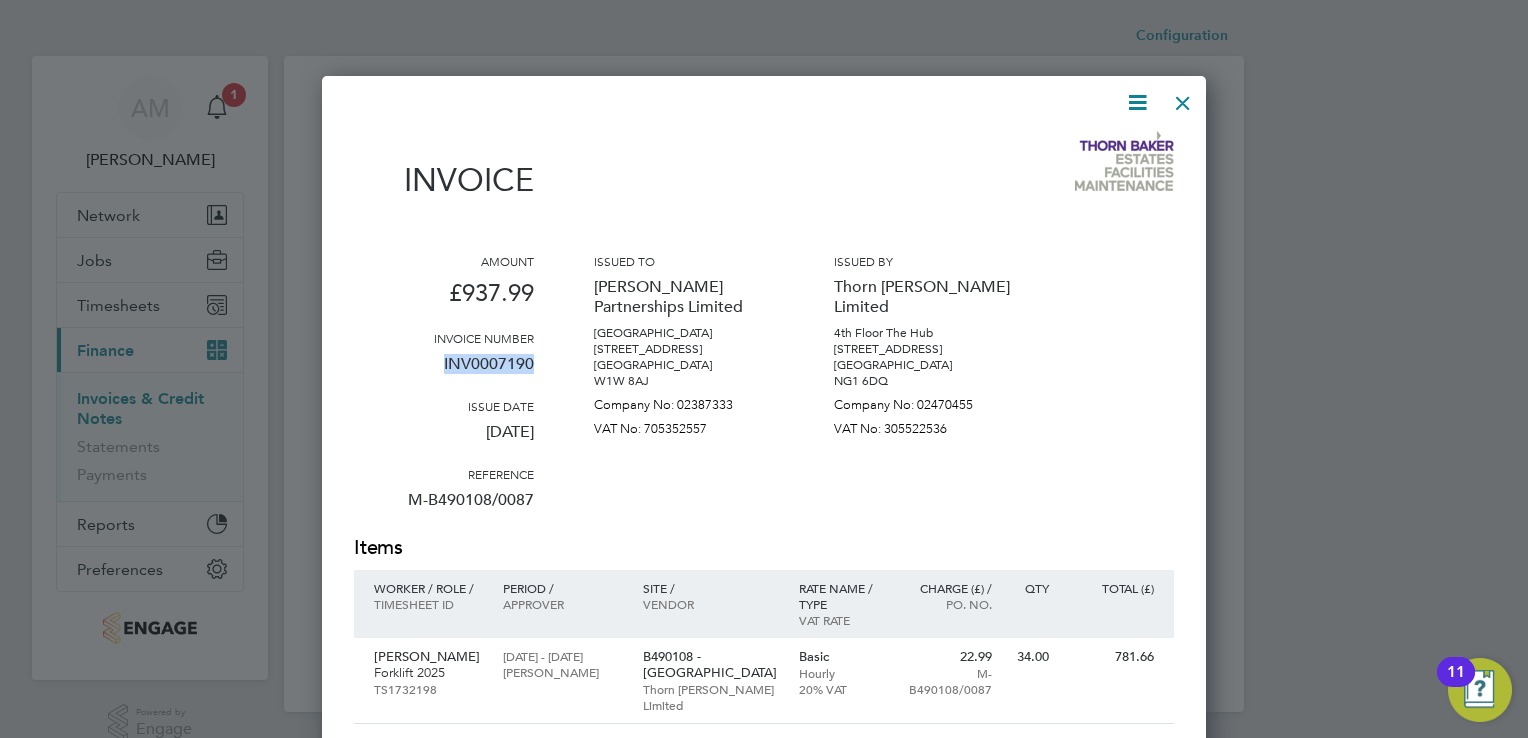 click at bounding box center (1183, 98) 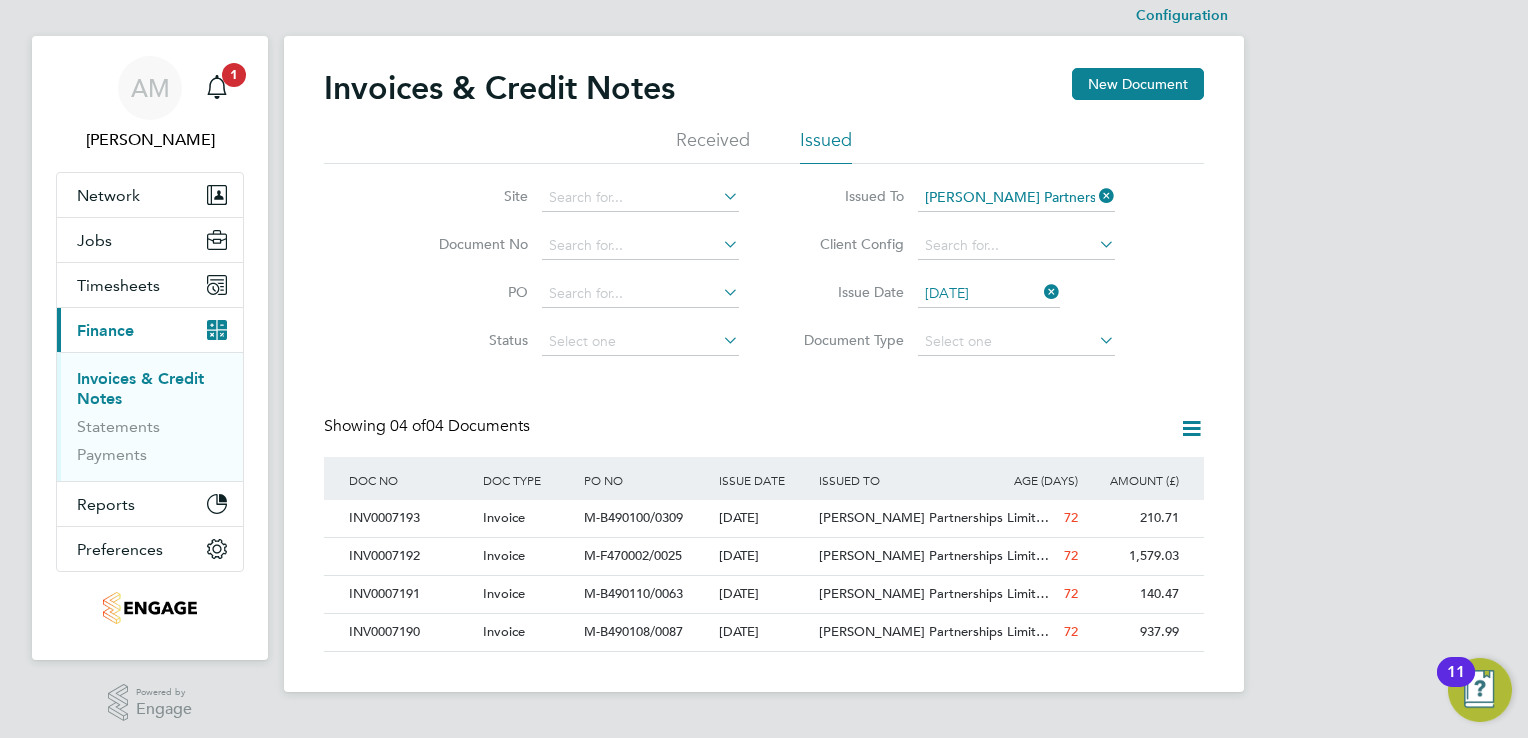 scroll, scrollTop: 25, scrollLeft: 0, axis: vertical 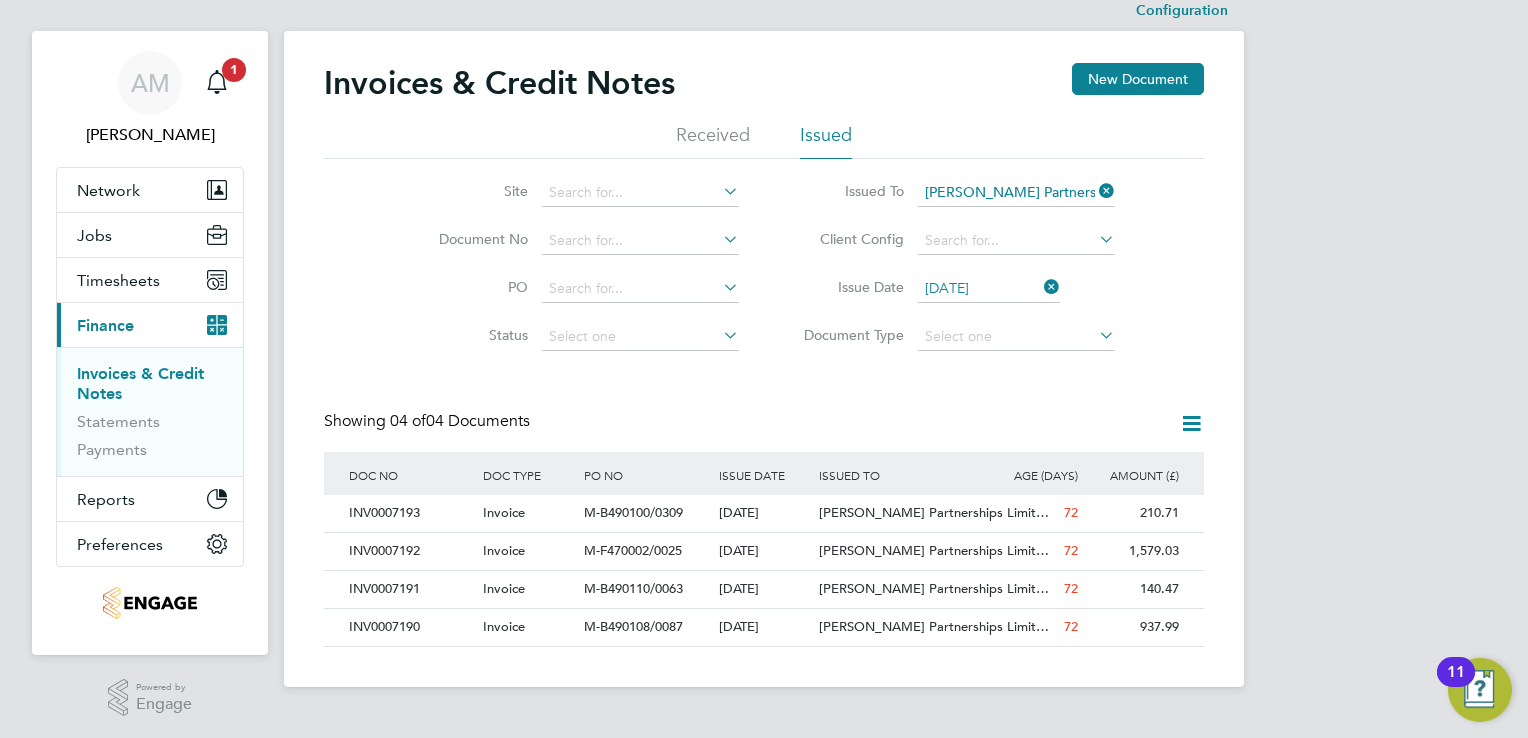 click 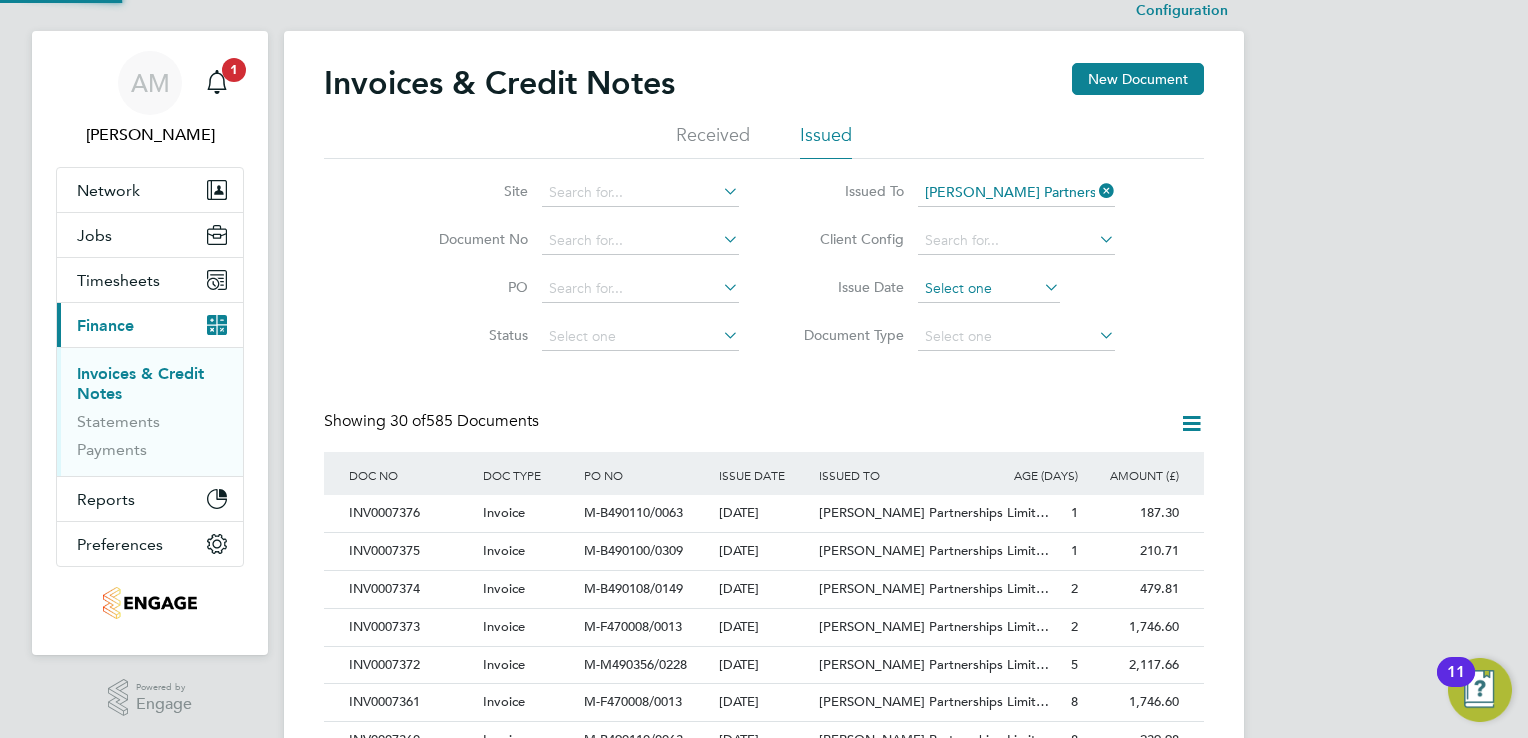 scroll, scrollTop: 10, scrollLeft: 9, axis: both 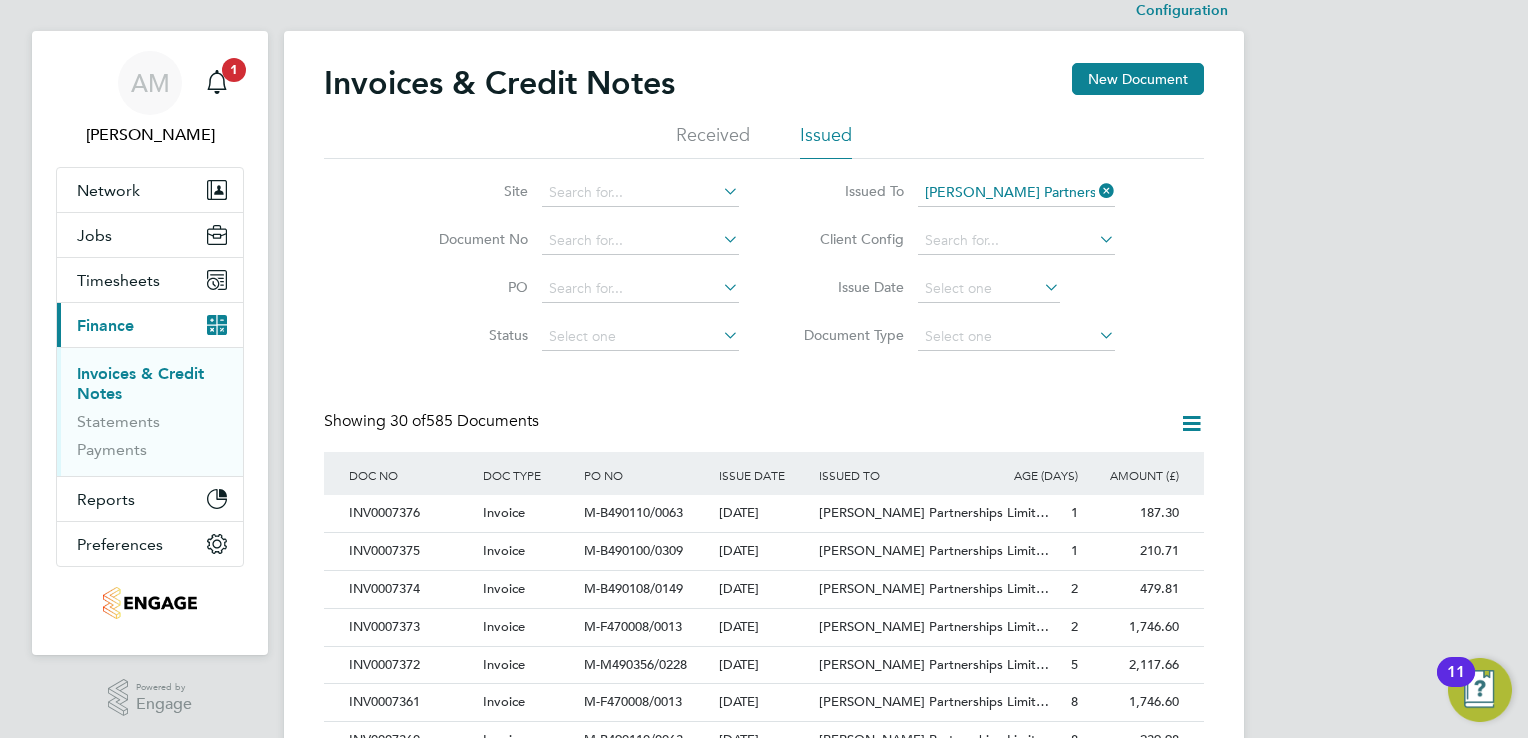 click 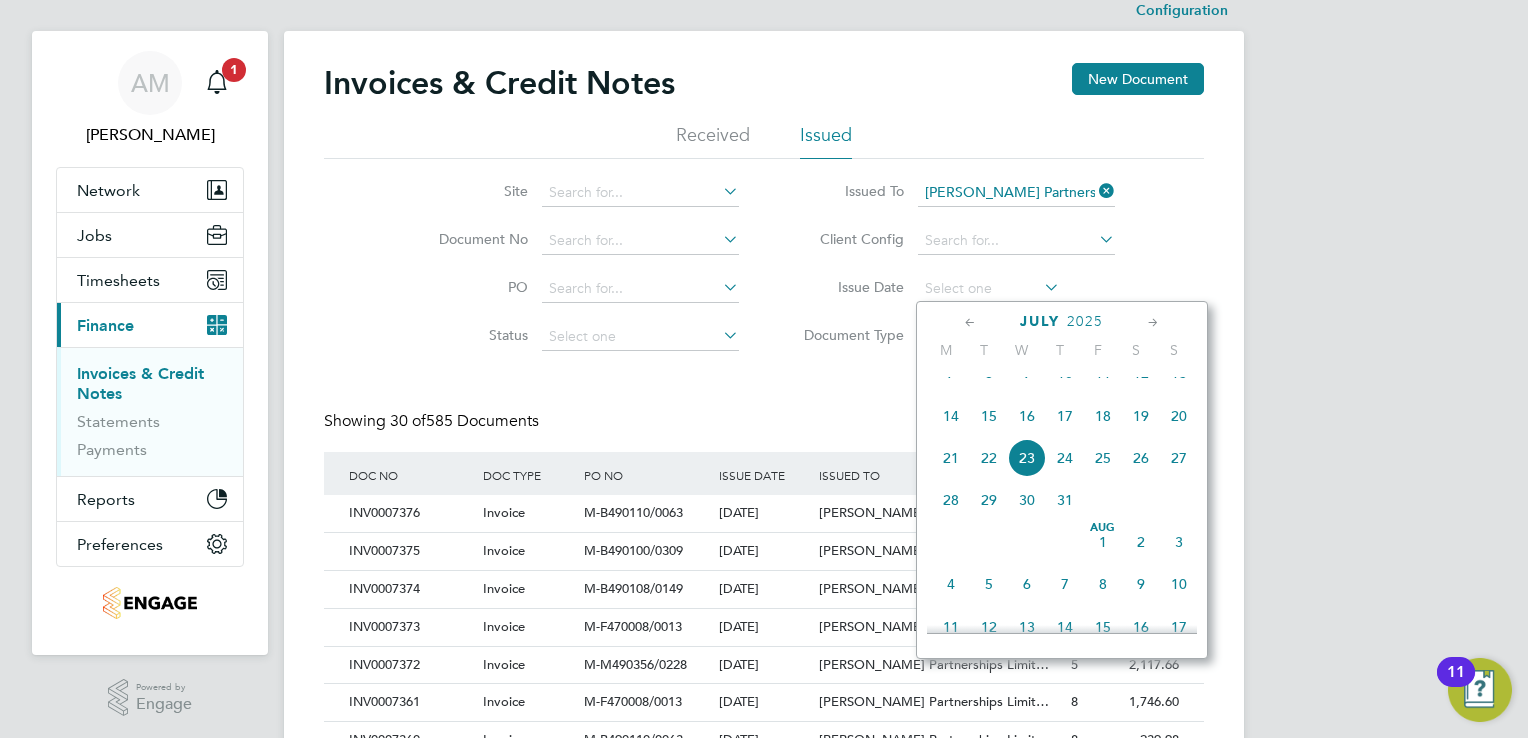 click 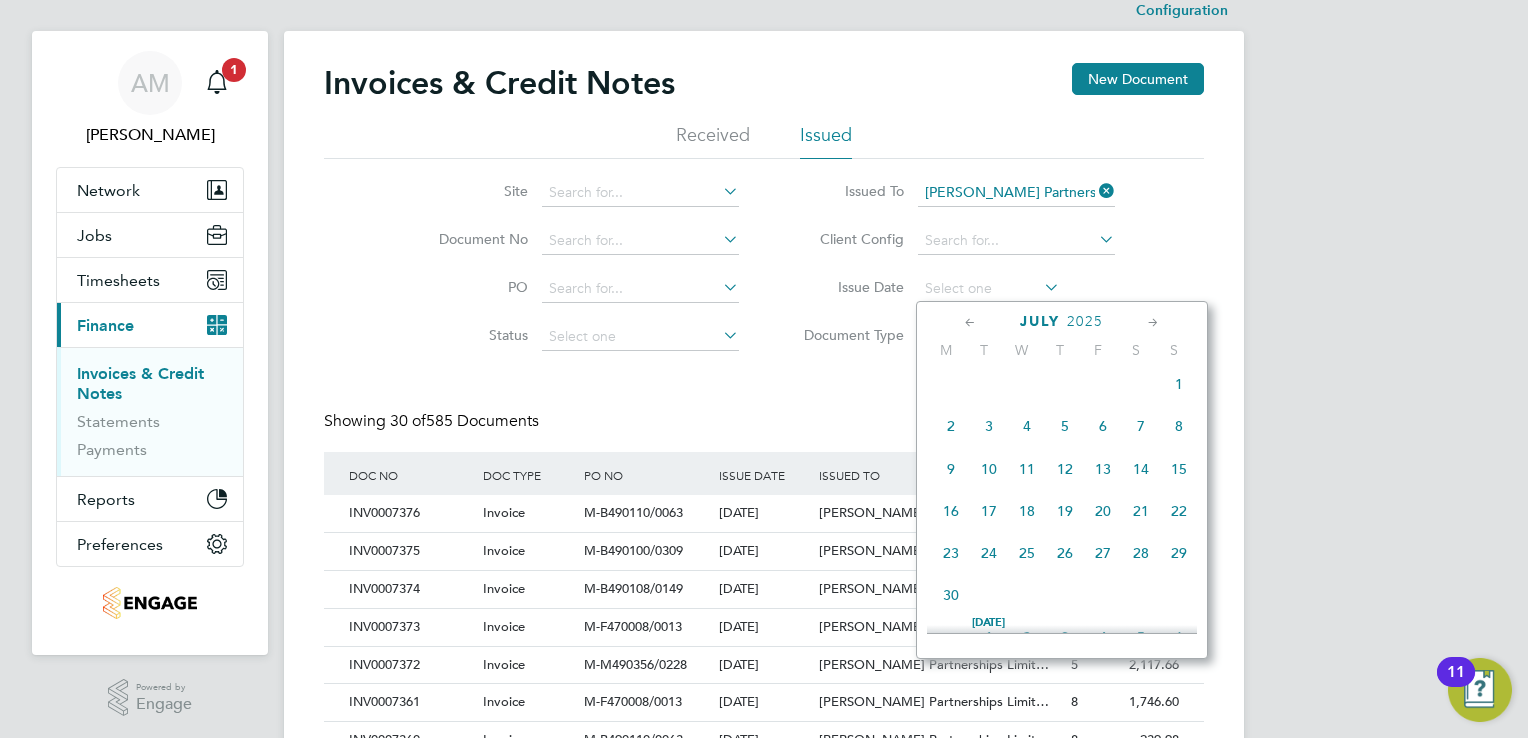 click 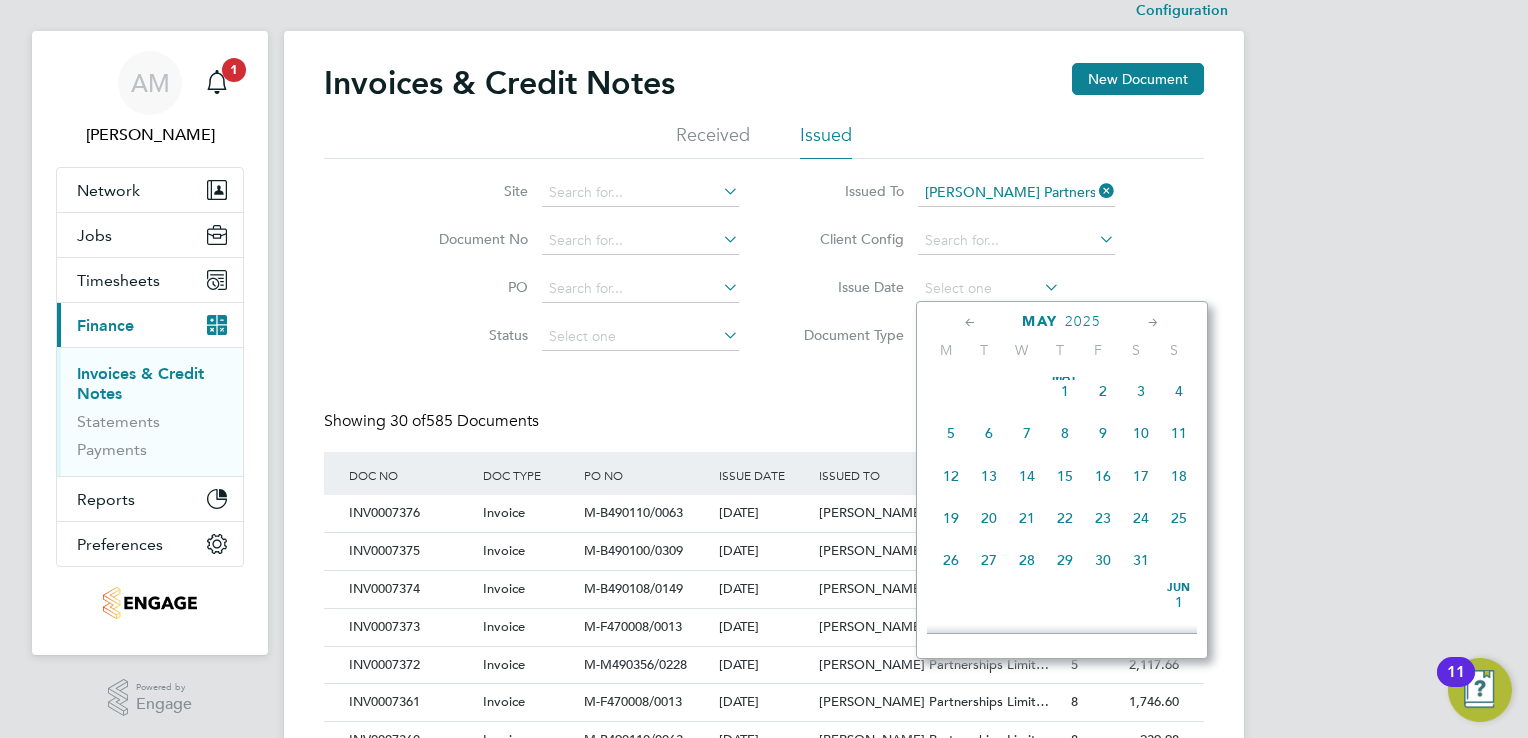 click on "19" 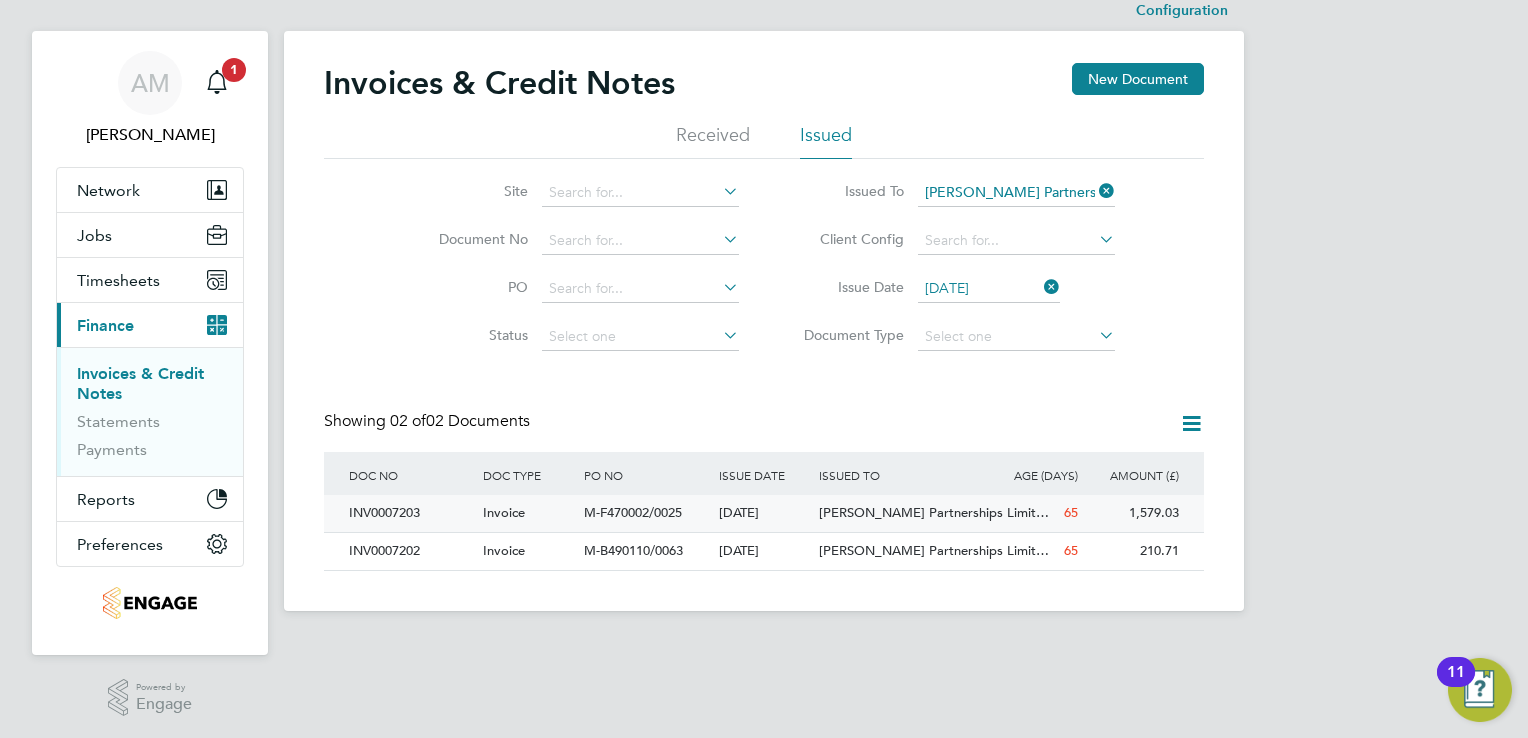 click on "INV0007203" 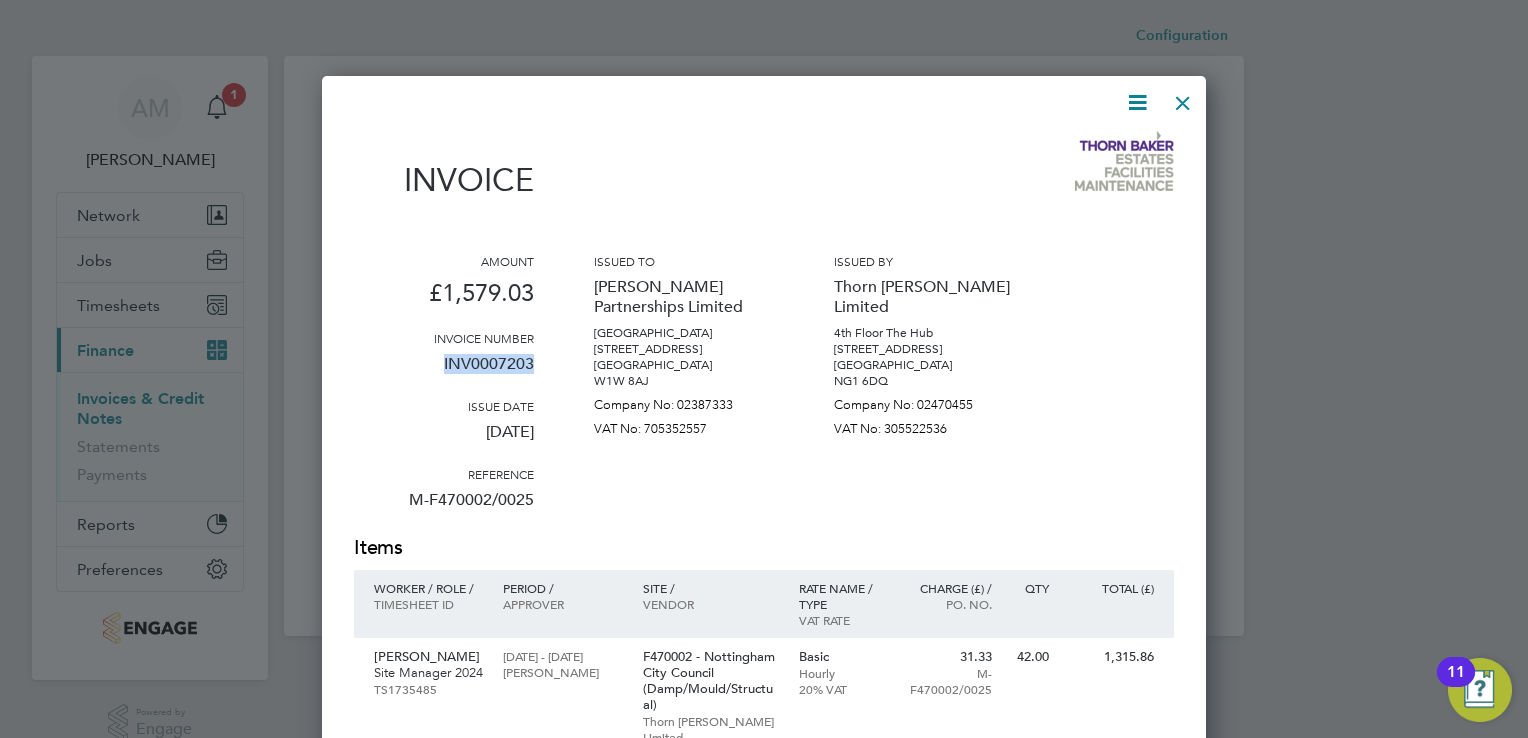 drag, startPoint x: 441, startPoint y: 362, endPoint x: 531, endPoint y: 369, distance: 90.27181 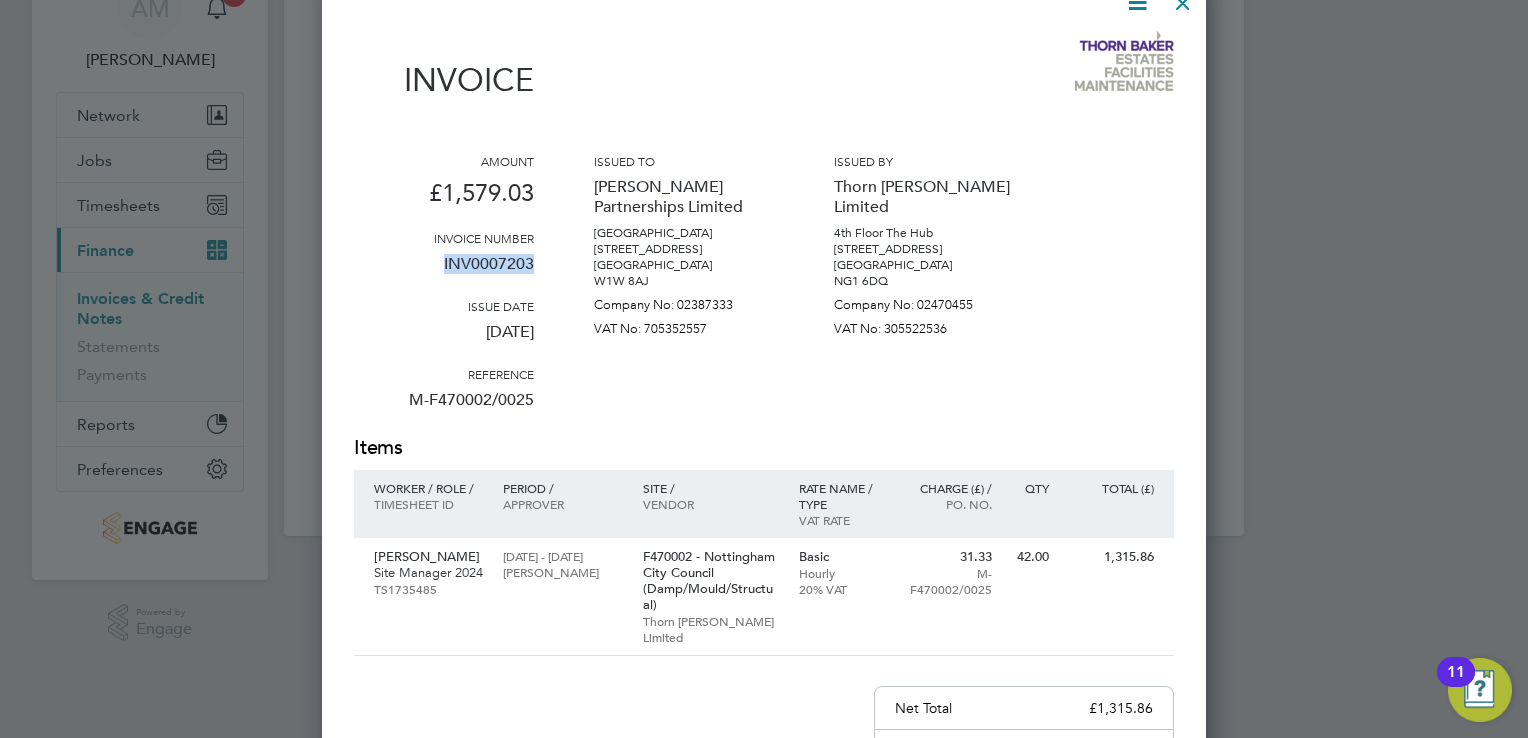 click at bounding box center (1183, -2) 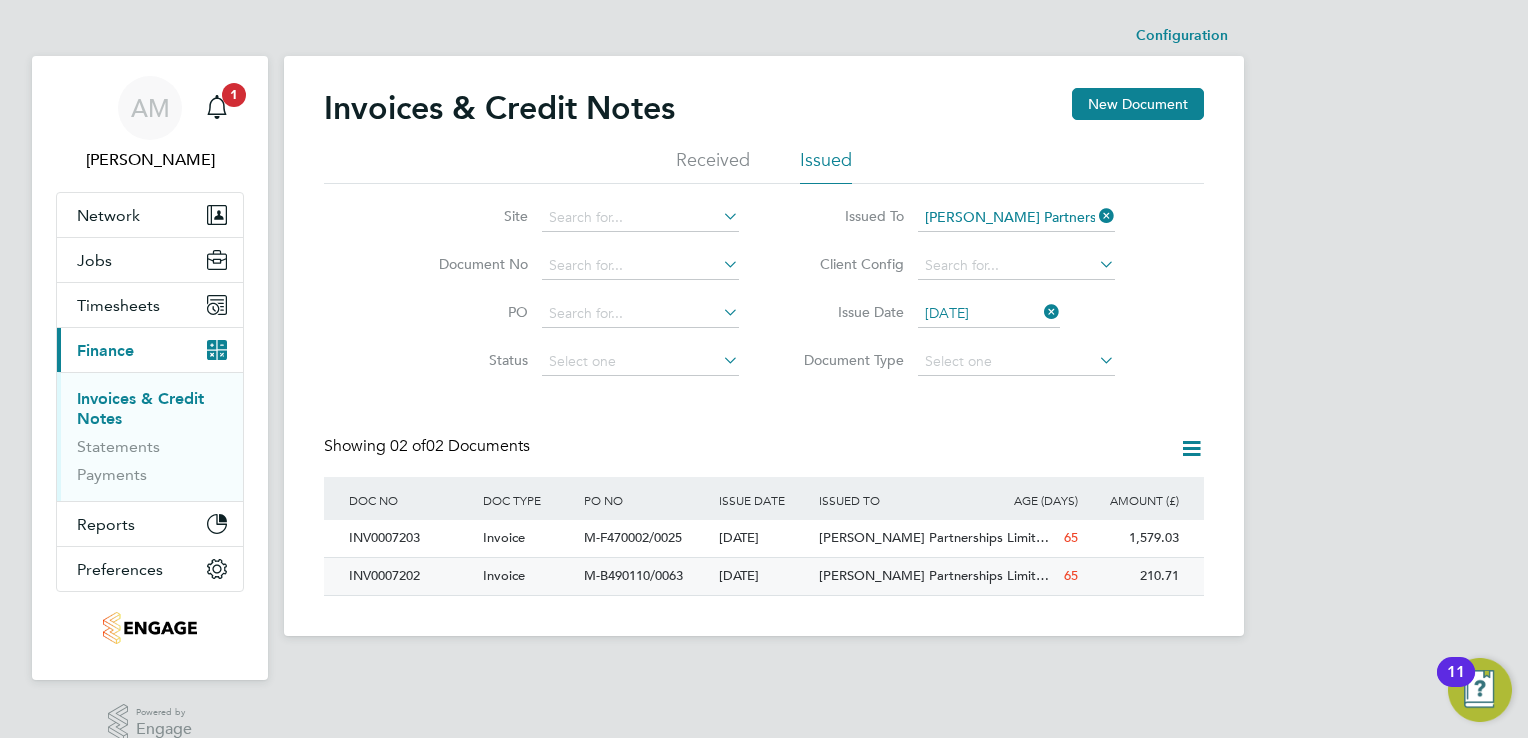 click on "INV0007202" 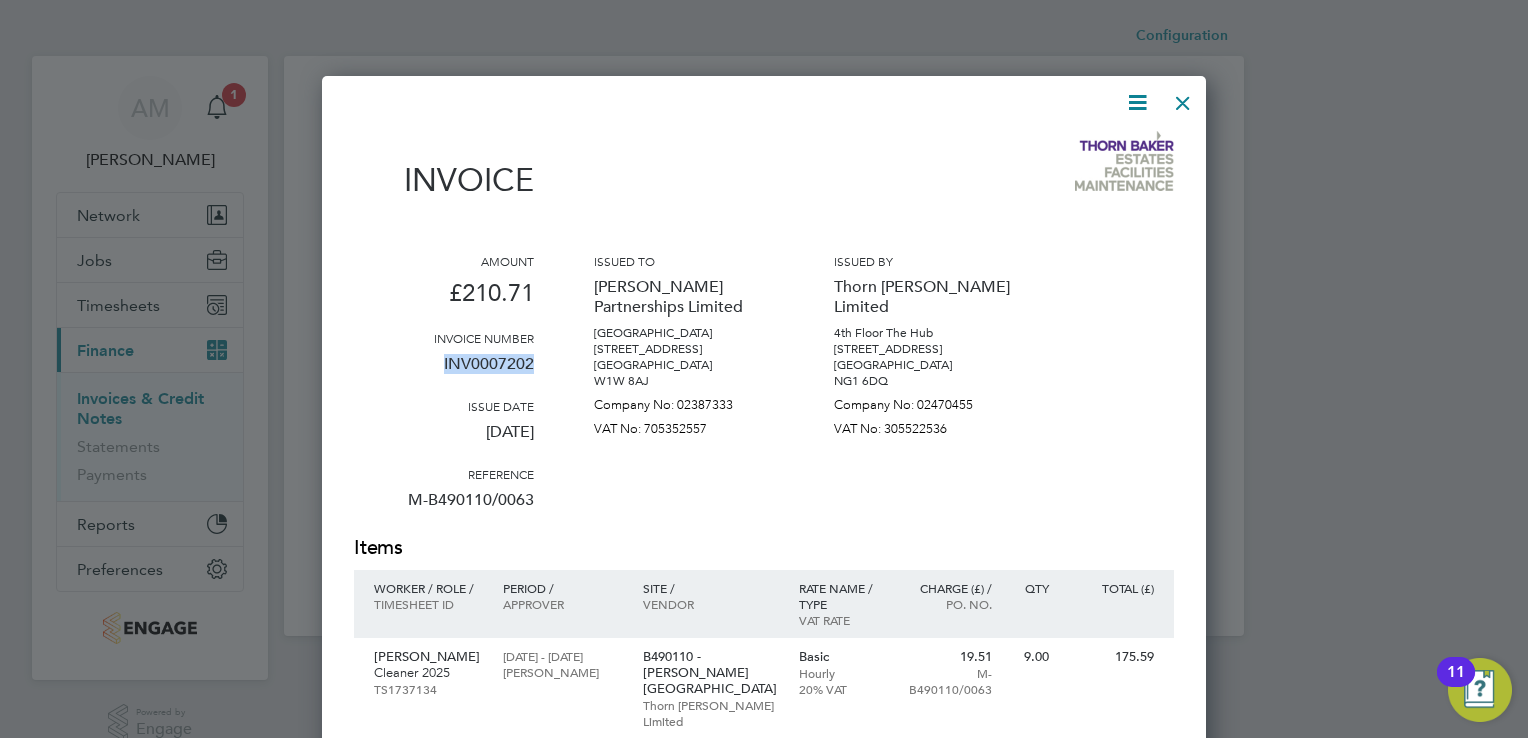 drag, startPoint x: 443, startPoint y: 361, endPoint x: 542, endPoint y: 368, distance: 99.24717 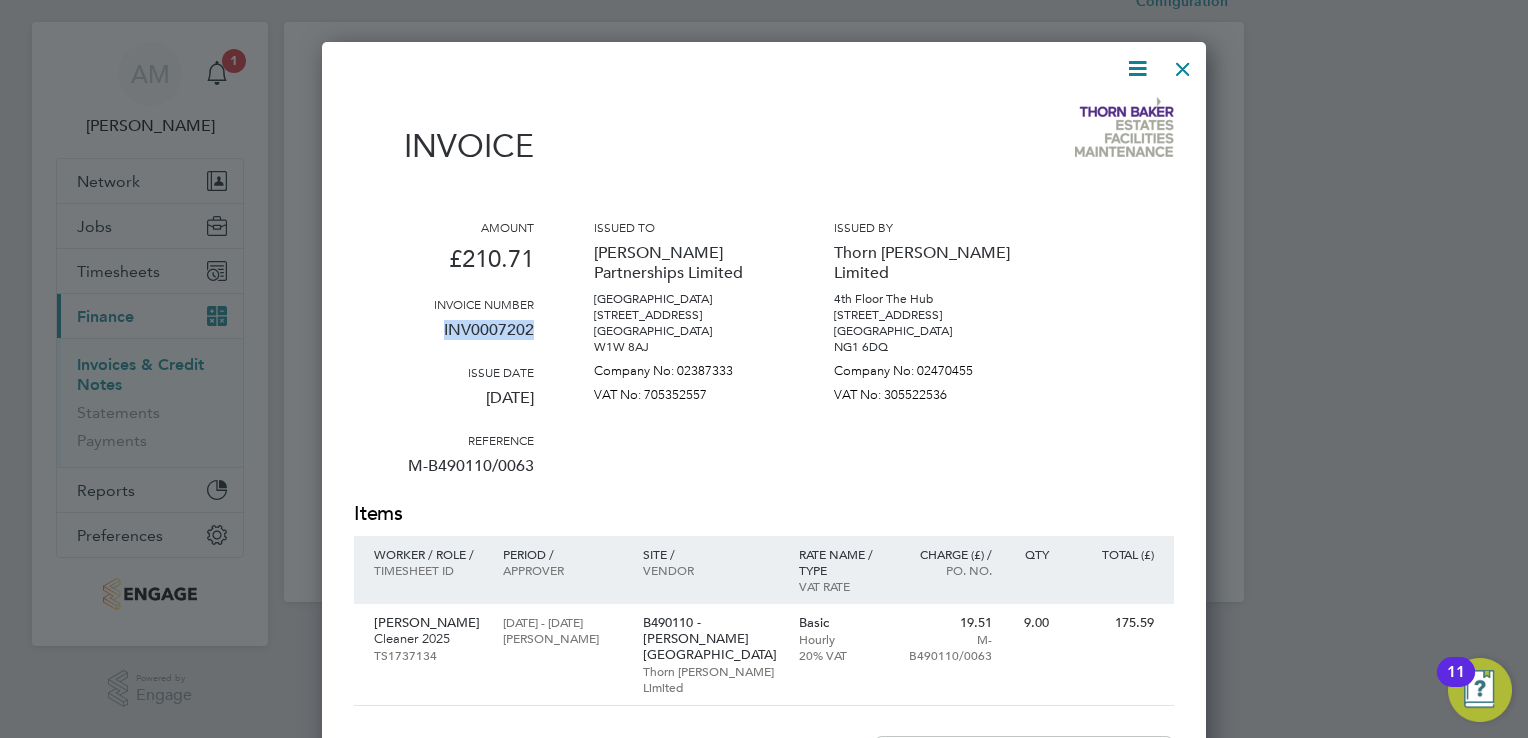 scroll, scrollTop: 0, scrollLeft: 0, axis: both 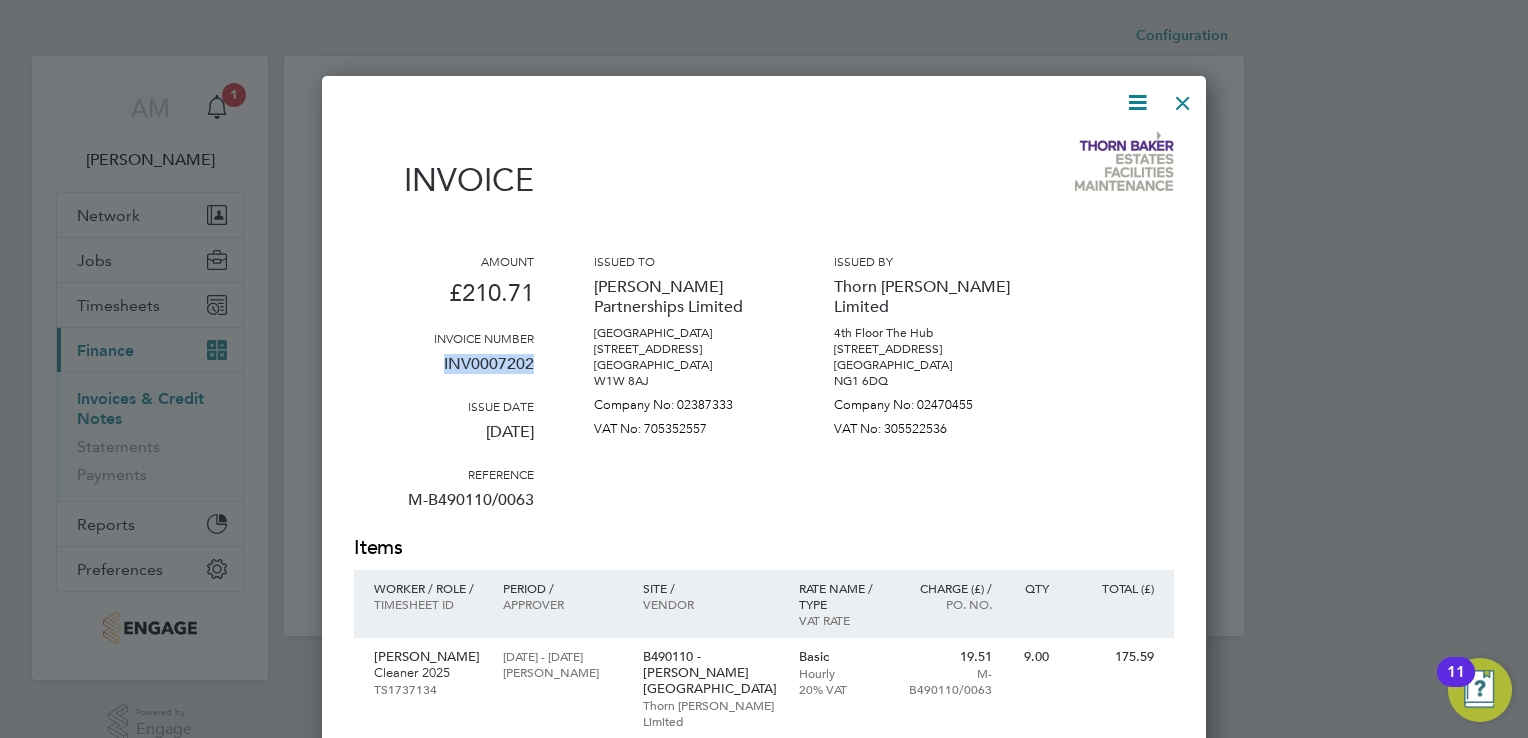 click at bounding box center [1183, 98] 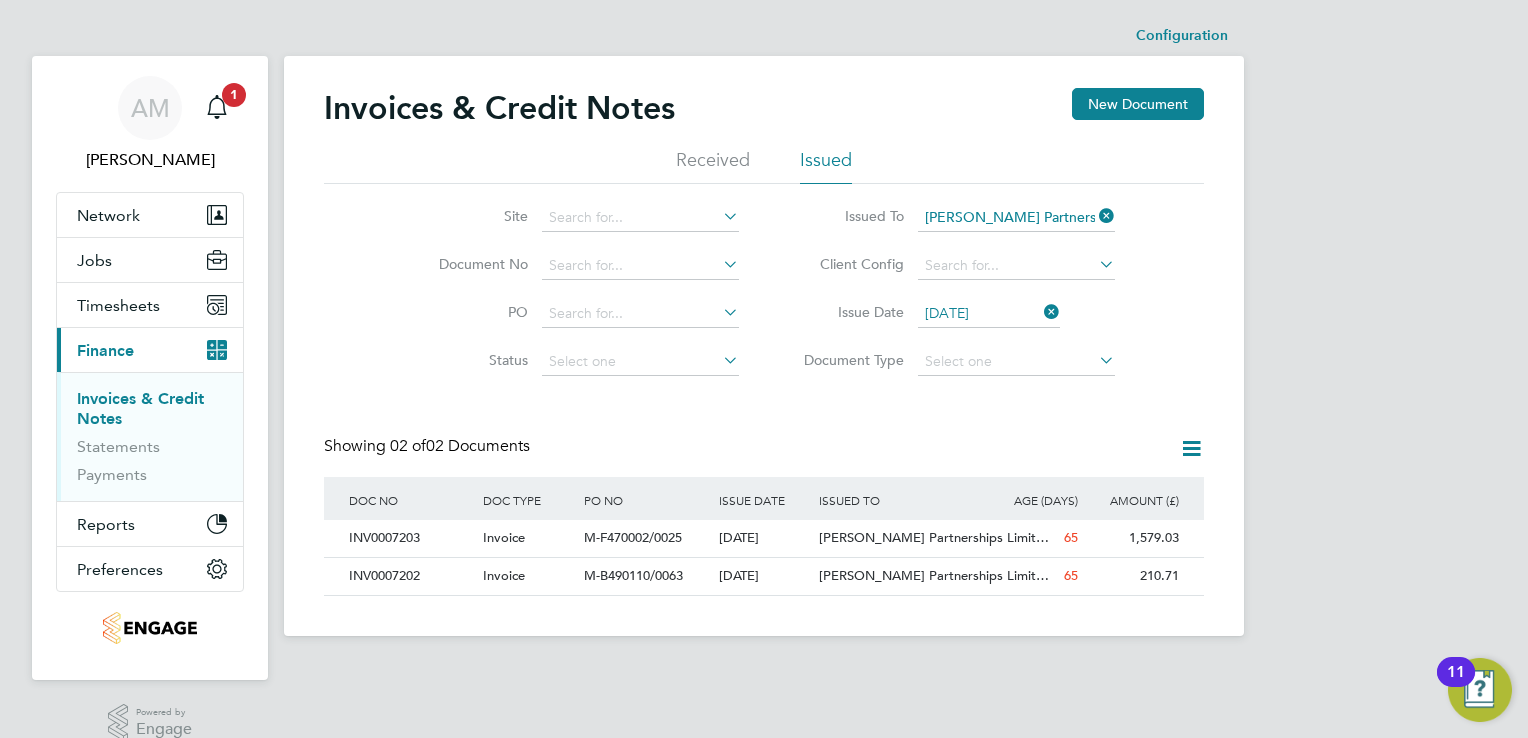 click 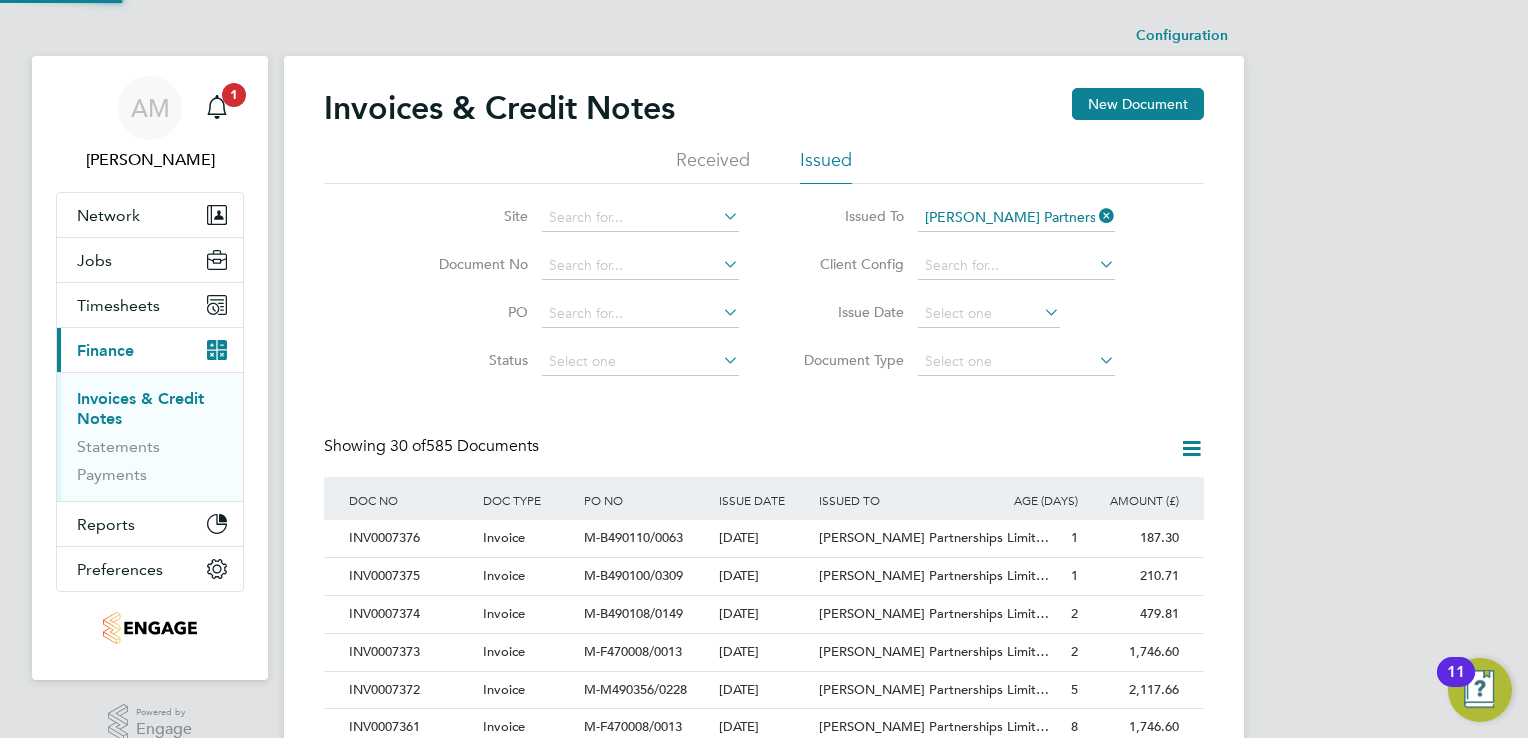 scroll, scrollTop: 10, scrollLeft: 9, axis: both 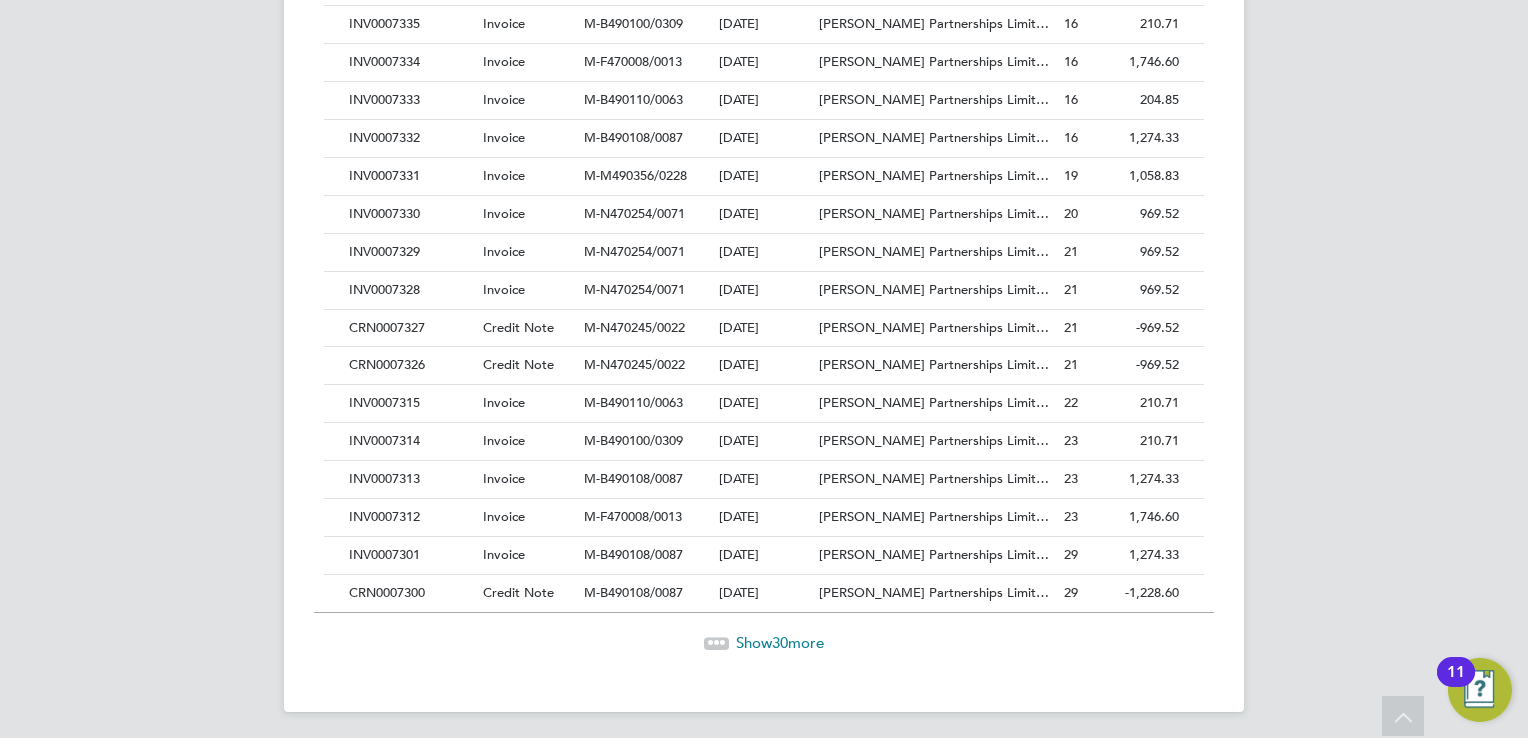 click on "Show  30  more" 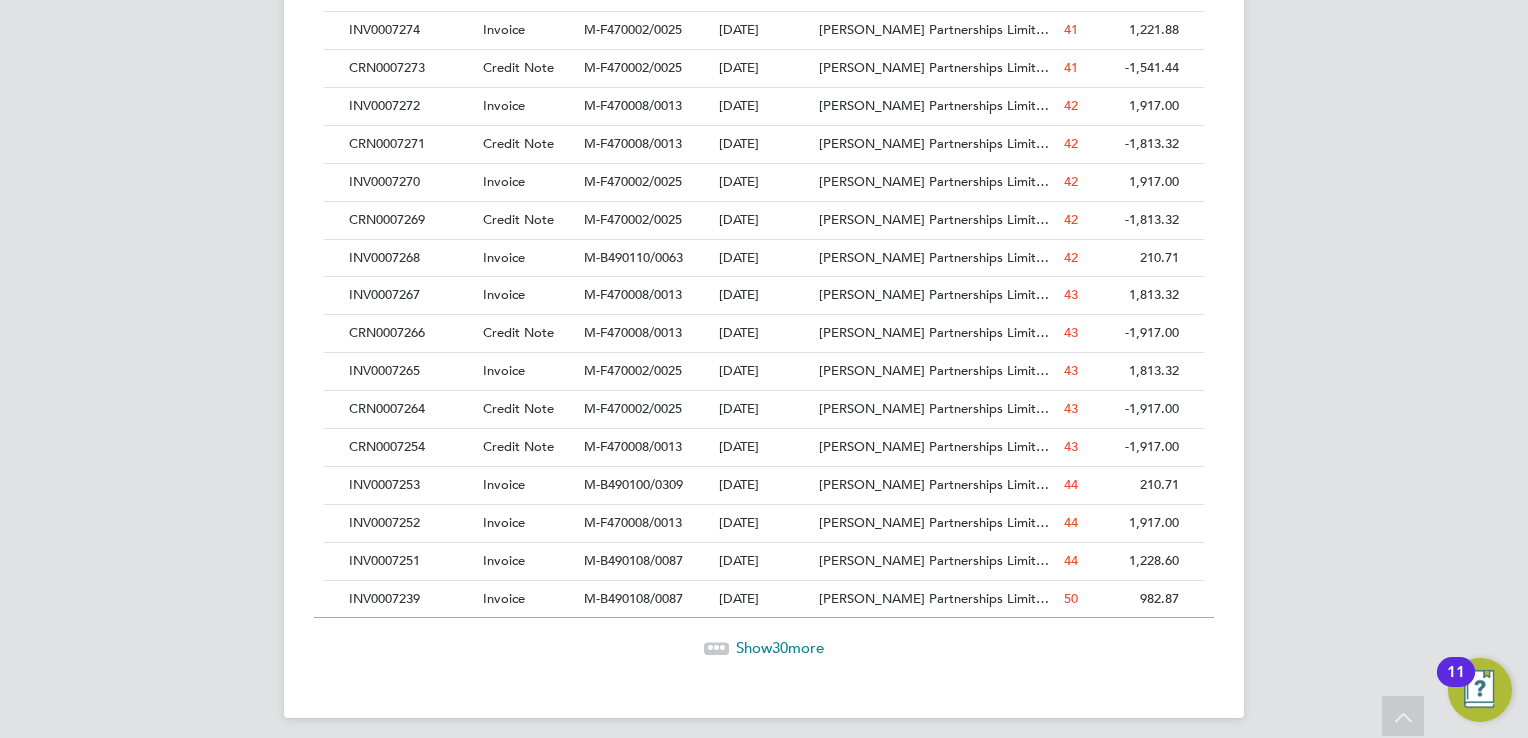 click on "30" 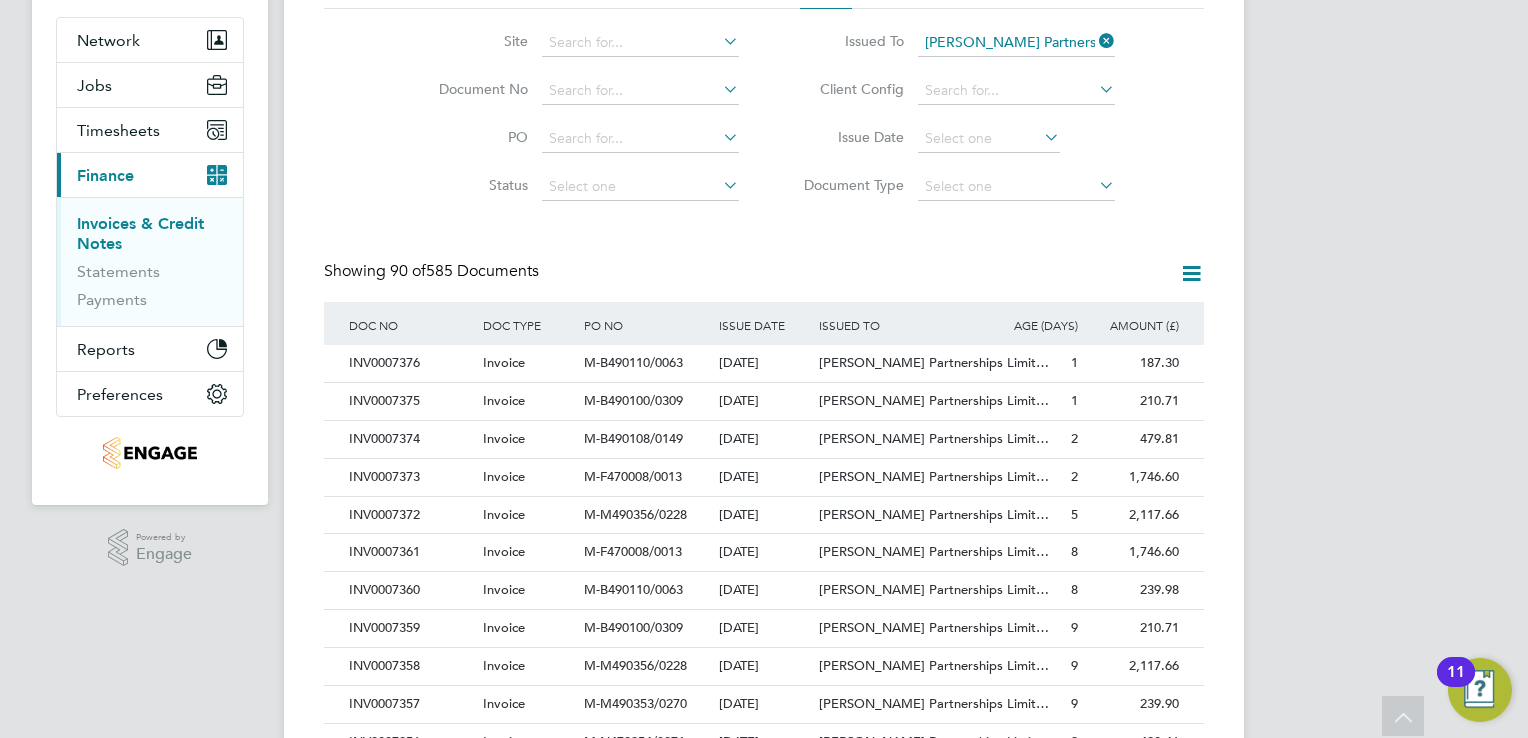 click 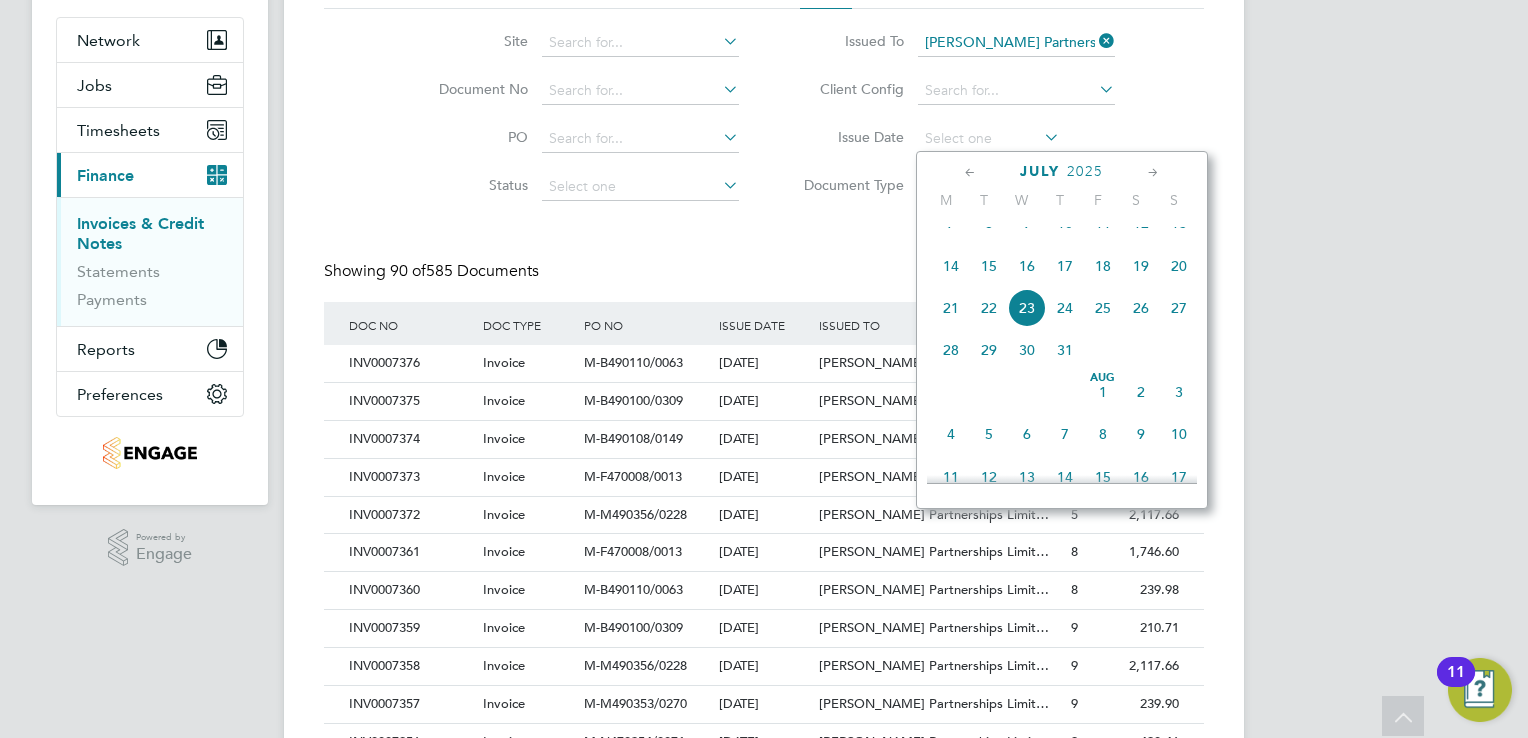 click 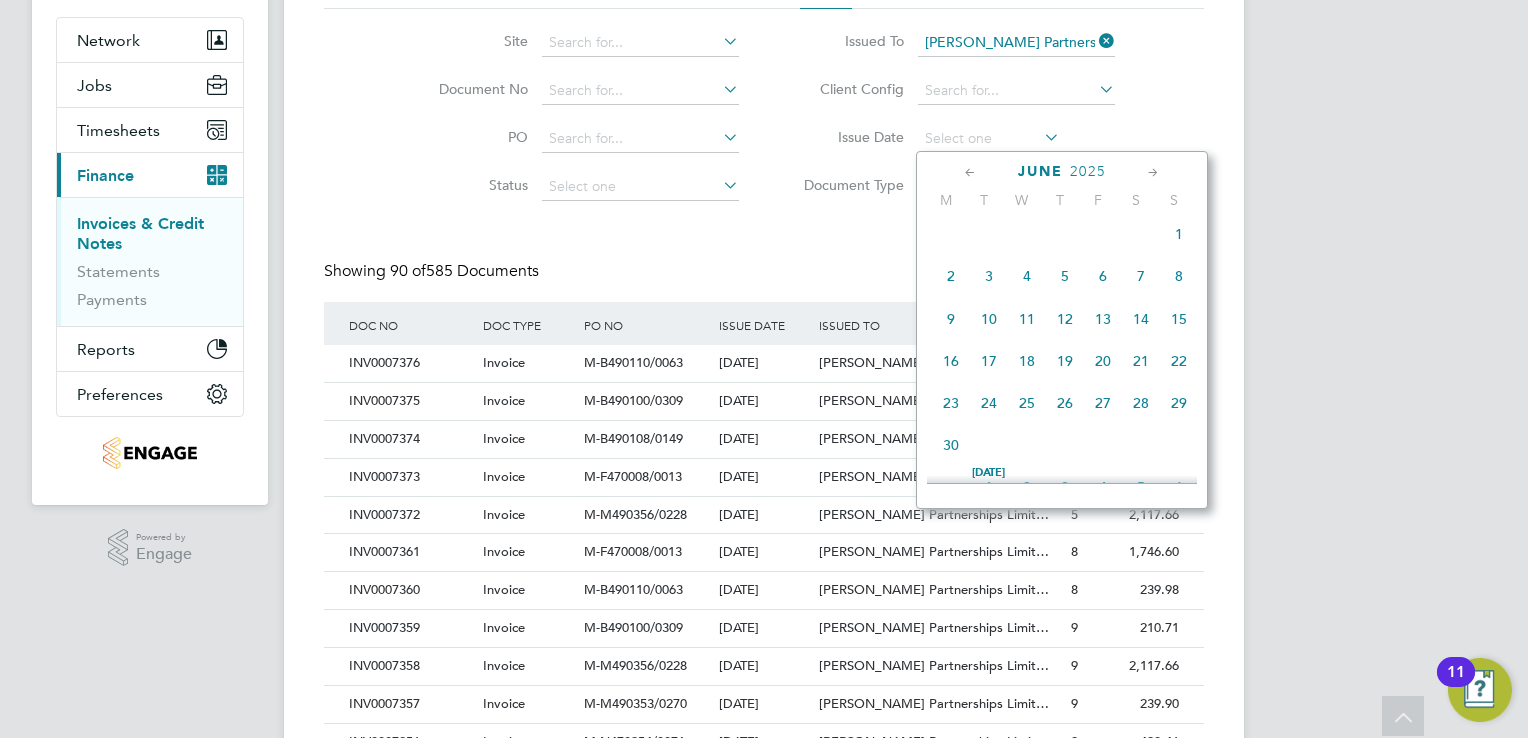 click 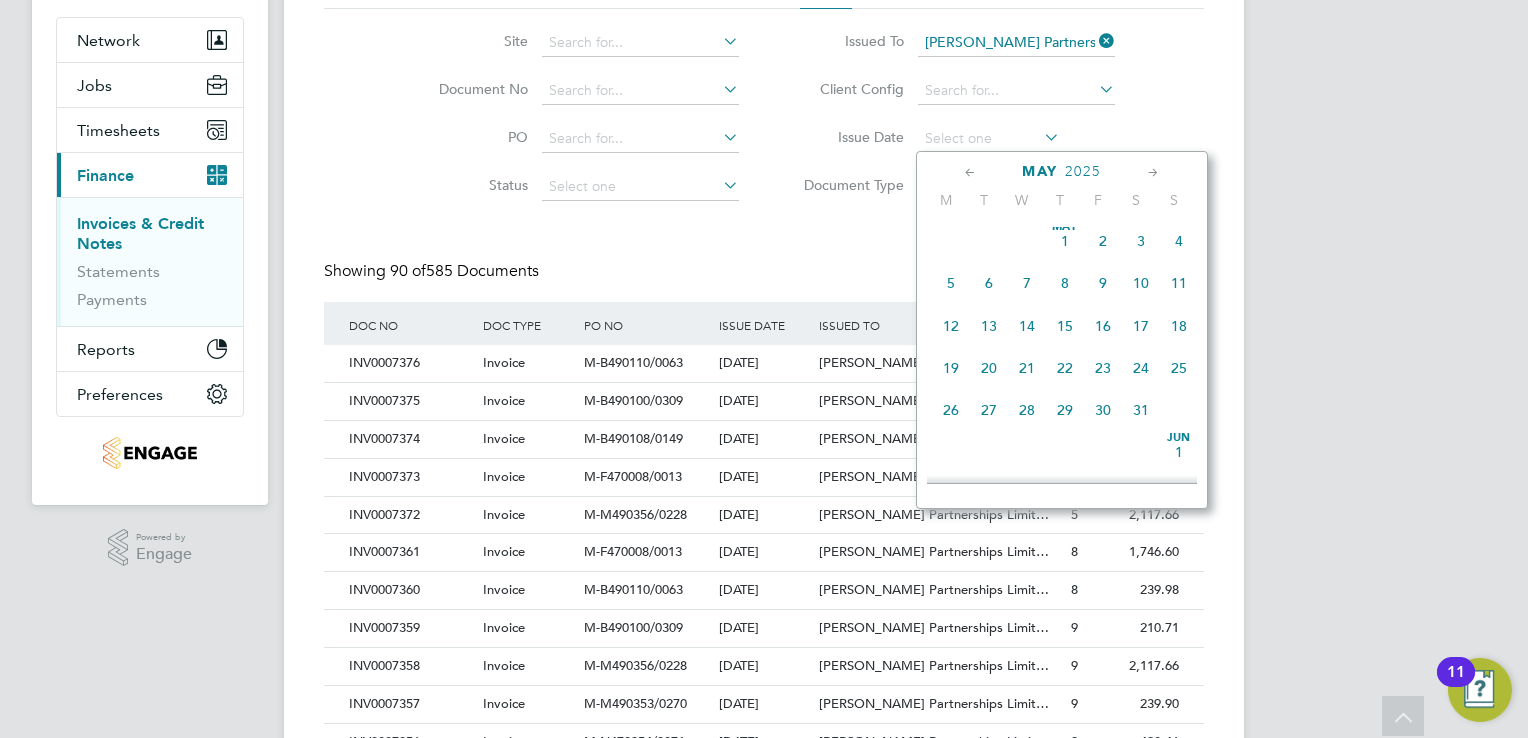 click on "20" 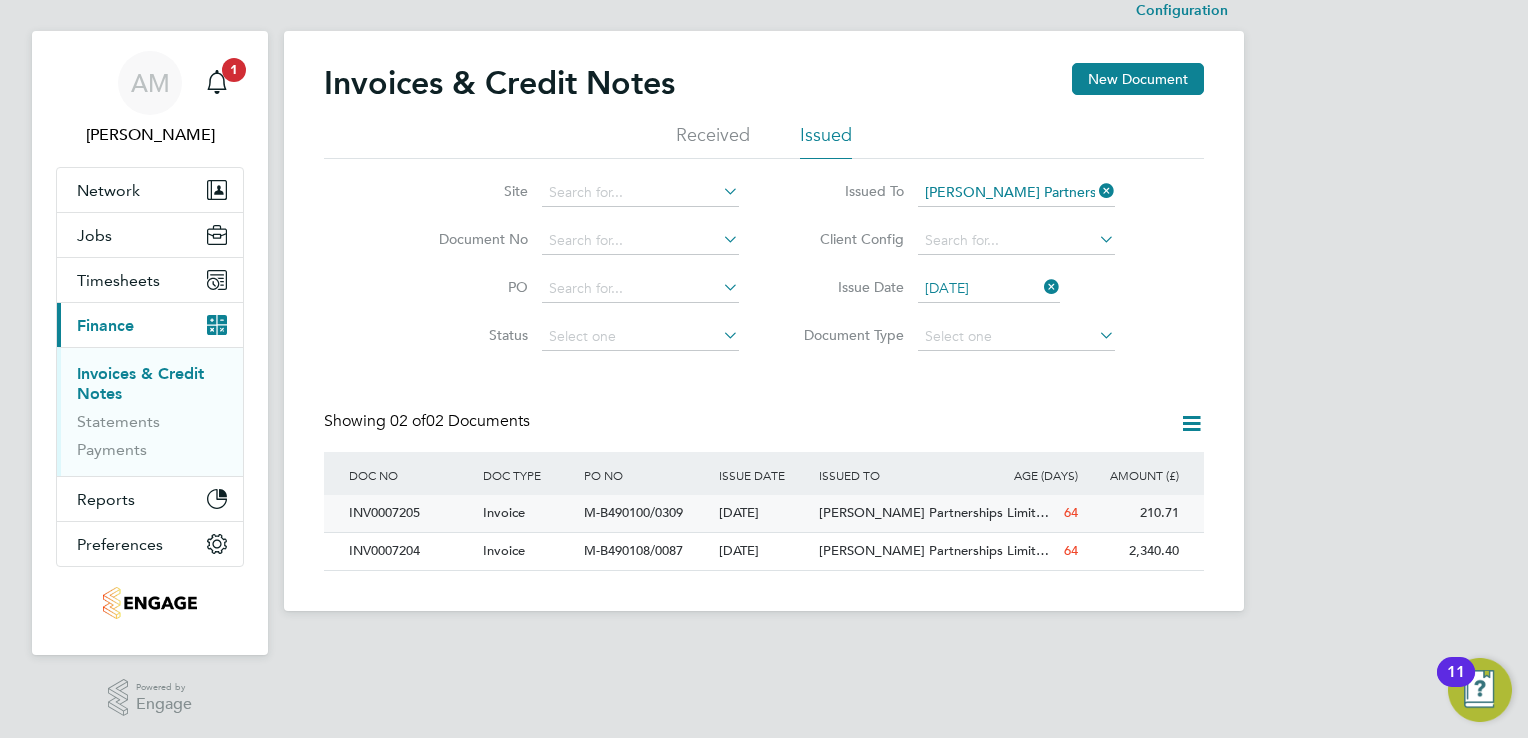 click on "INV0007205" 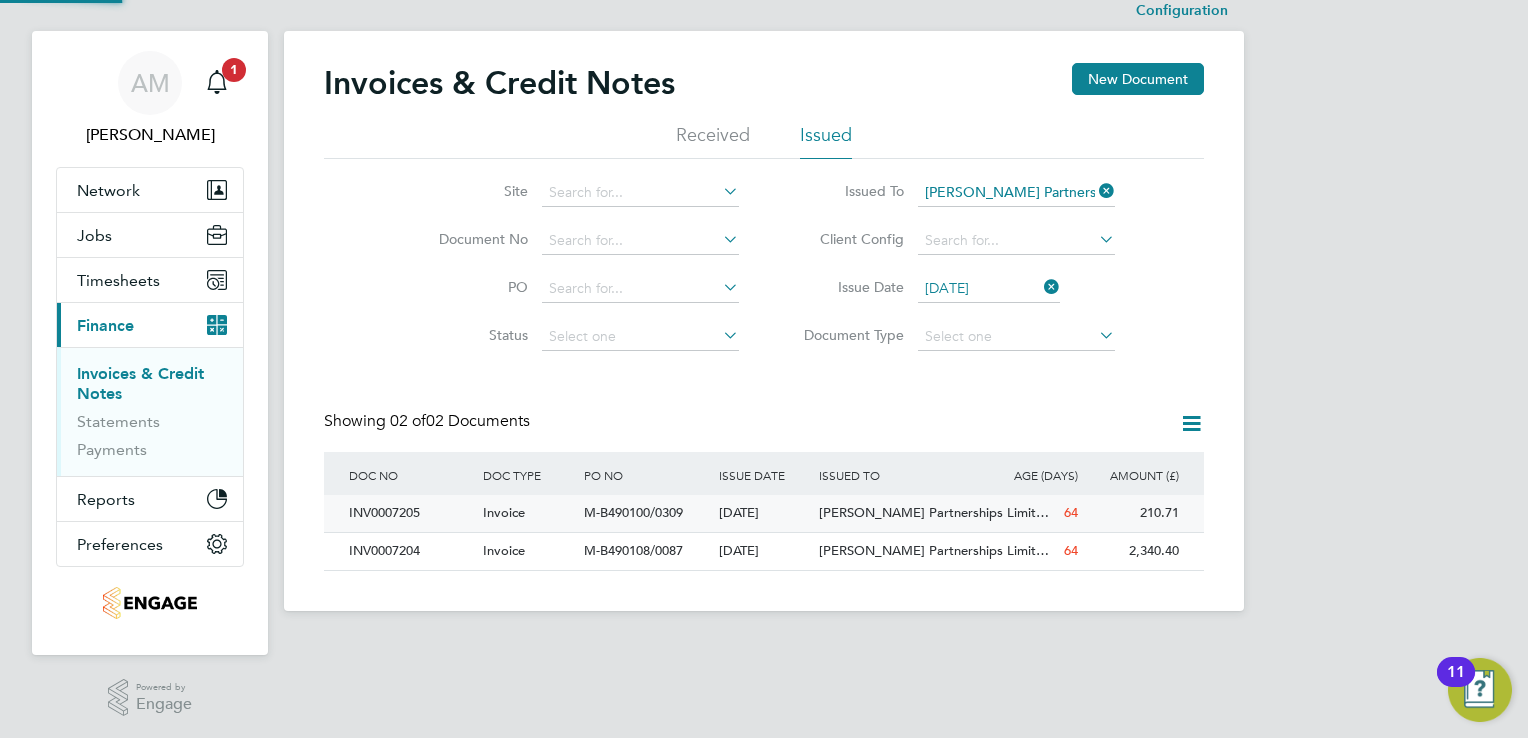 scroll, scrollTop: 0, scrollLeft: 0, axis: both 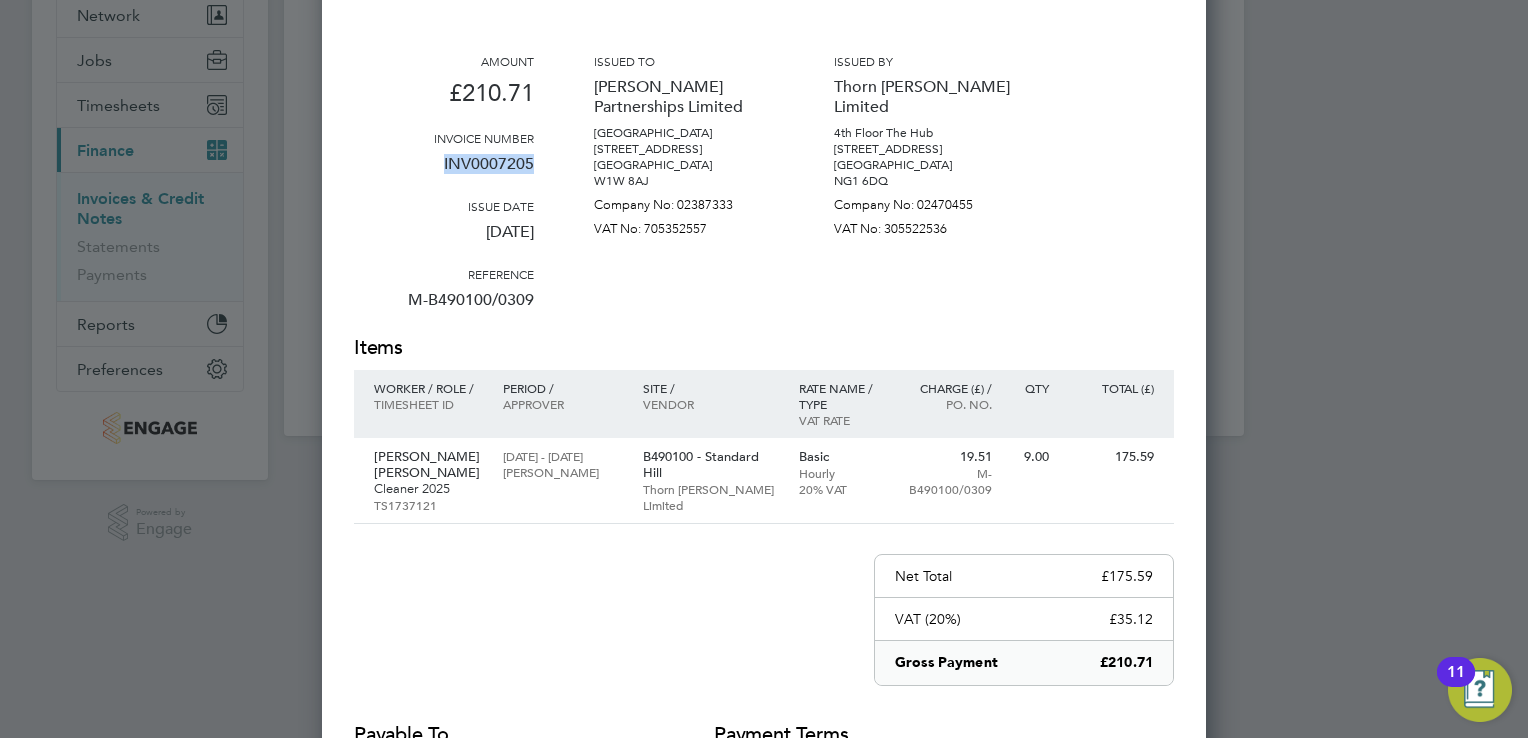 drag, startPoint x: 443, startPoint y: 161, endPoint x: 532, endPoint y: 177, distance: 90.426765 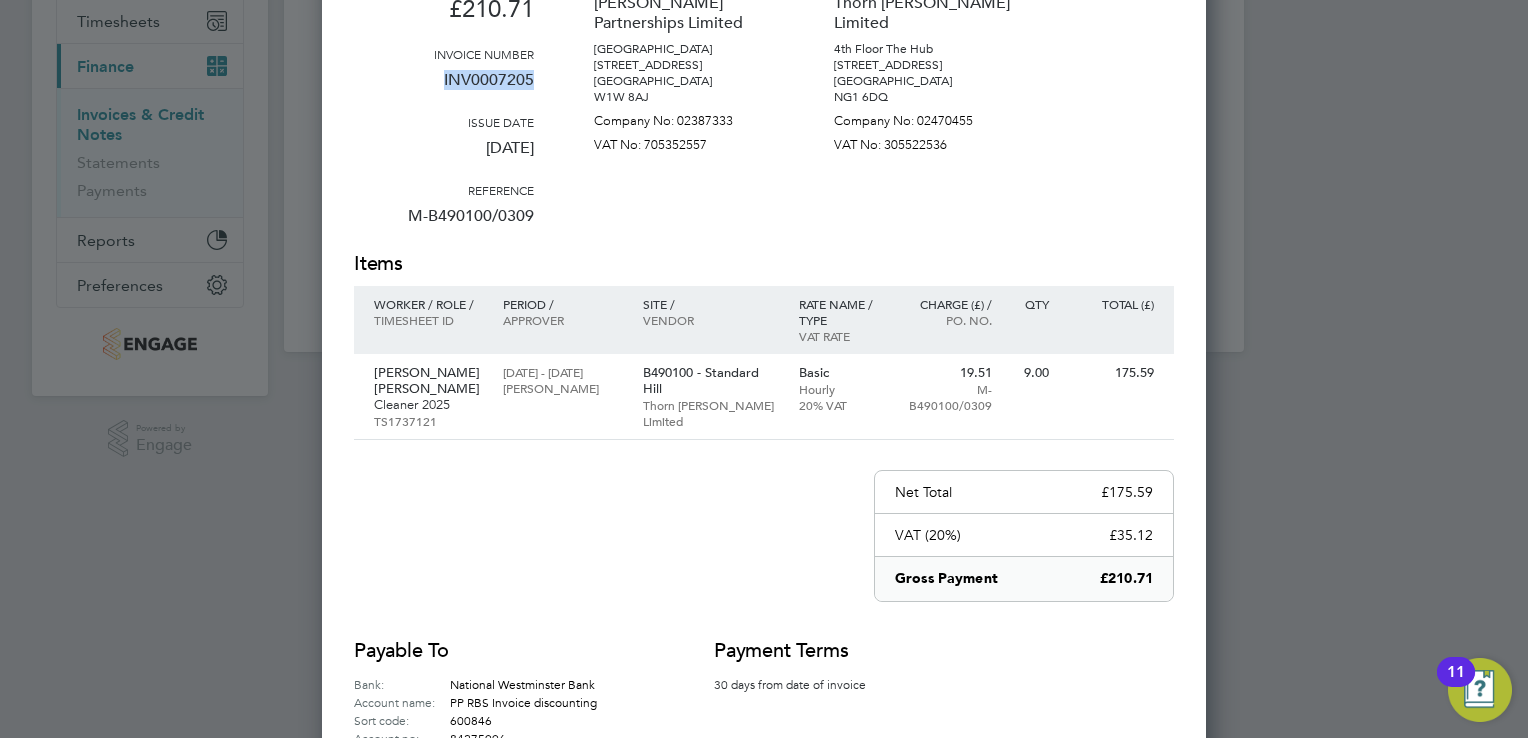 scroll, scrollTop: 0, scrollLeft: 0, axis: both 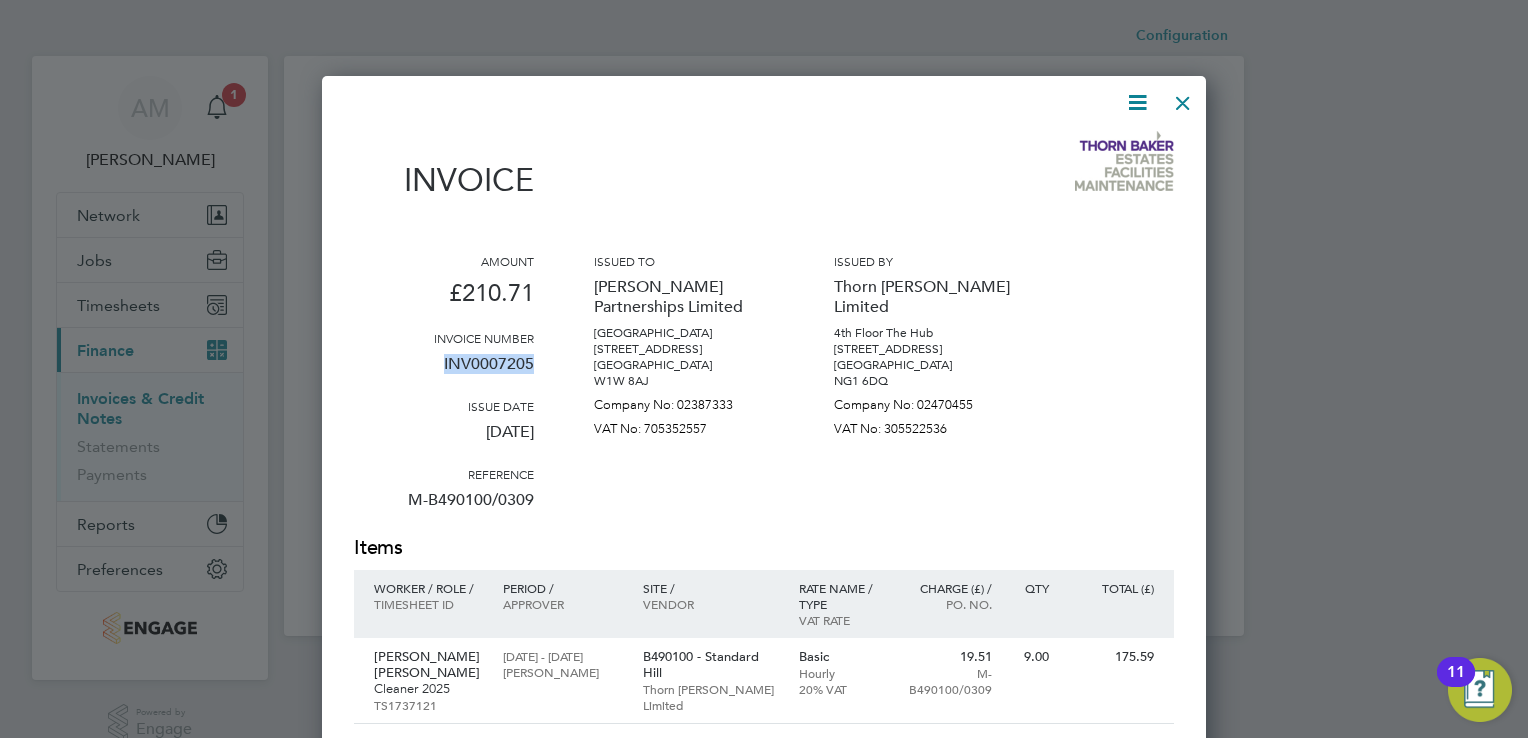 click at bounding box center (1183, 98) 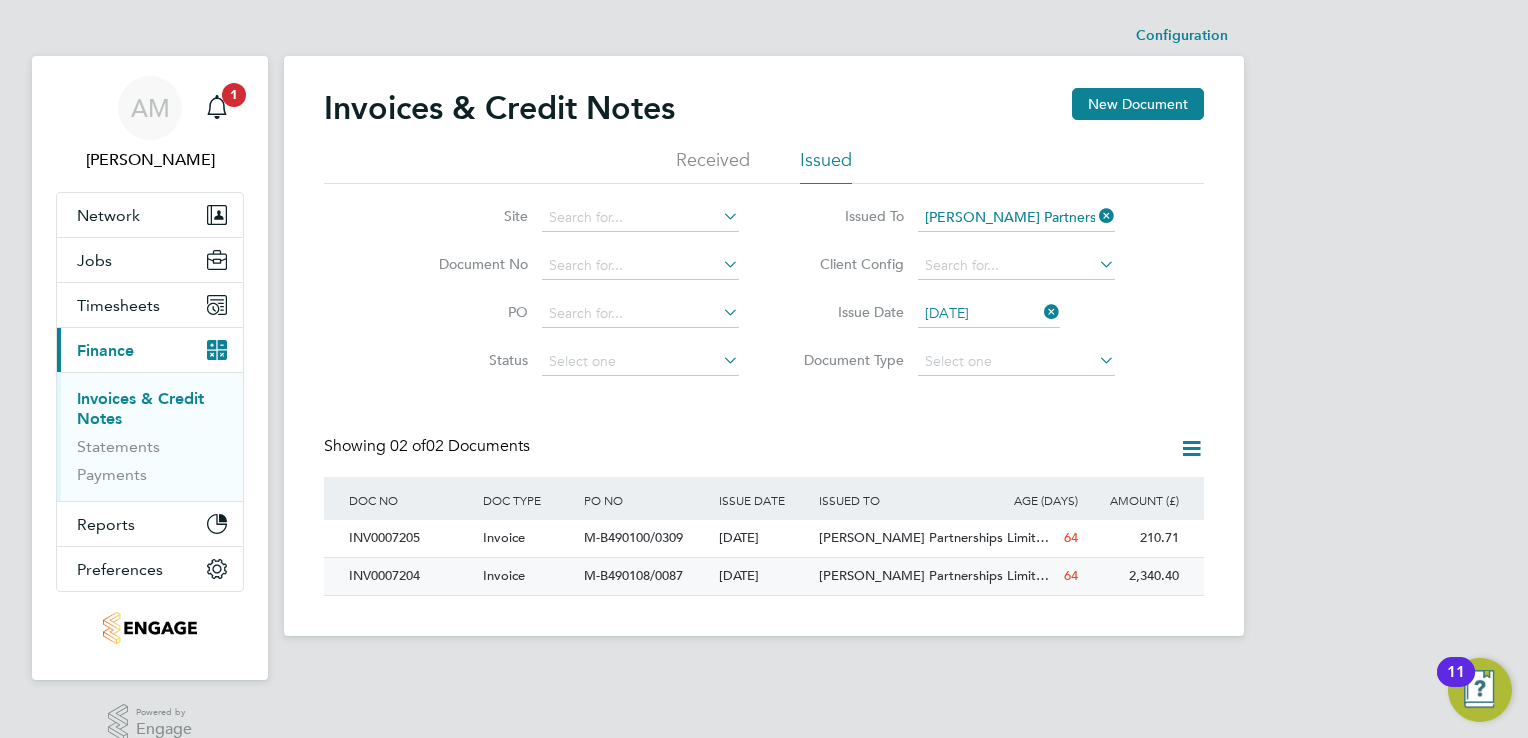 click on "INV0007204" 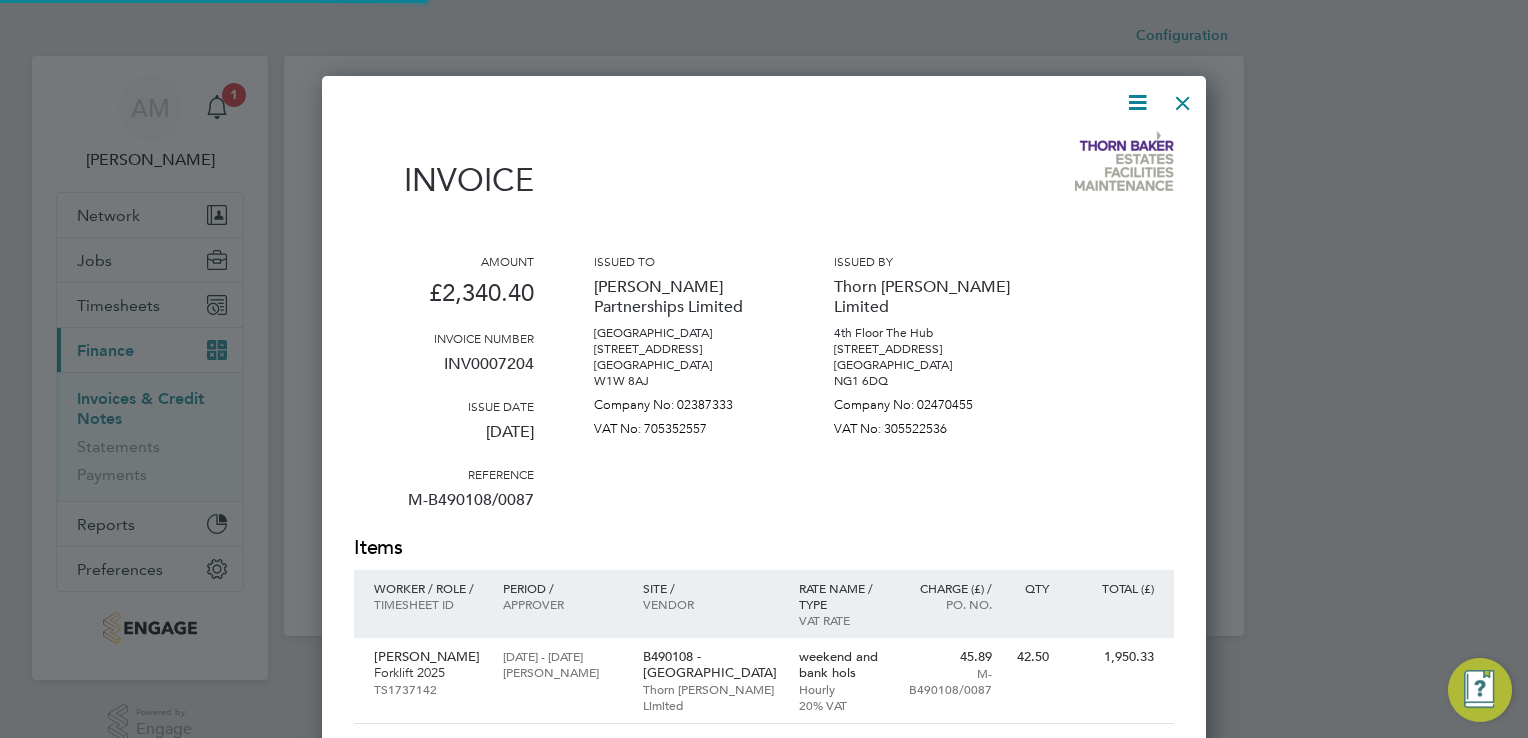 scroll, scrollTop: 9, scrollLeft: 10, axis: both 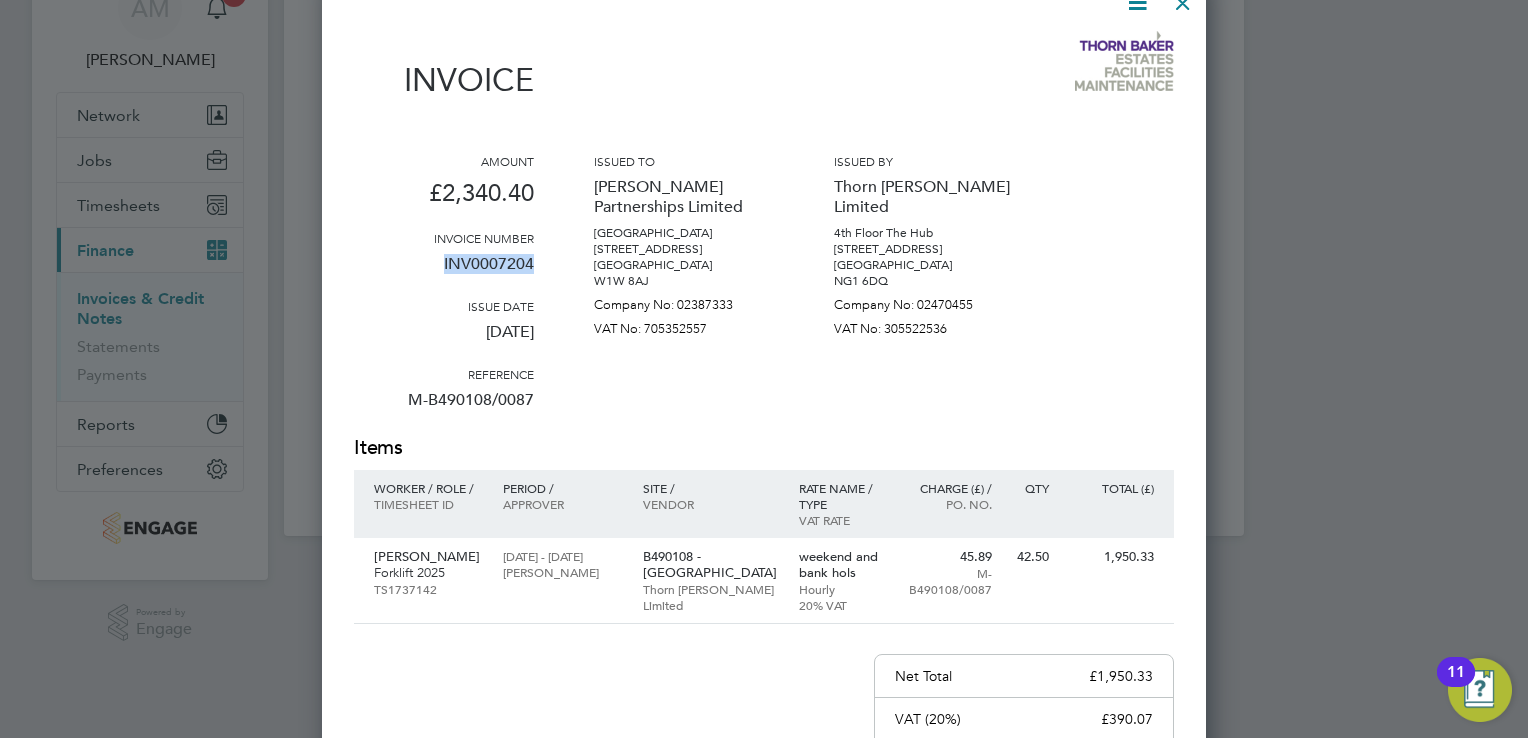 drag, startPoint x: 444, startPoint y: 258, endPoint x: 530, endPoint y: 266, distance: 86.37129 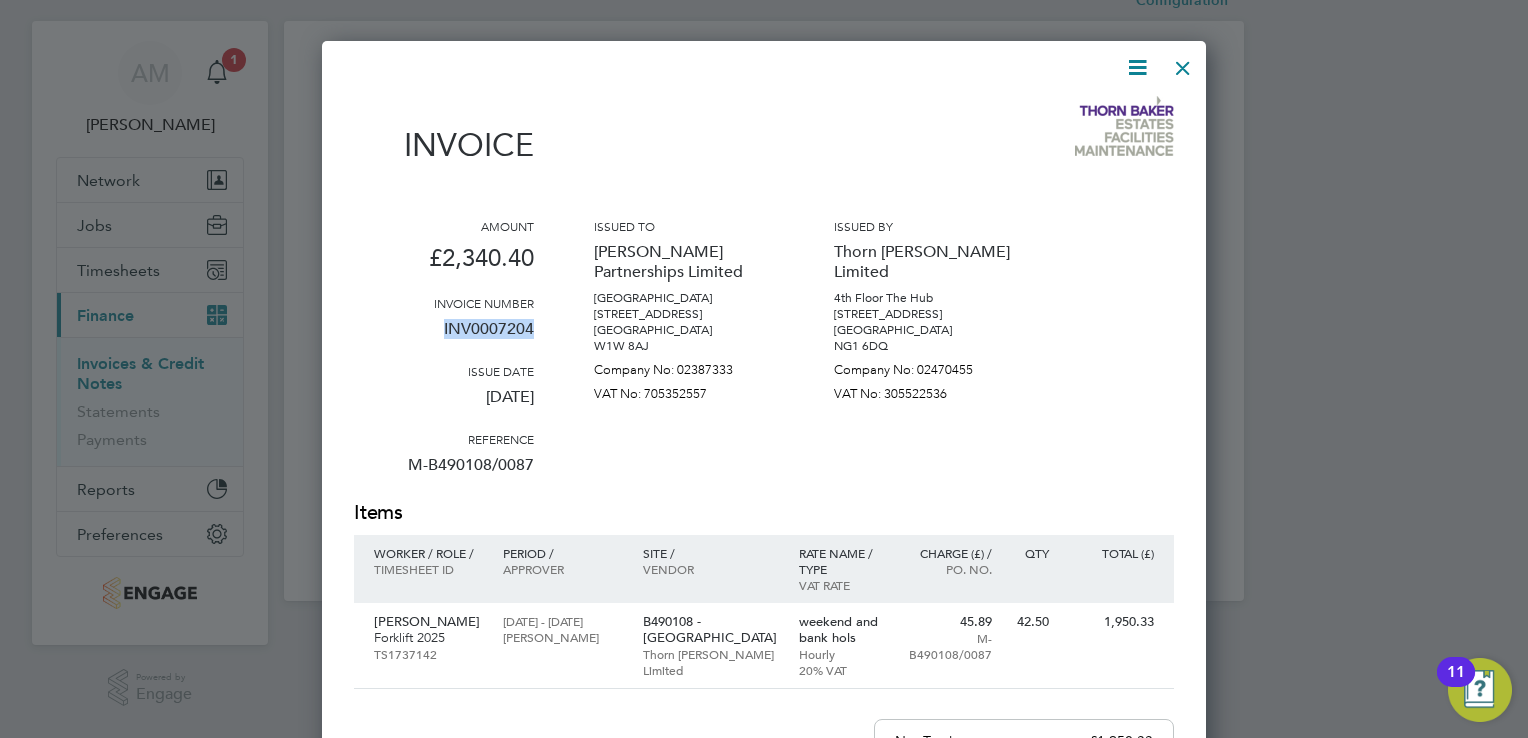 scroll, scrollTop: 0, scrollLeft: 0, axis: both 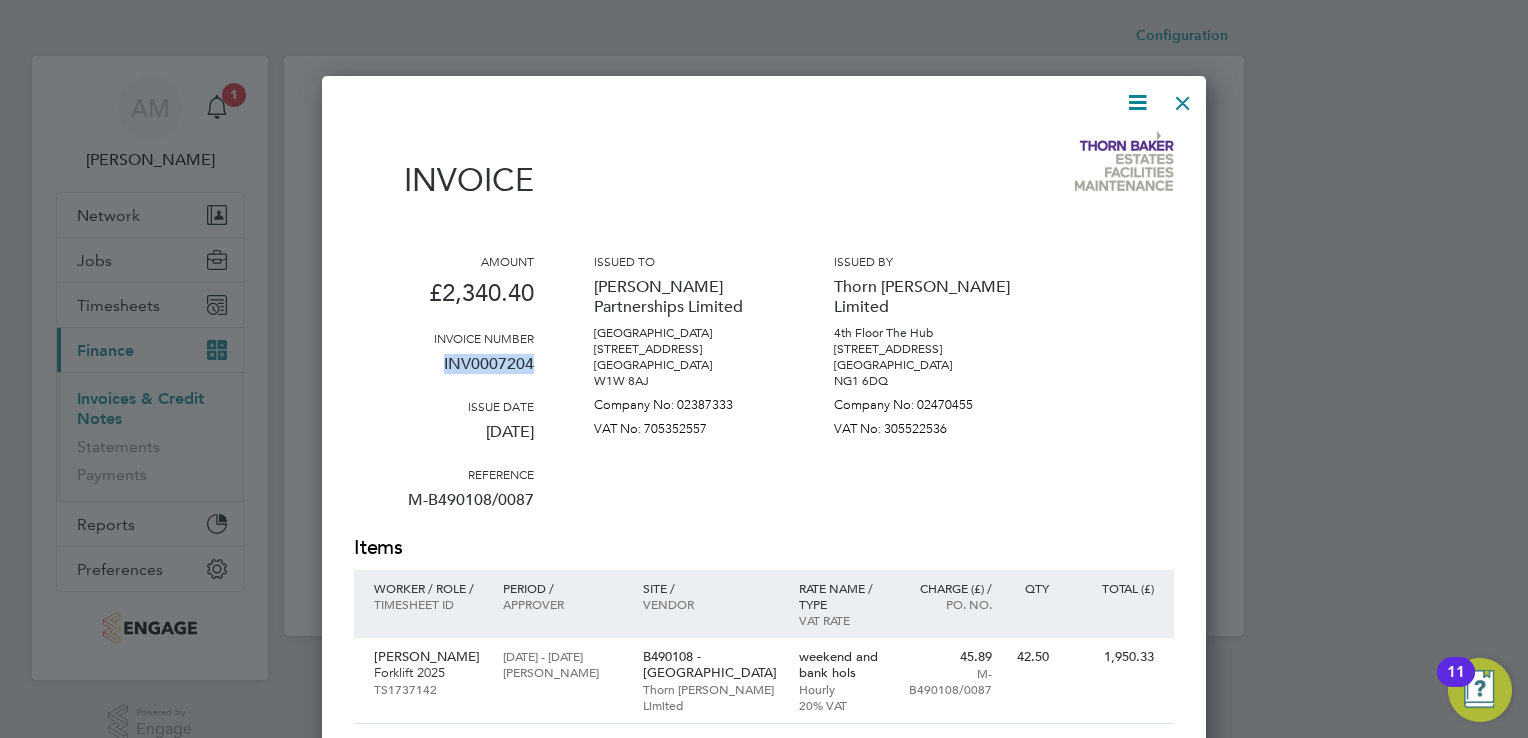 click at bounding box center (1183, 98) 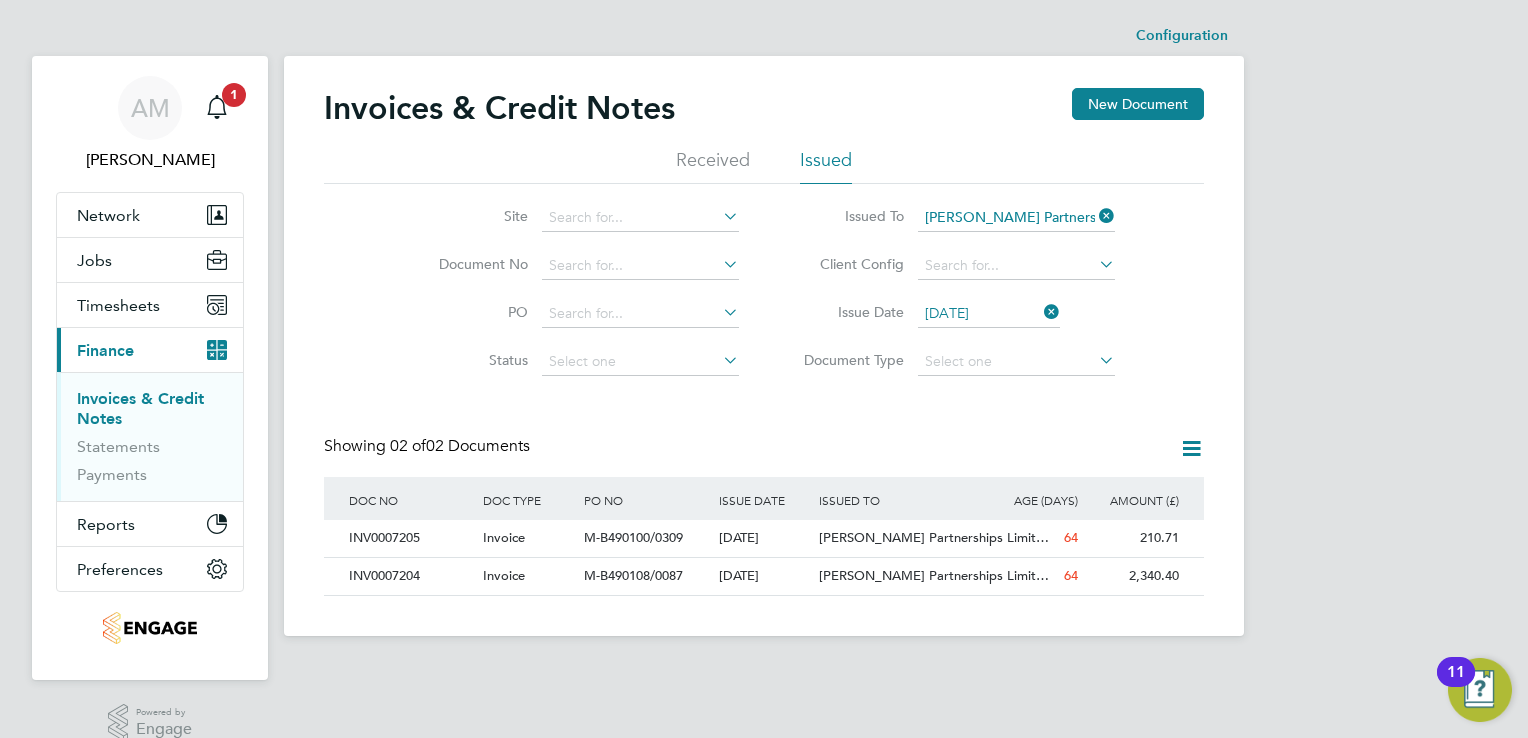 click 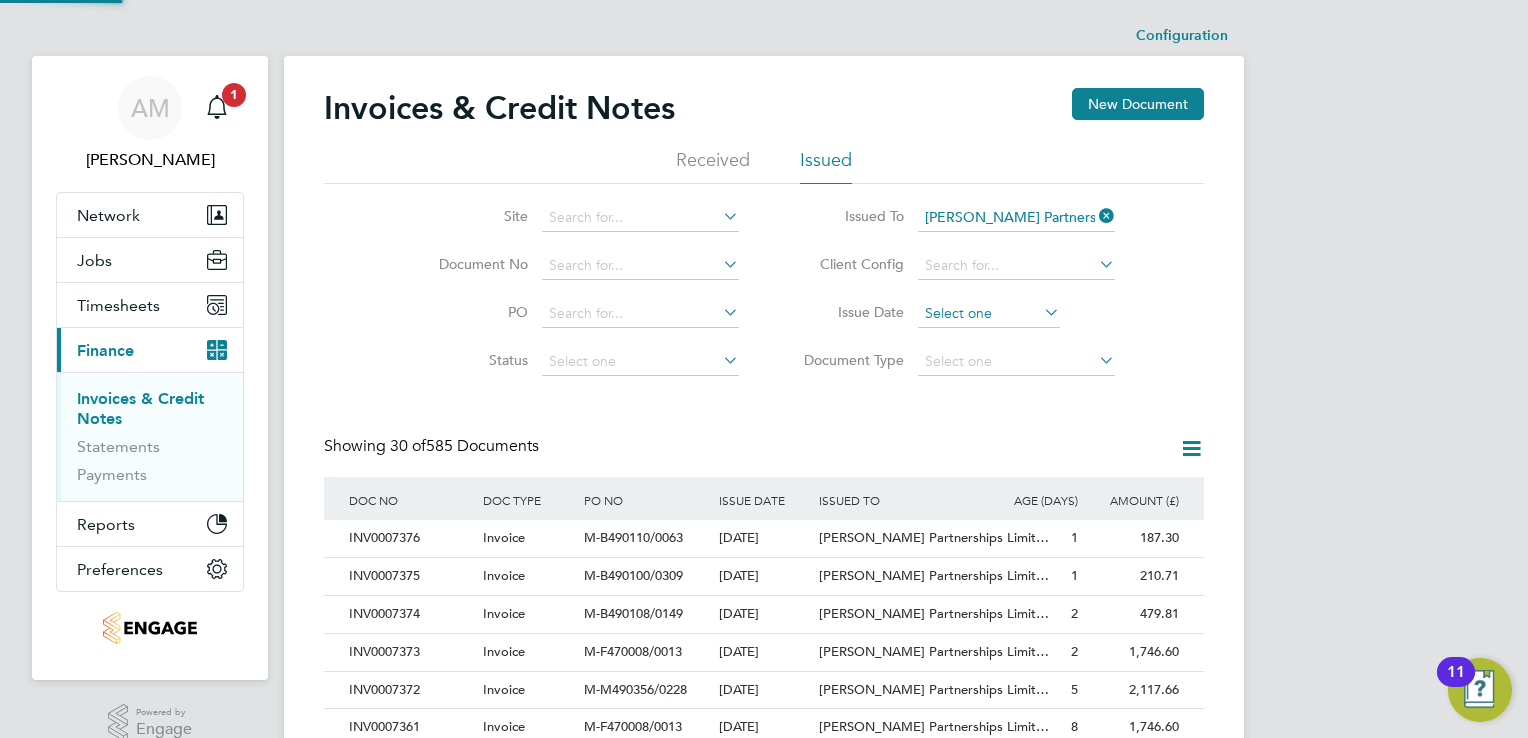 scroll, scrollTop: 10, scrollLeft: 9, axis: both 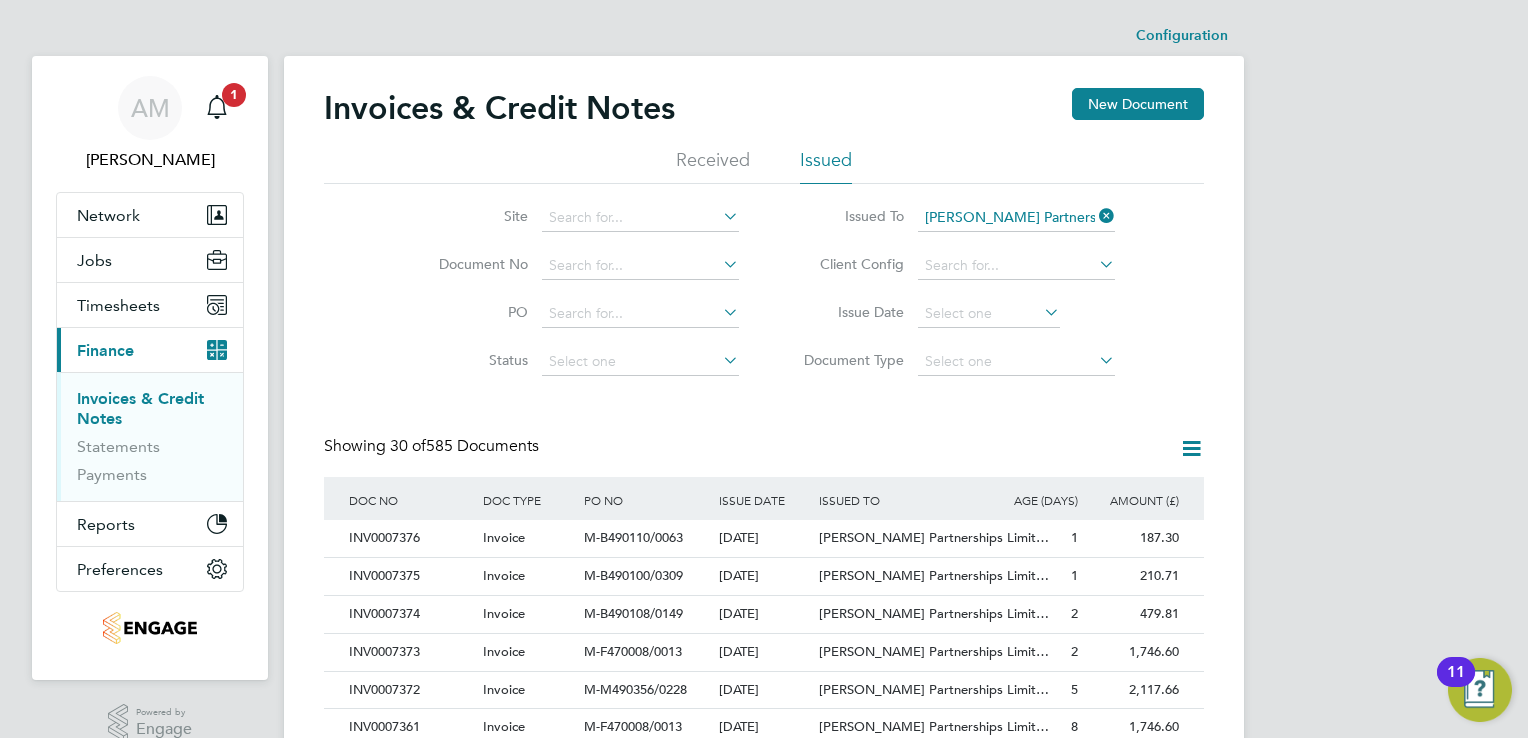 click 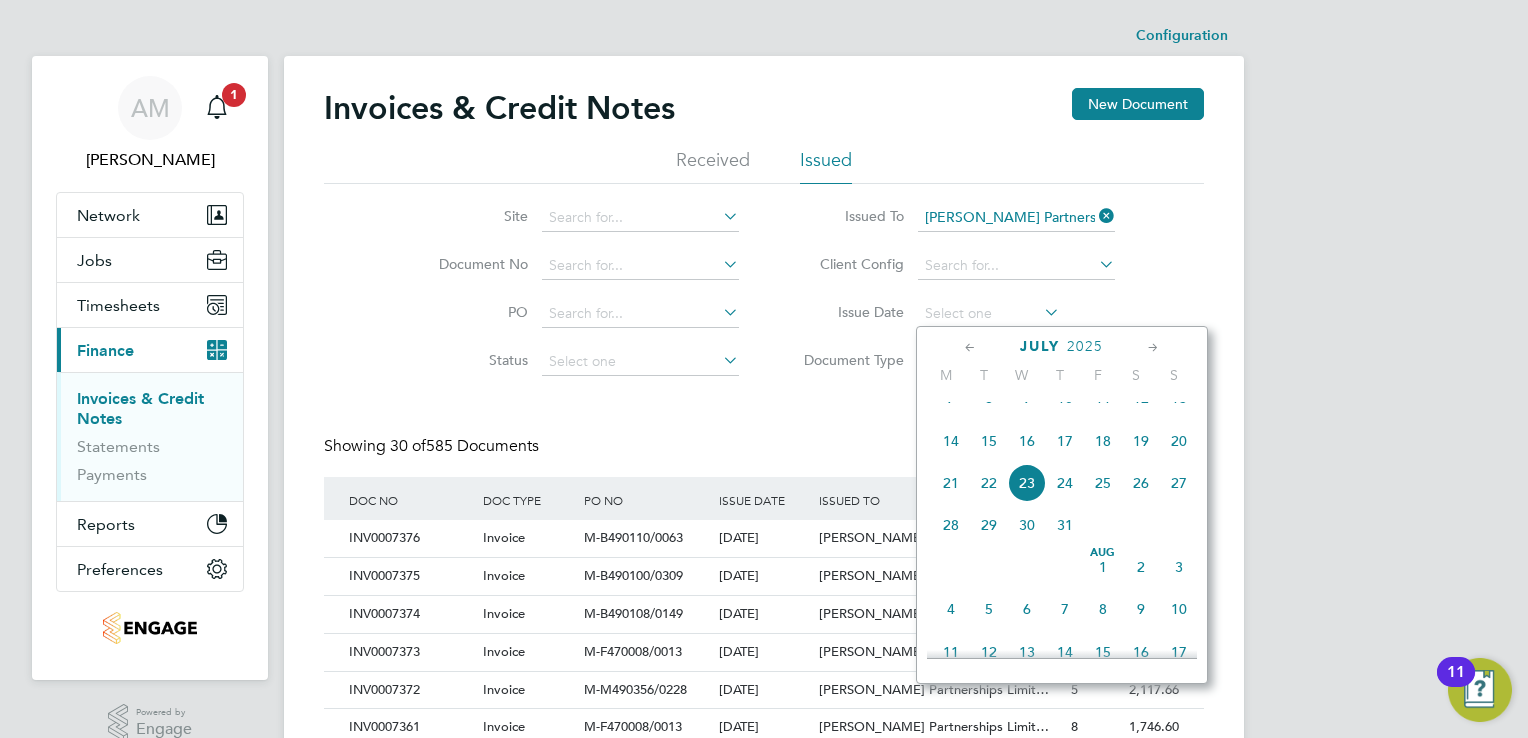 click 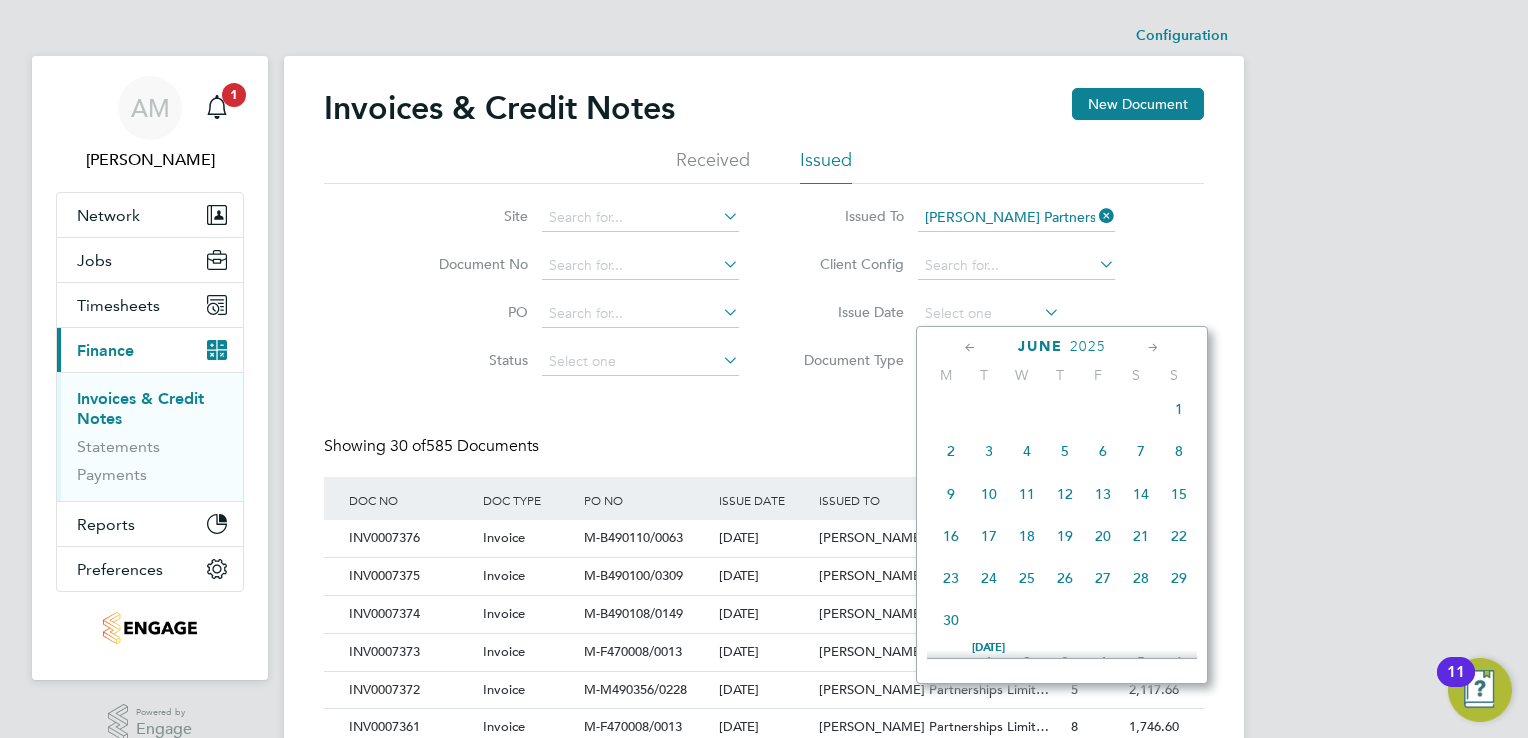 click 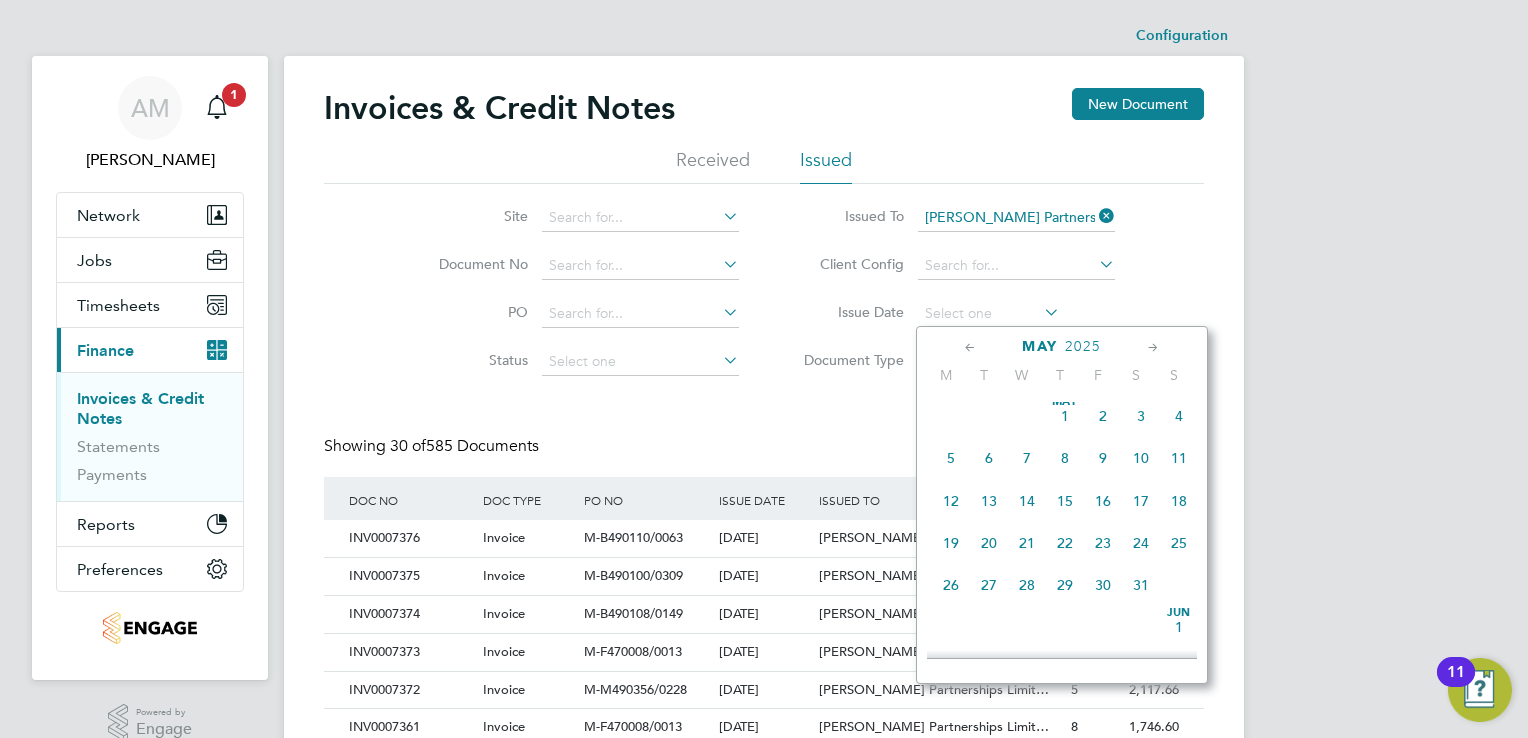 click on "26" 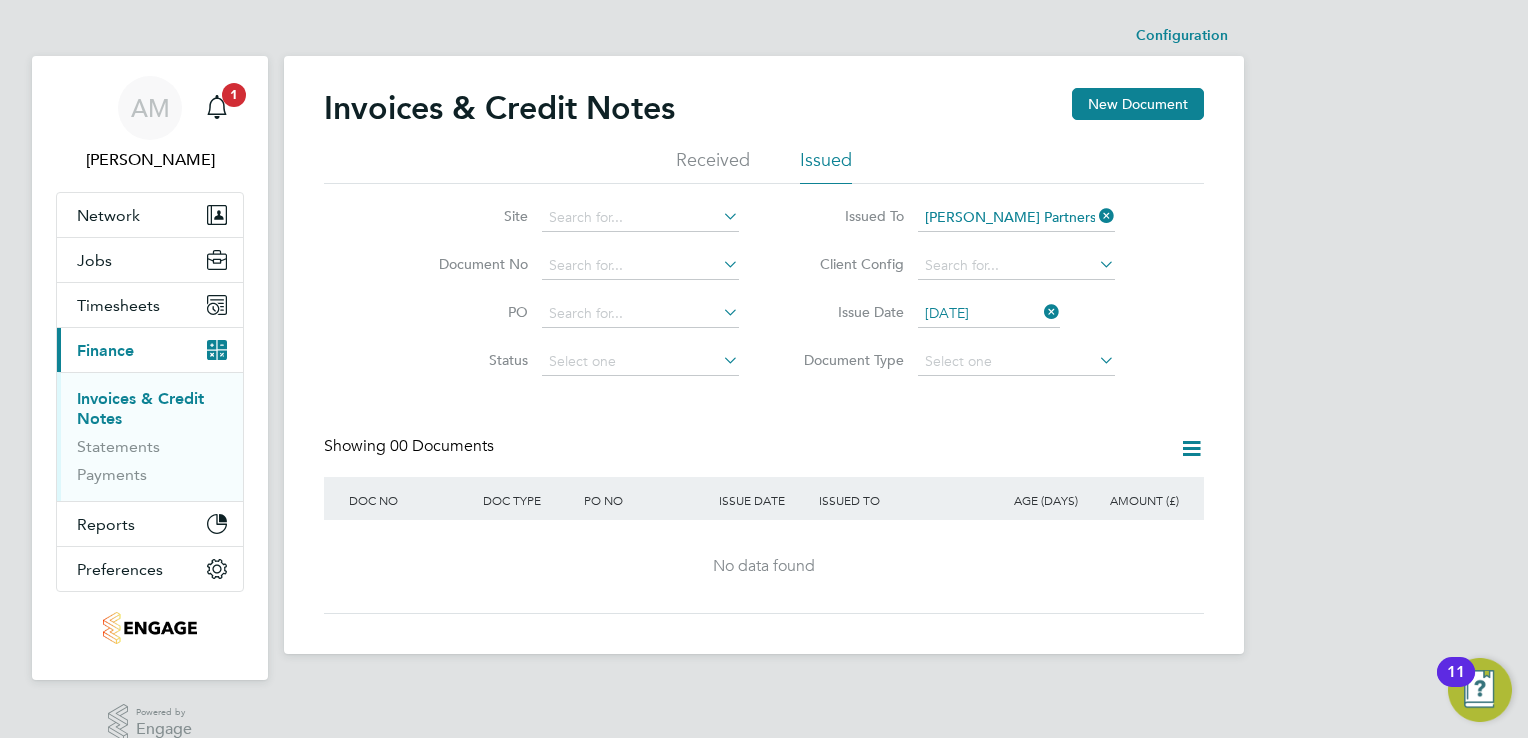 click 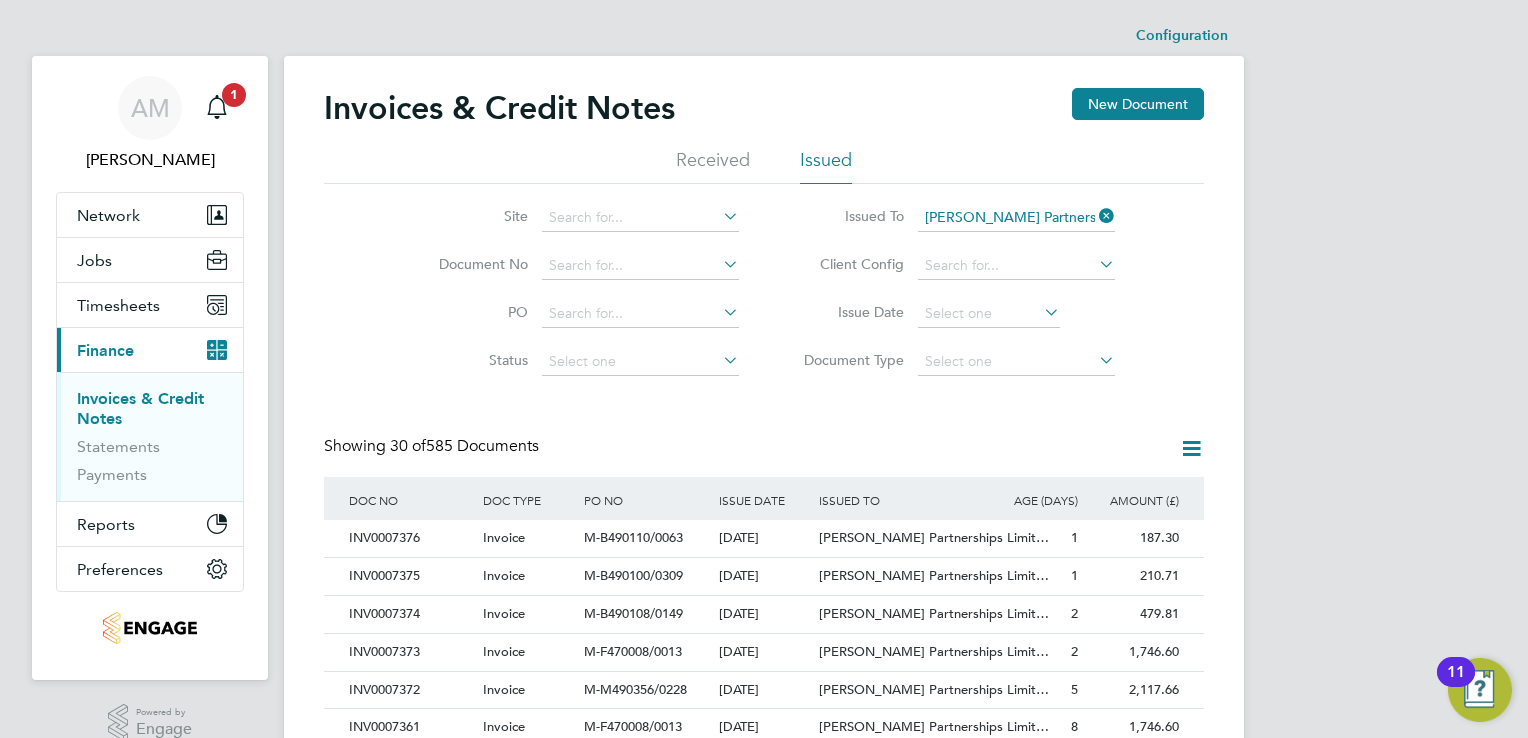 click 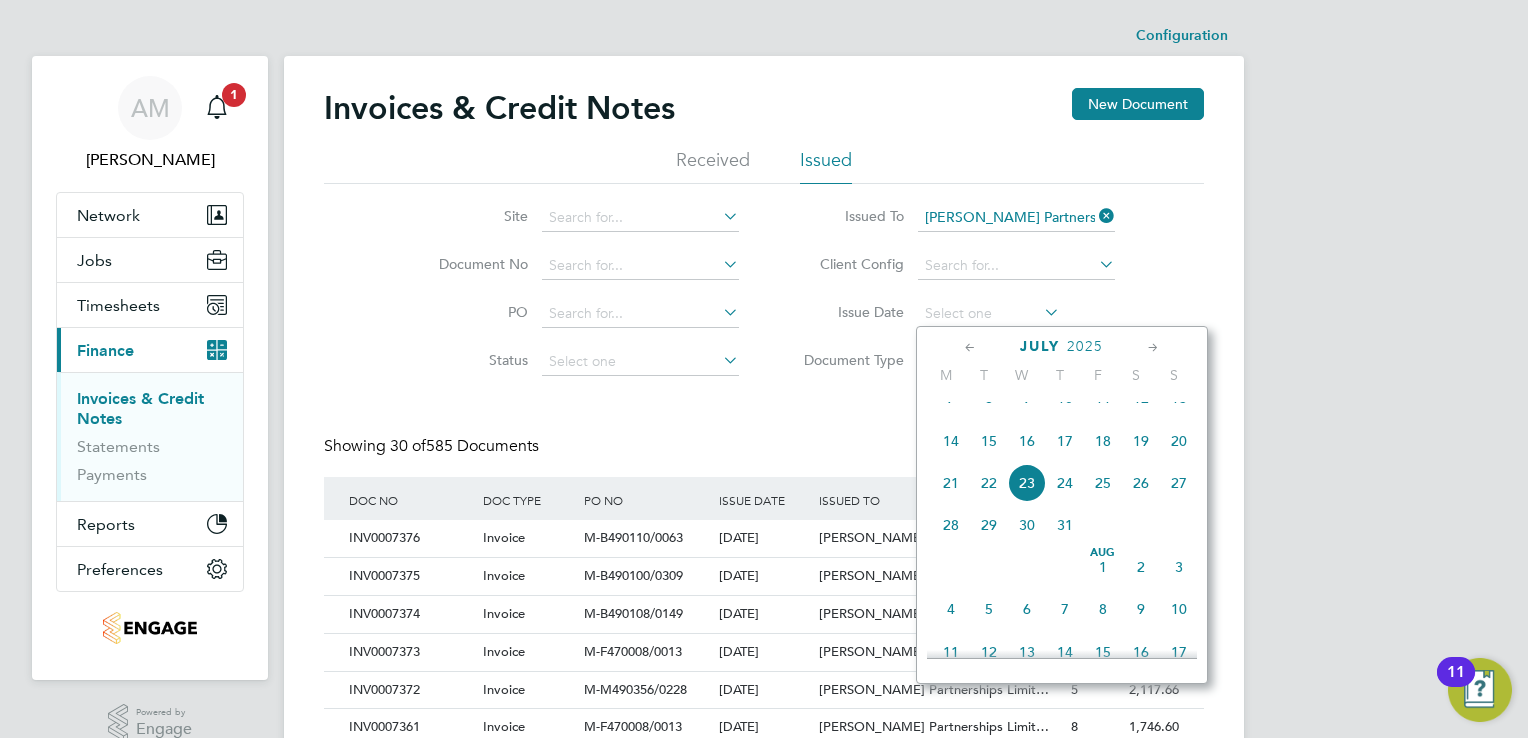 click 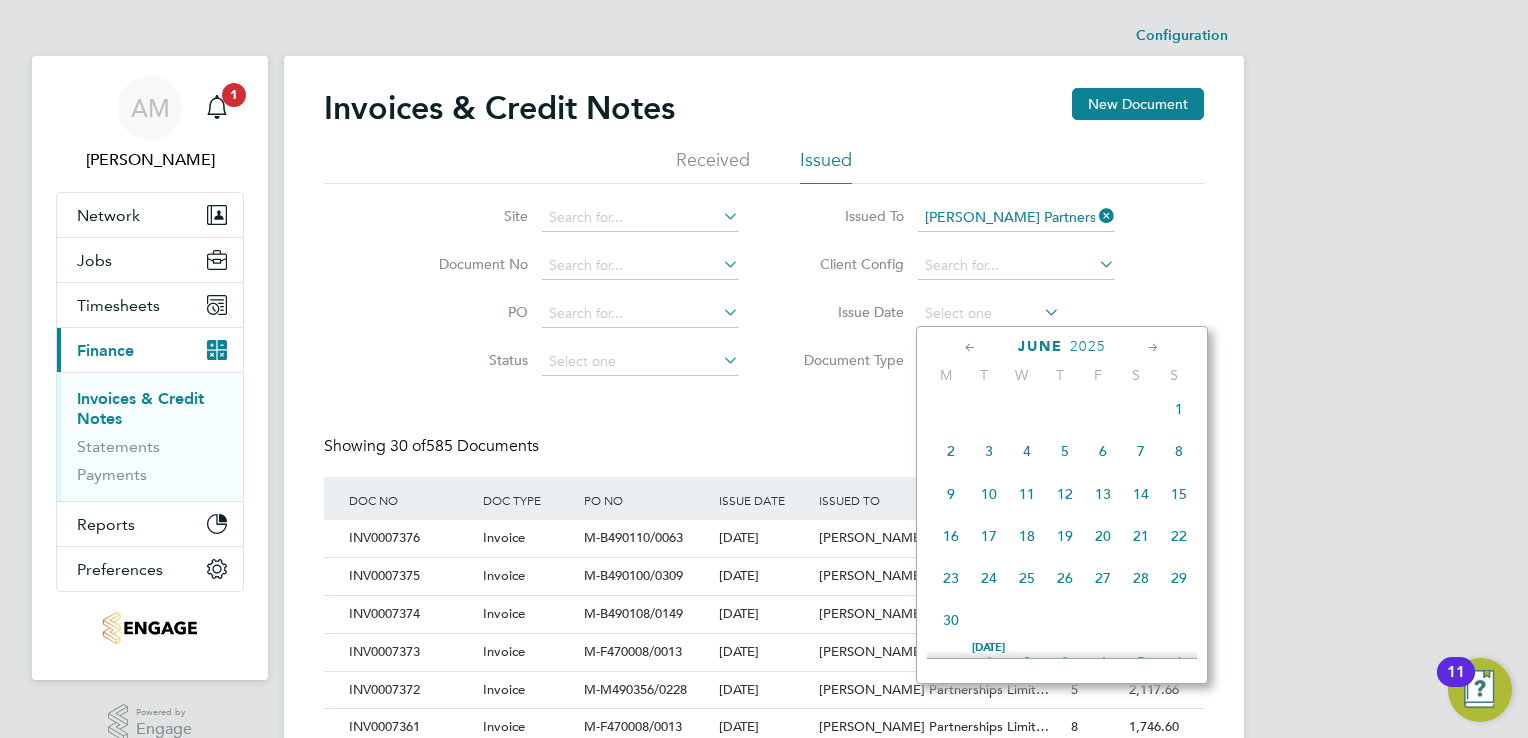 click 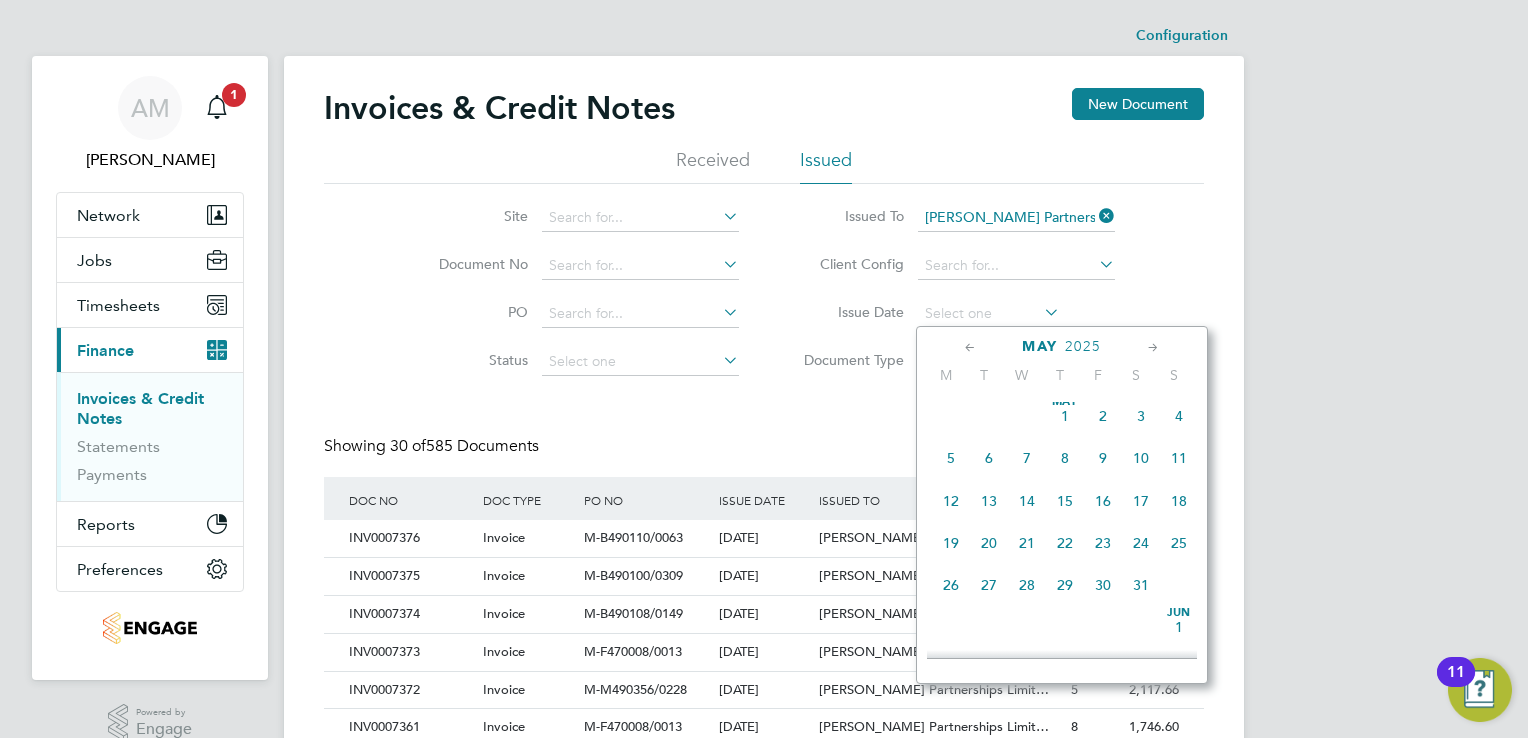 click on "27" 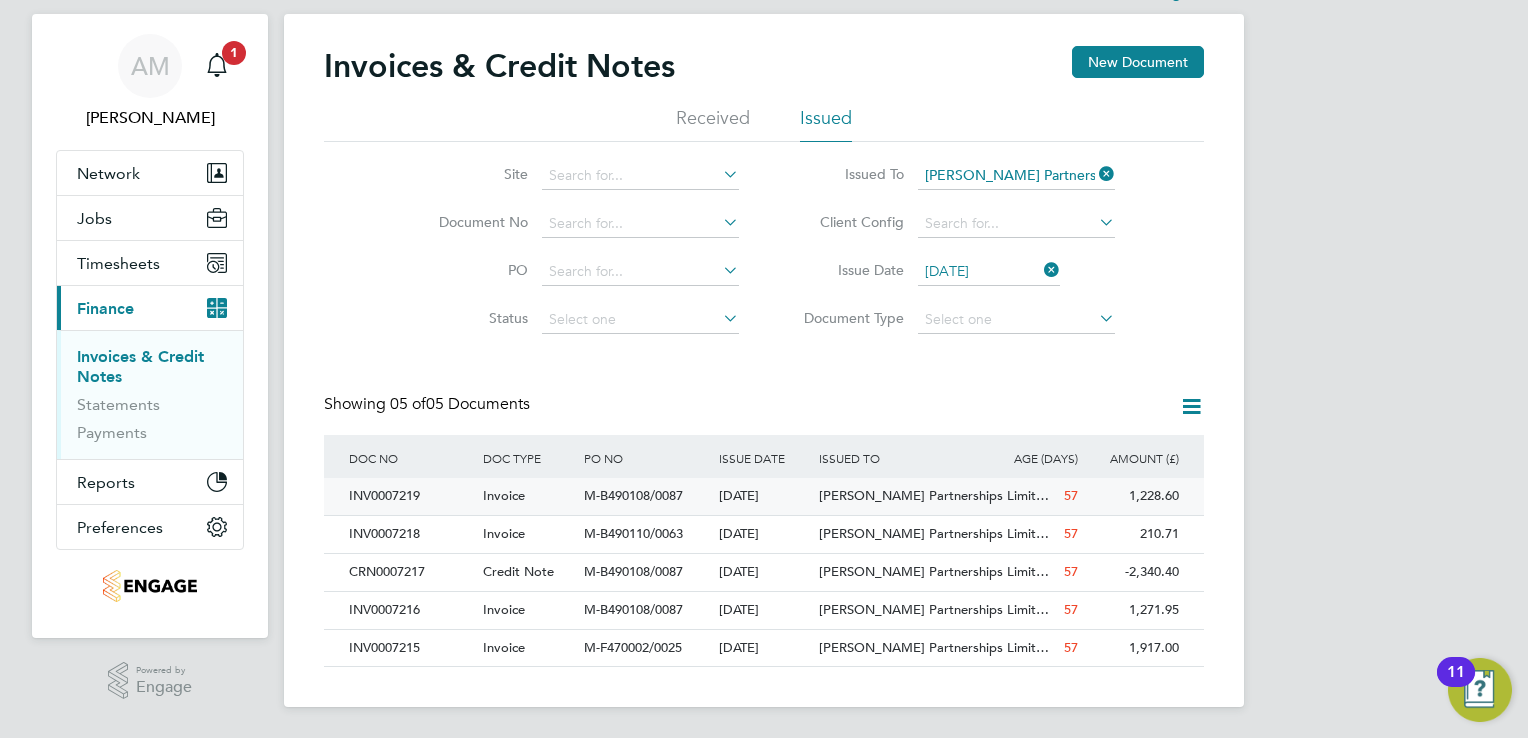 click on "INV0007219" 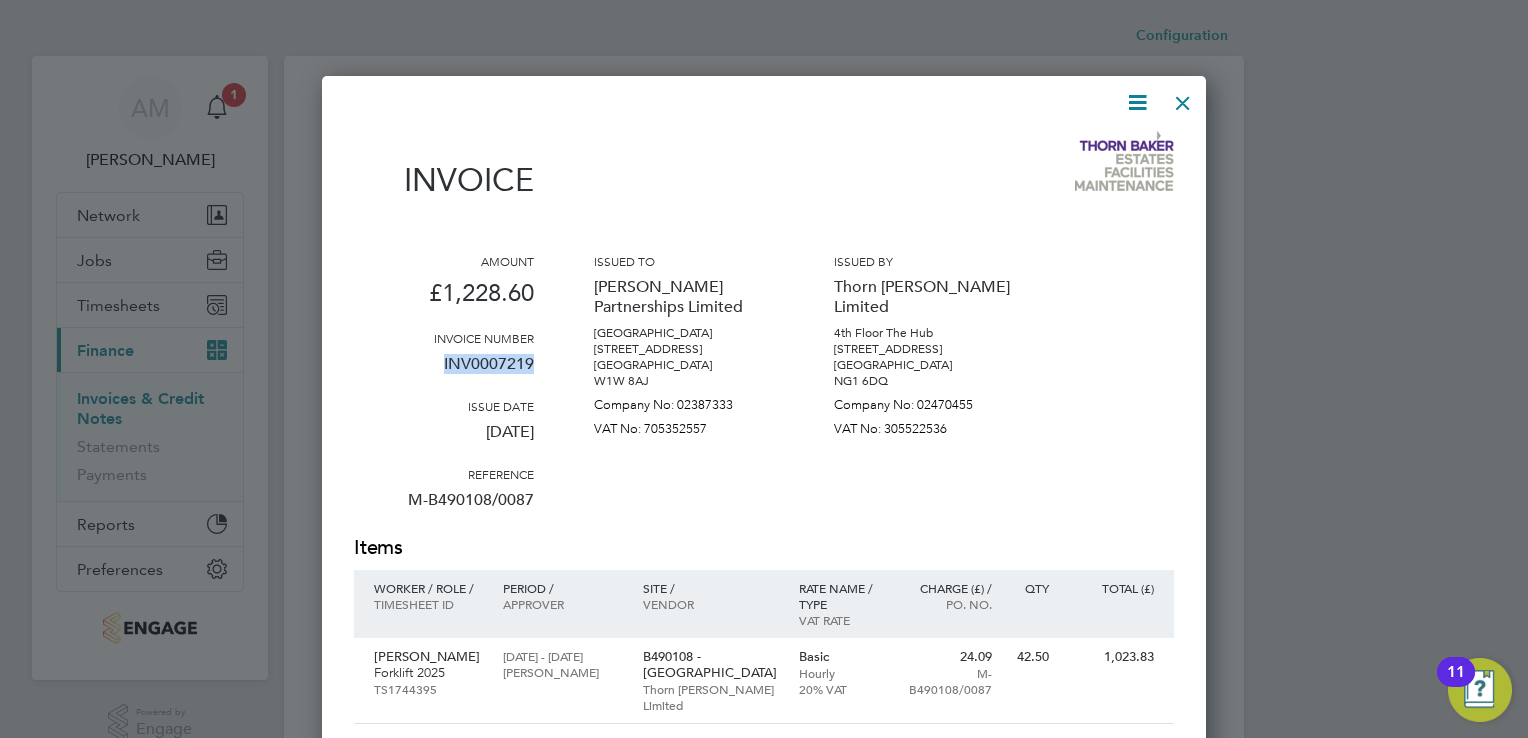 drag, startPoint x: 442, startPoint y: 363, endPoint x: 530, endPoint y: 369, distance: 88.20431 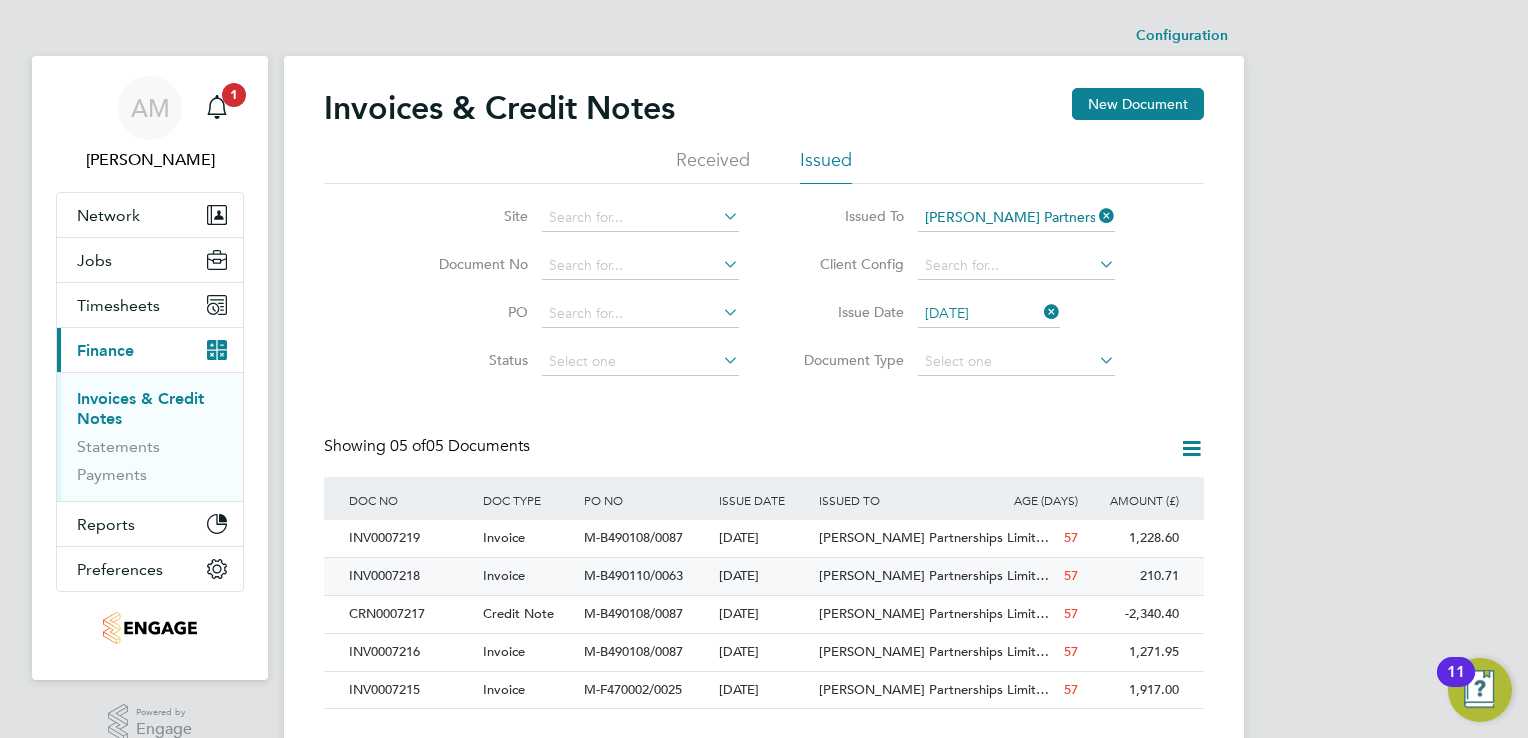 click on "INV0007218" 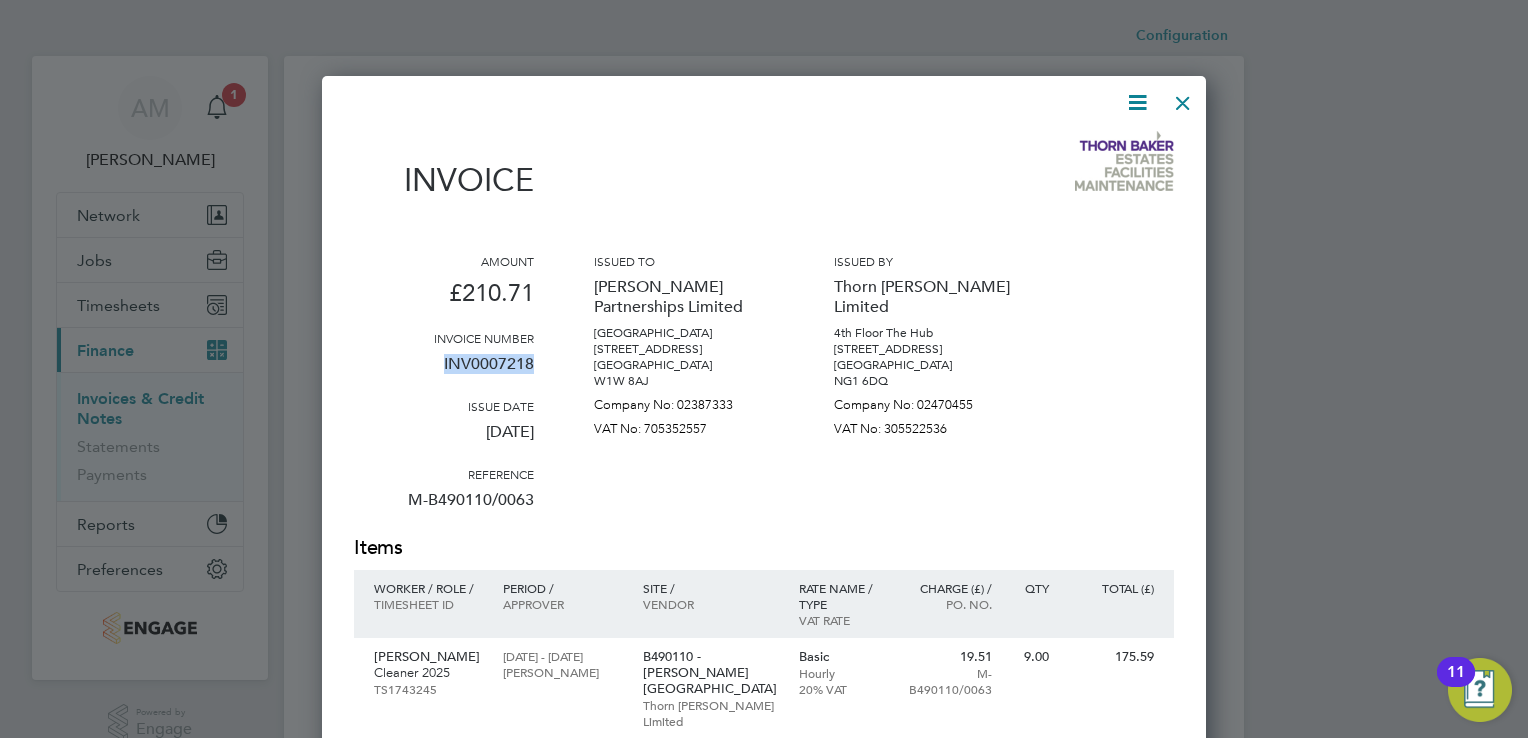 drag, startPoint x: 443, startPoint y: 363, endPoint x: 534, endPoint y: 370, distance: 91.26884 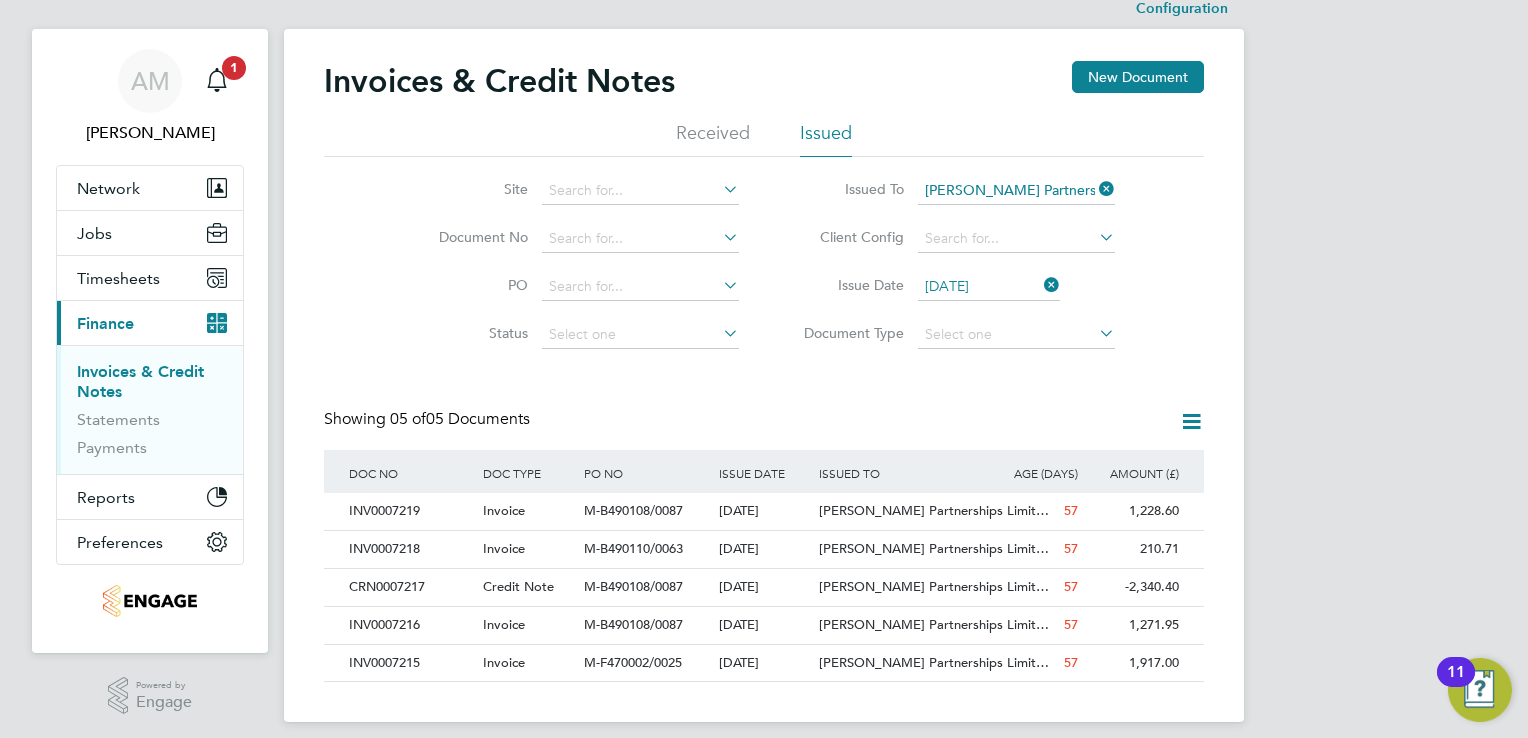 scroll, scrollTop: 42, scrollLeft: 0, axis: vertical 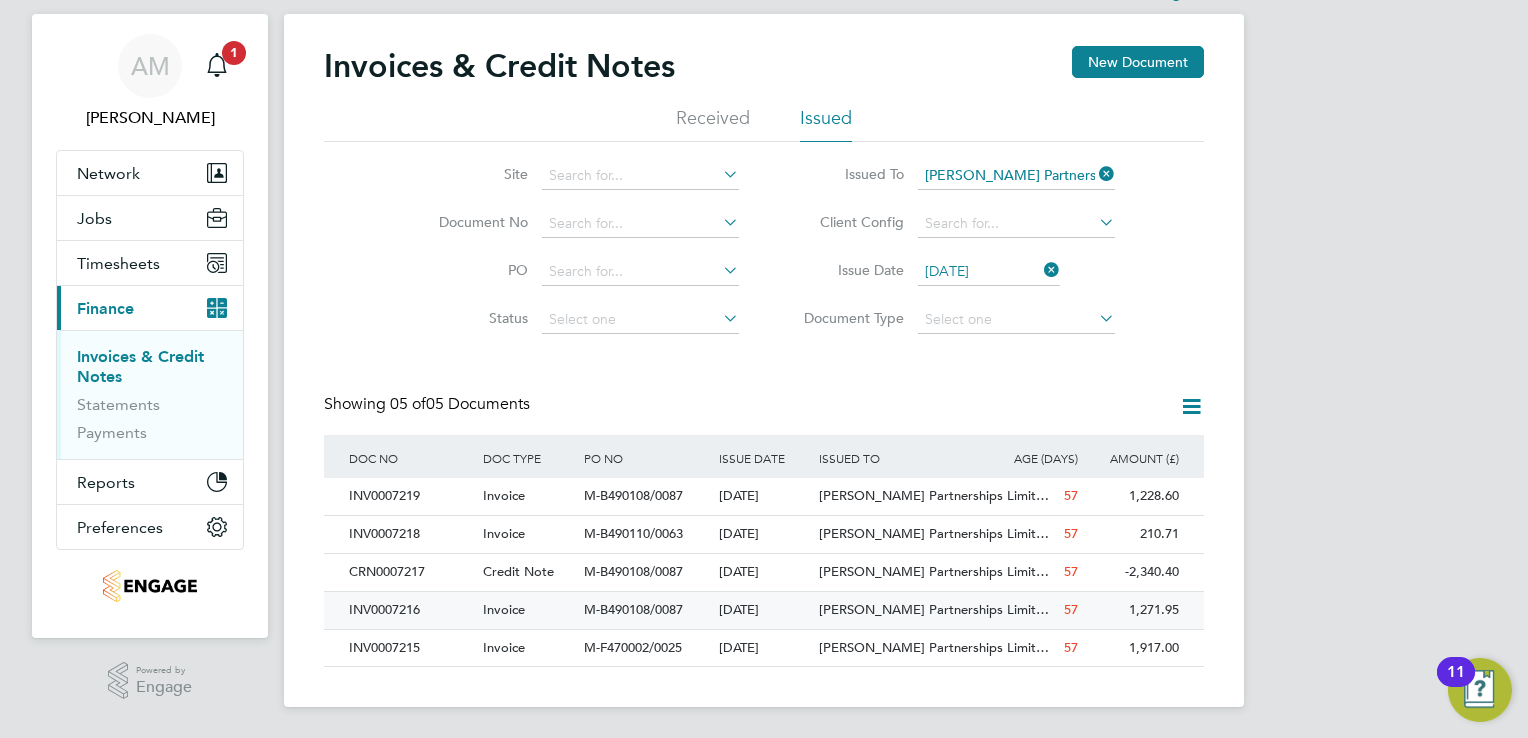 click on "INV0007216" 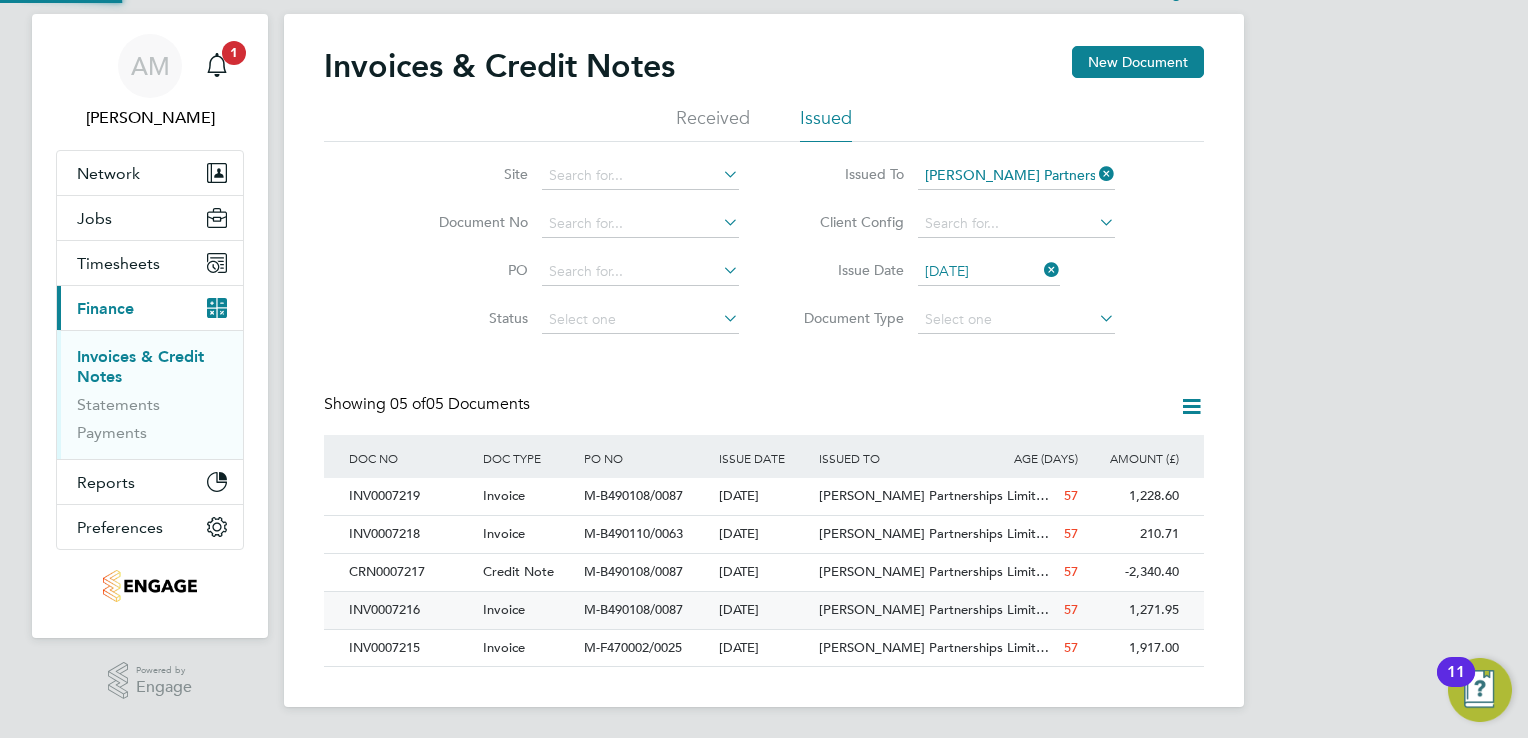 scroll, scrollTop: 0, scrollLeft: 0, axis: both 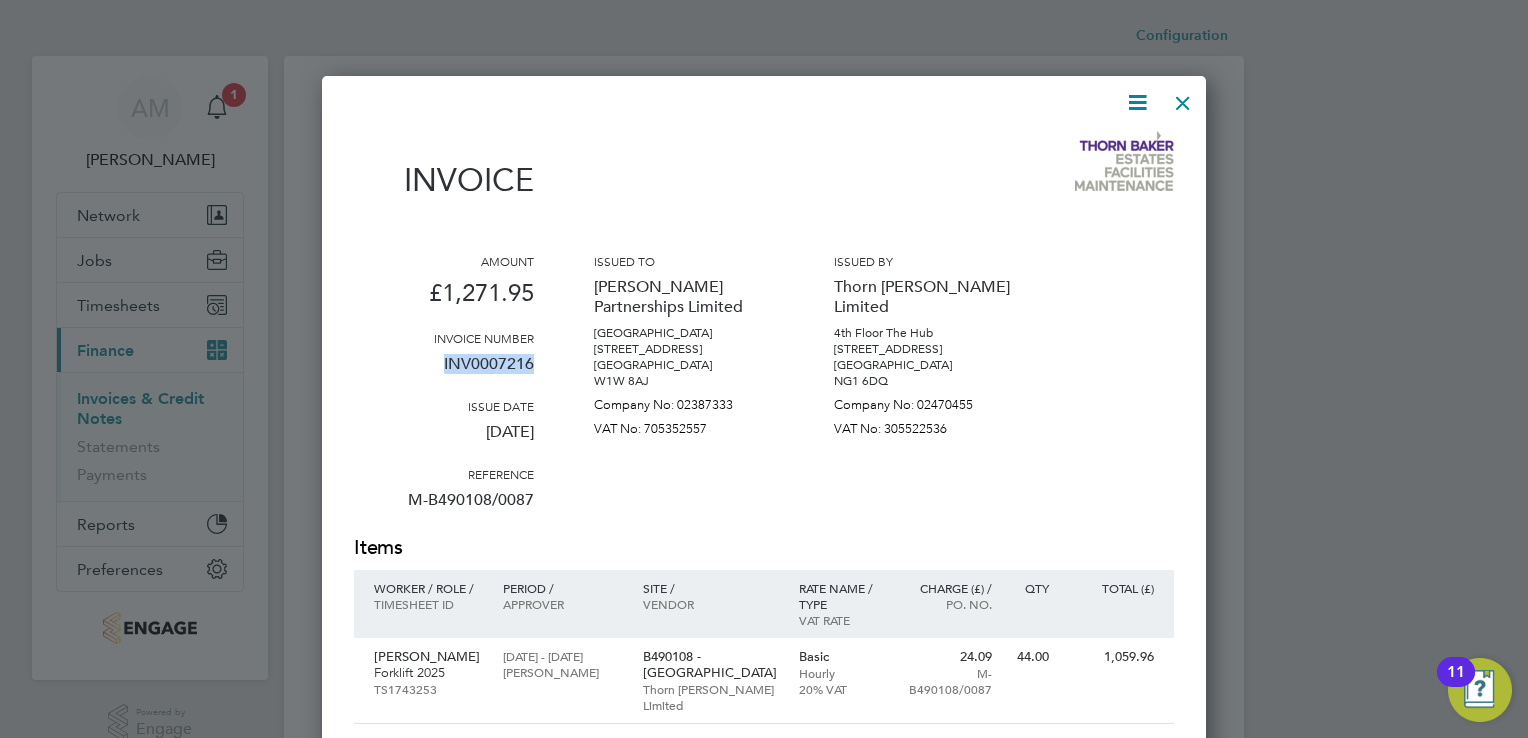 drag, startPoint x: 443, startPoint y: 362, endPoint x: 529, endPoint y: 370, distance: 86.37129 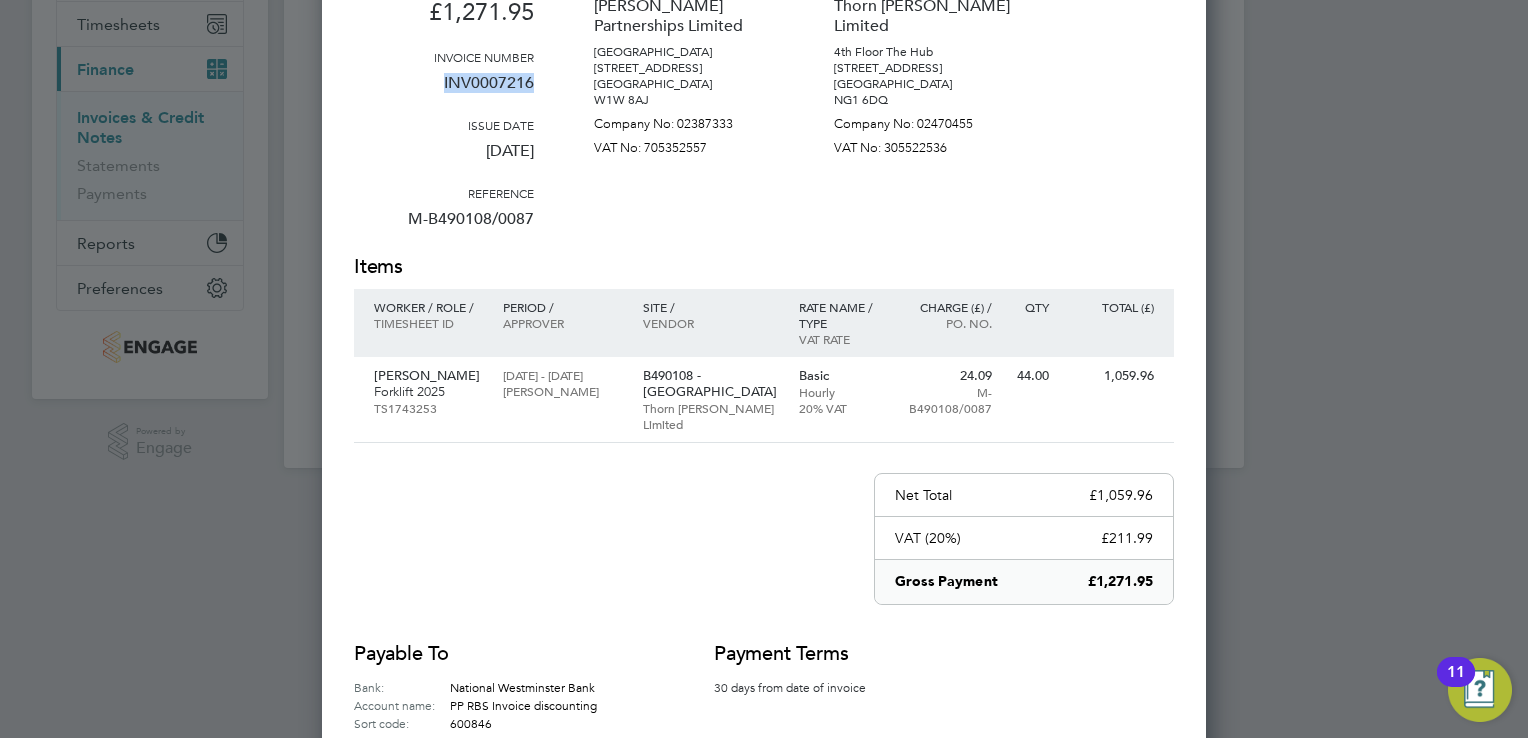 scroll, scrollTop: 0, scrollLeft: 0, axis: both 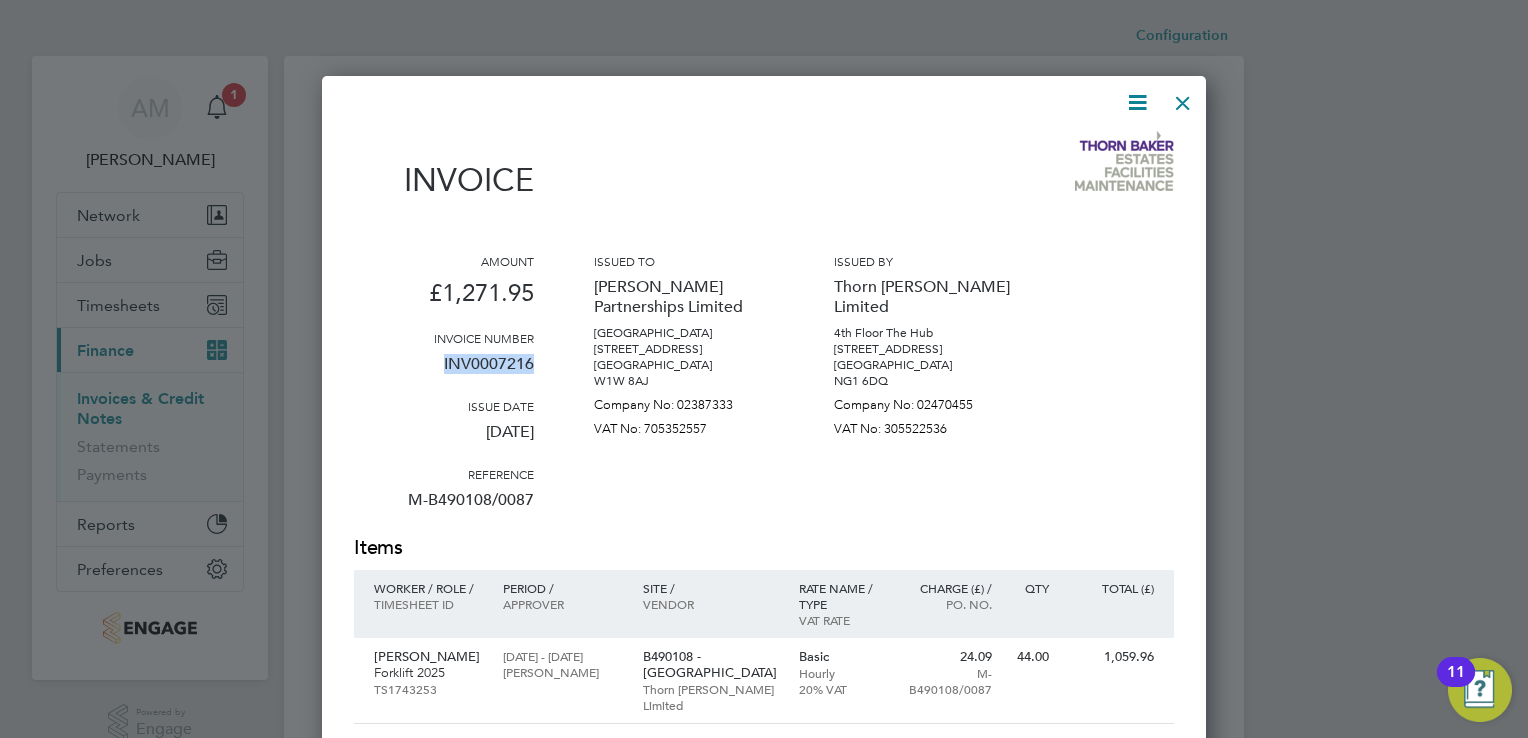 drag, startPoint x: 1185, startPoint y: 103, endPoint x: 1100, endPoint y: 165, distance: 105.20931 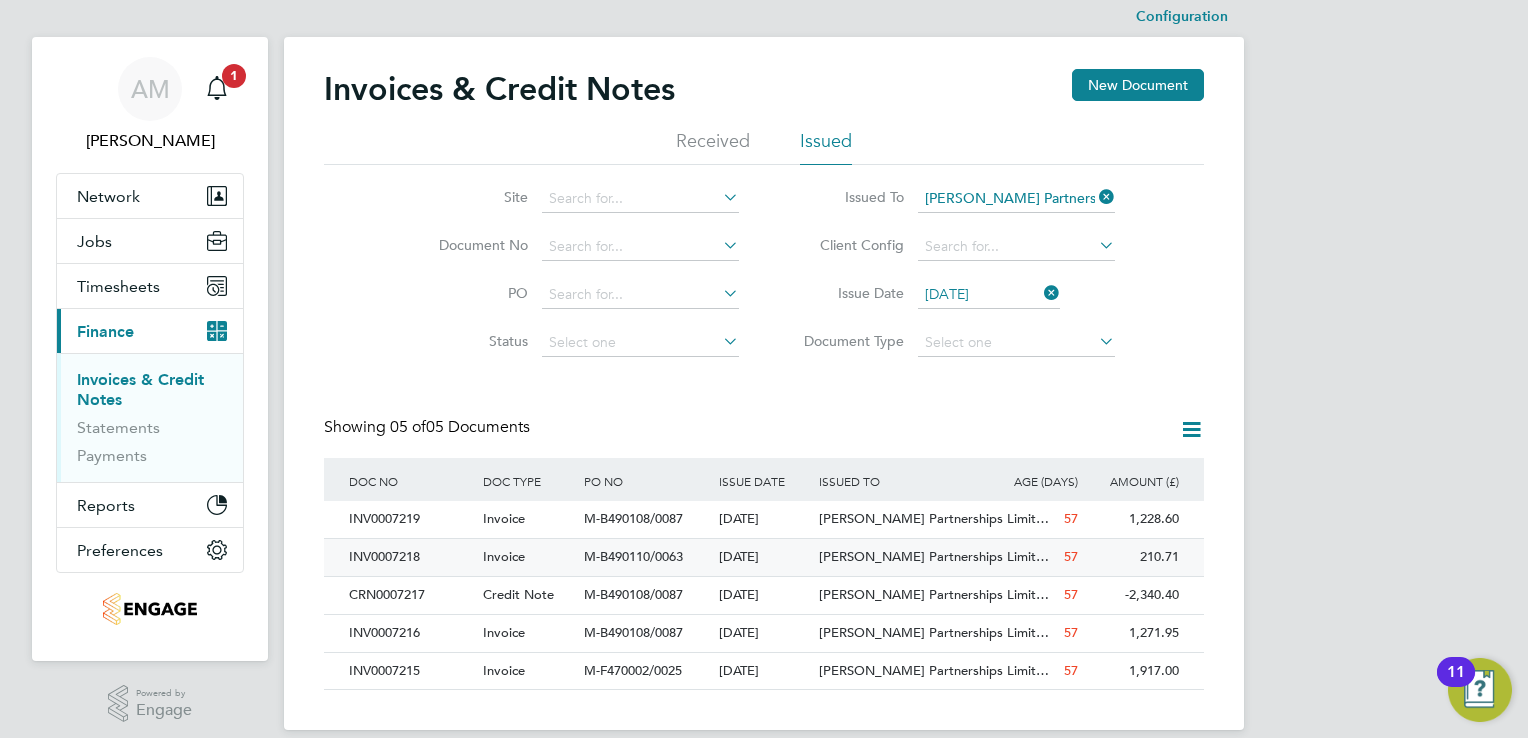 scroll, scrollTop: 40, scrollLeft: 0, axis: vertical 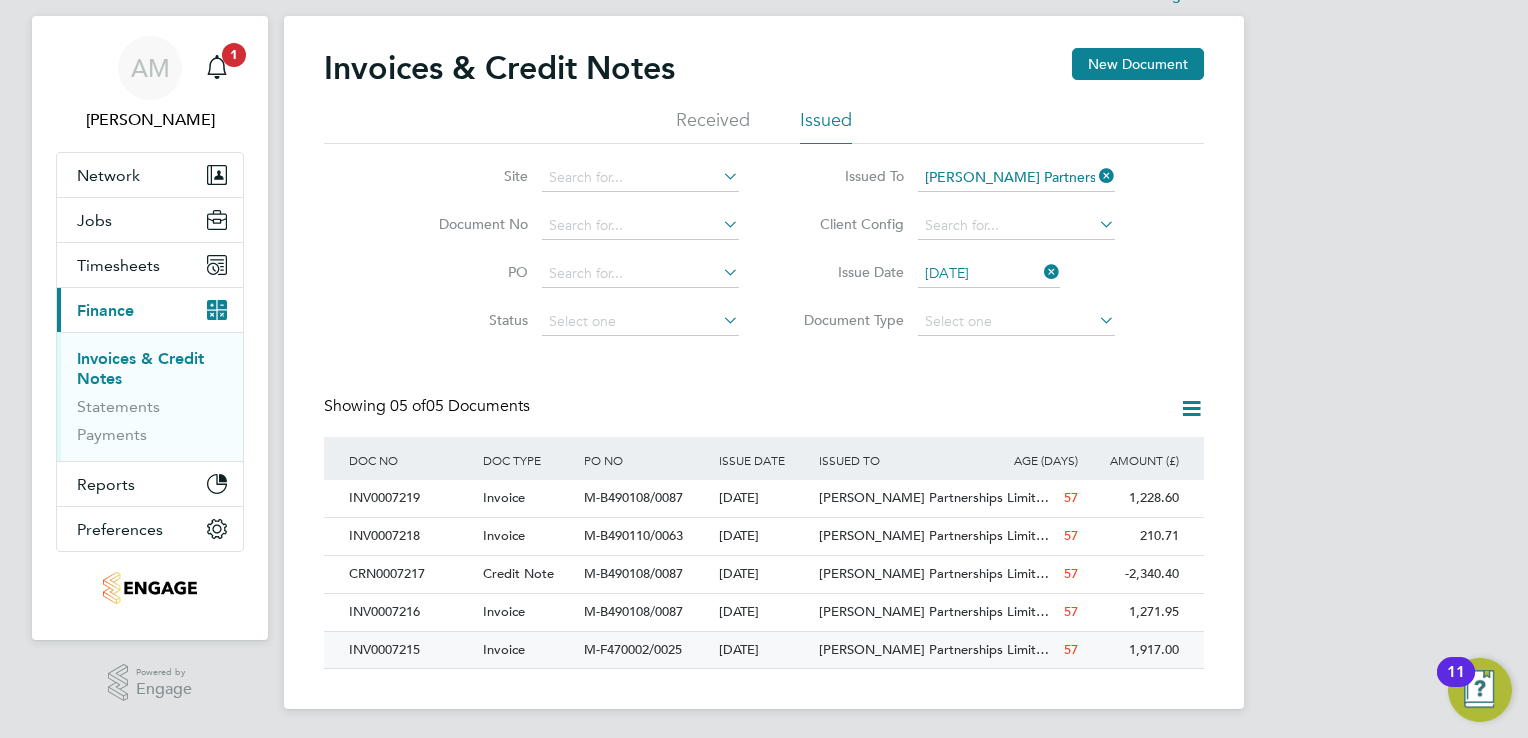 click on "INV0007215" 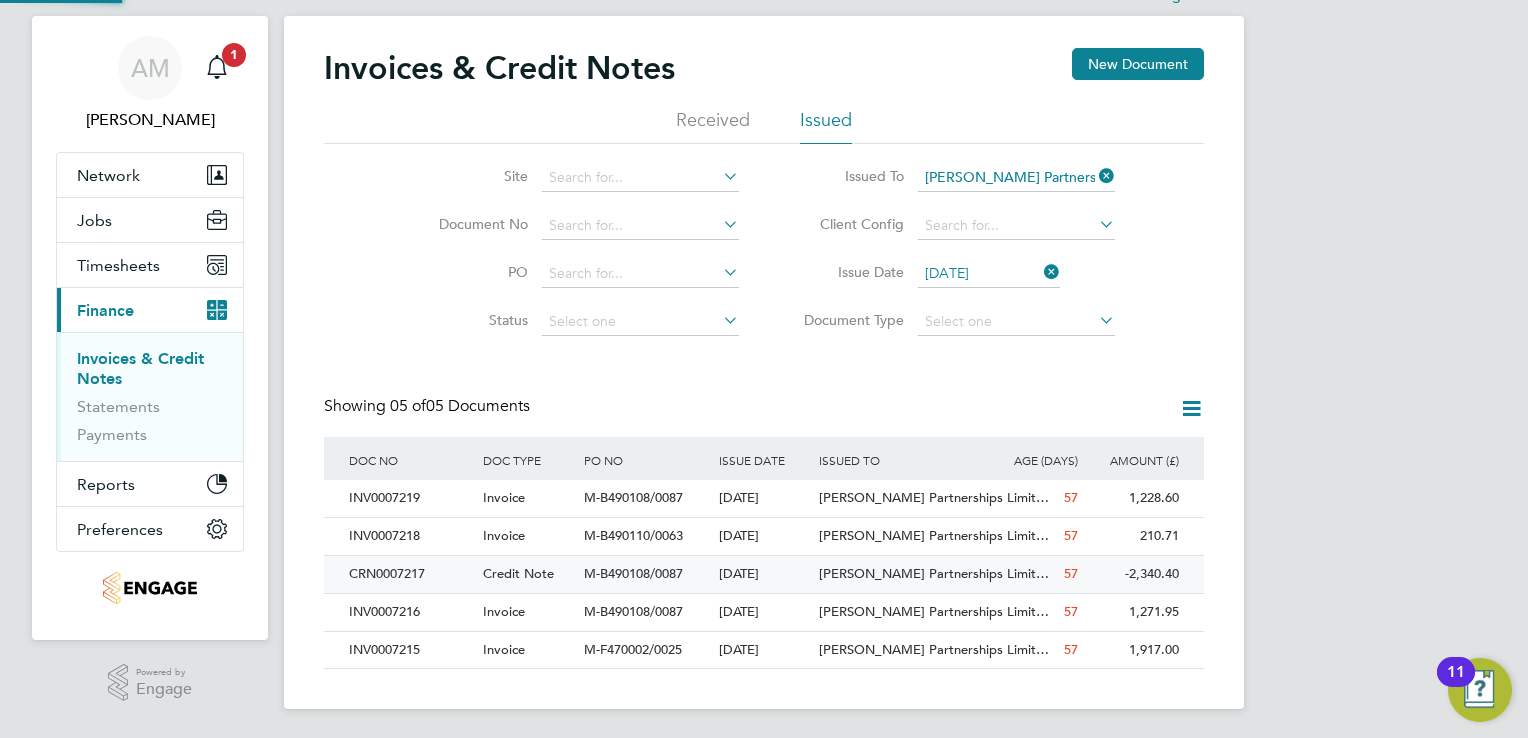 scroll, scrollTop: 0, scrollLeft: 0, axis: both 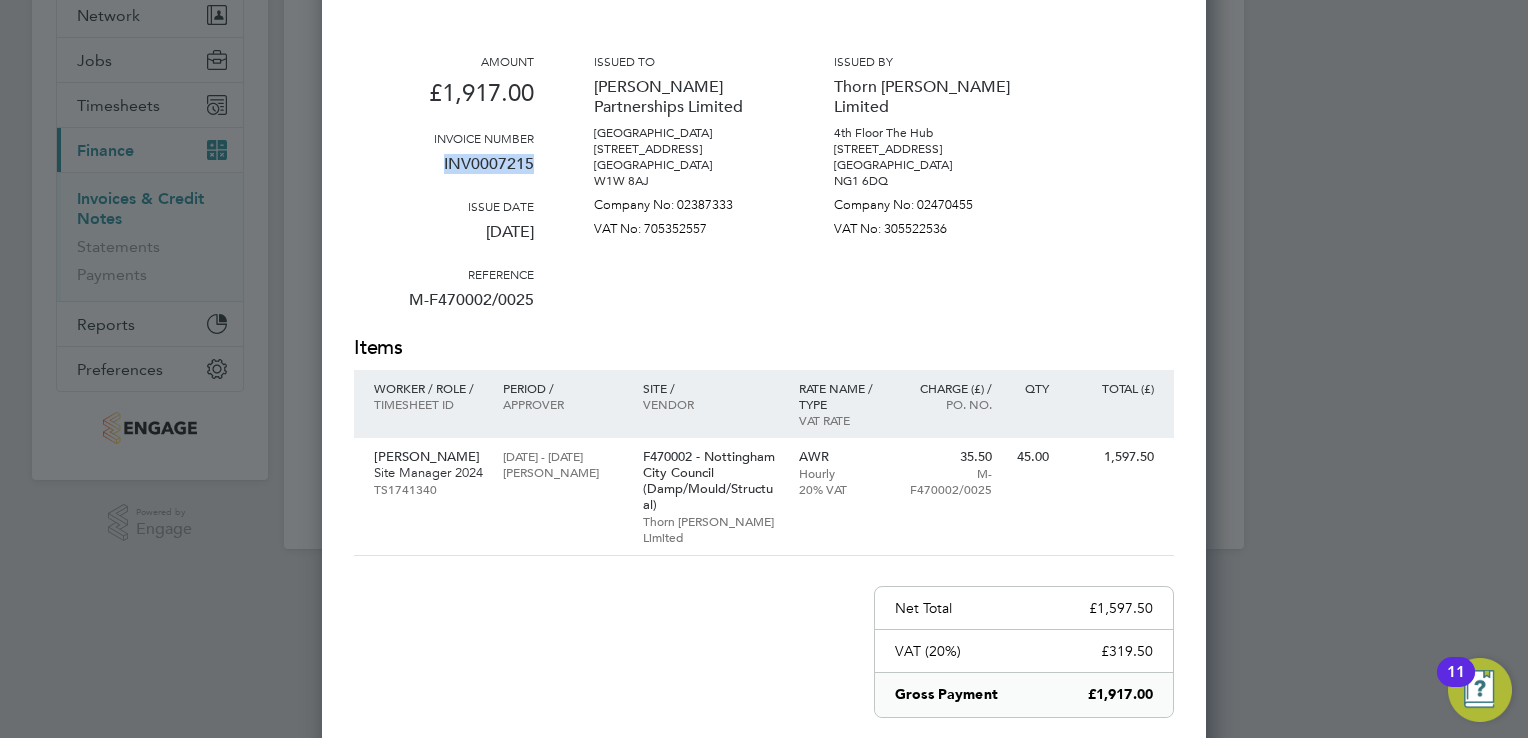 drag, startPoint x: 439, startPoint y: 161, endPoint x: 532, endPoint y: 176, distance: 94.20191 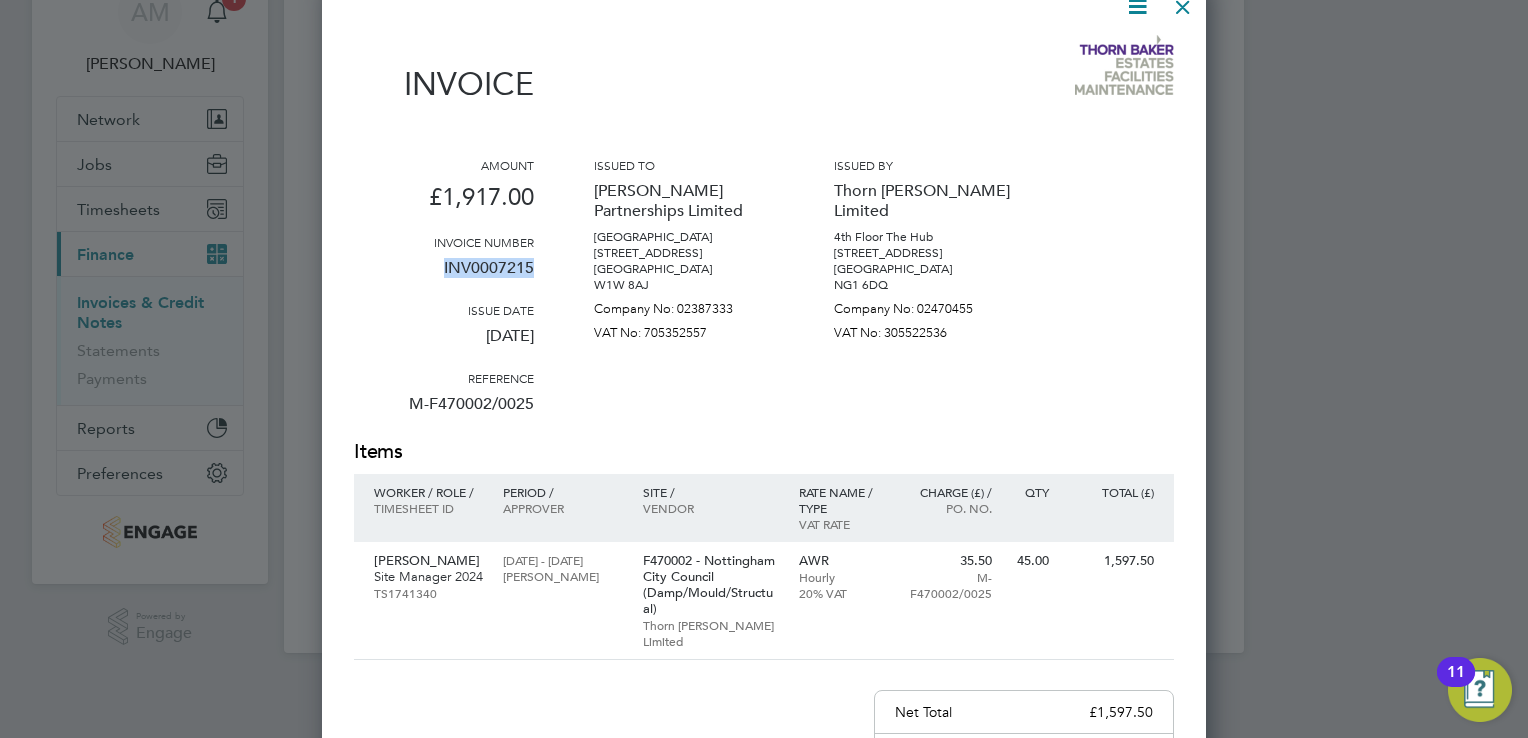 scroll, scrollTop: 0, scrollLeft: 0, axis: both 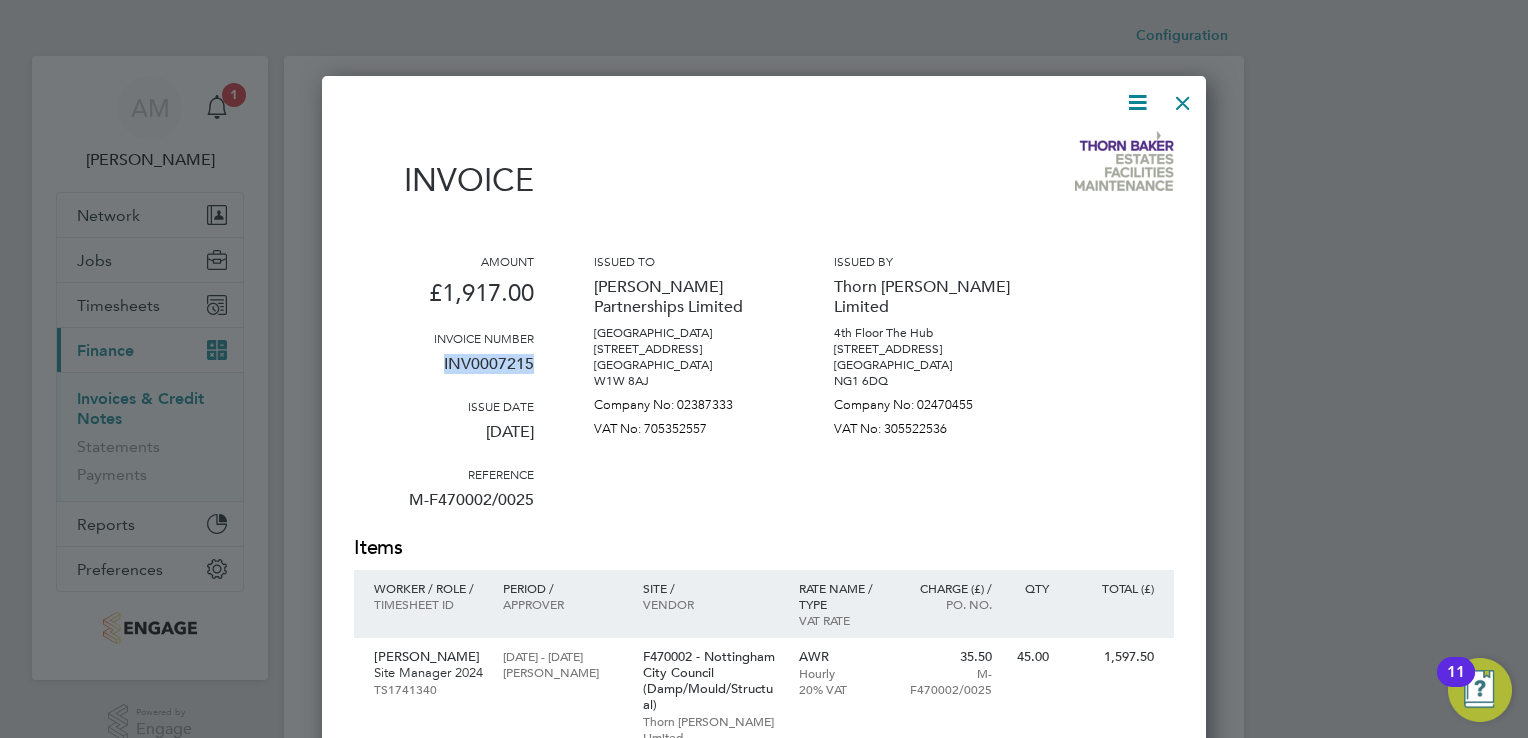 click at bounding box center [1183, 98] 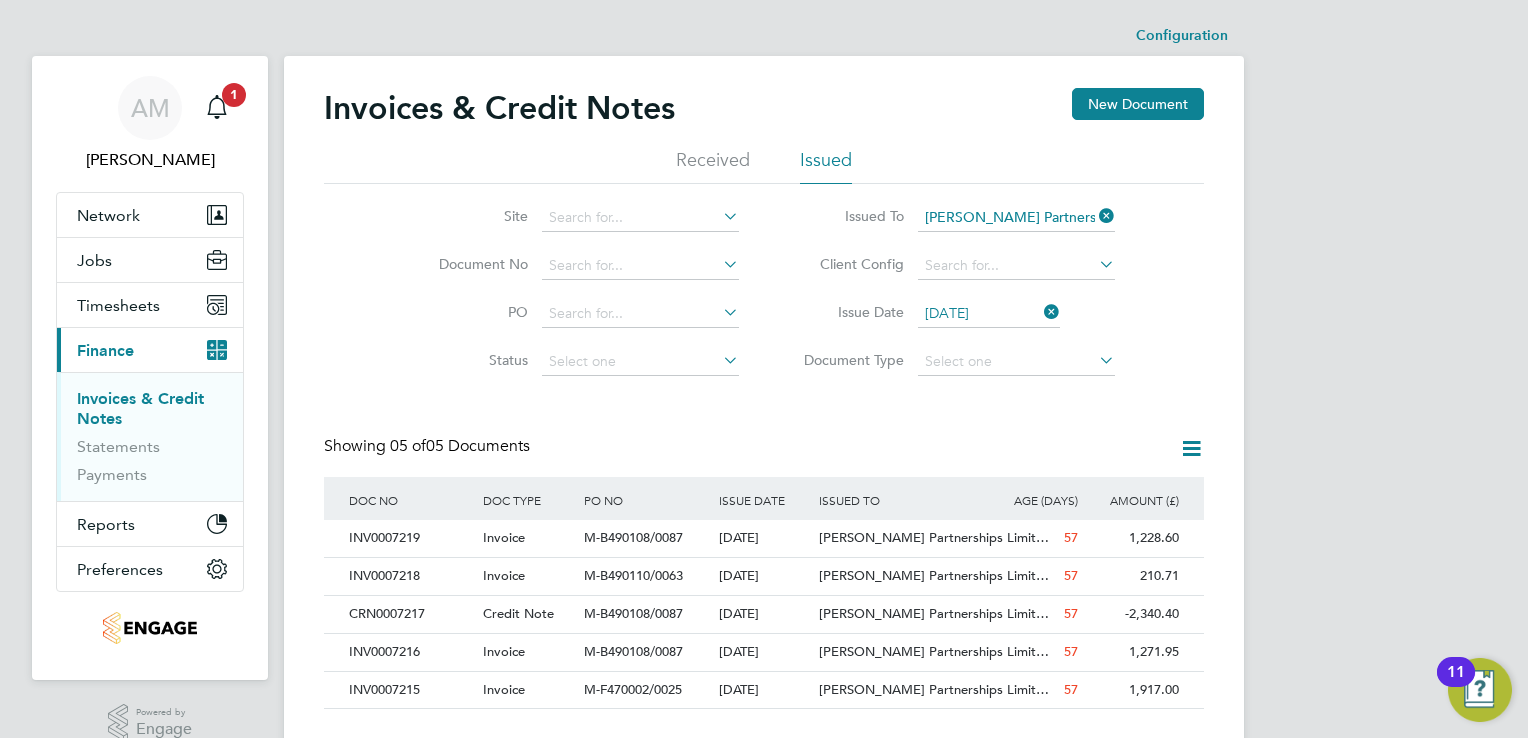 click 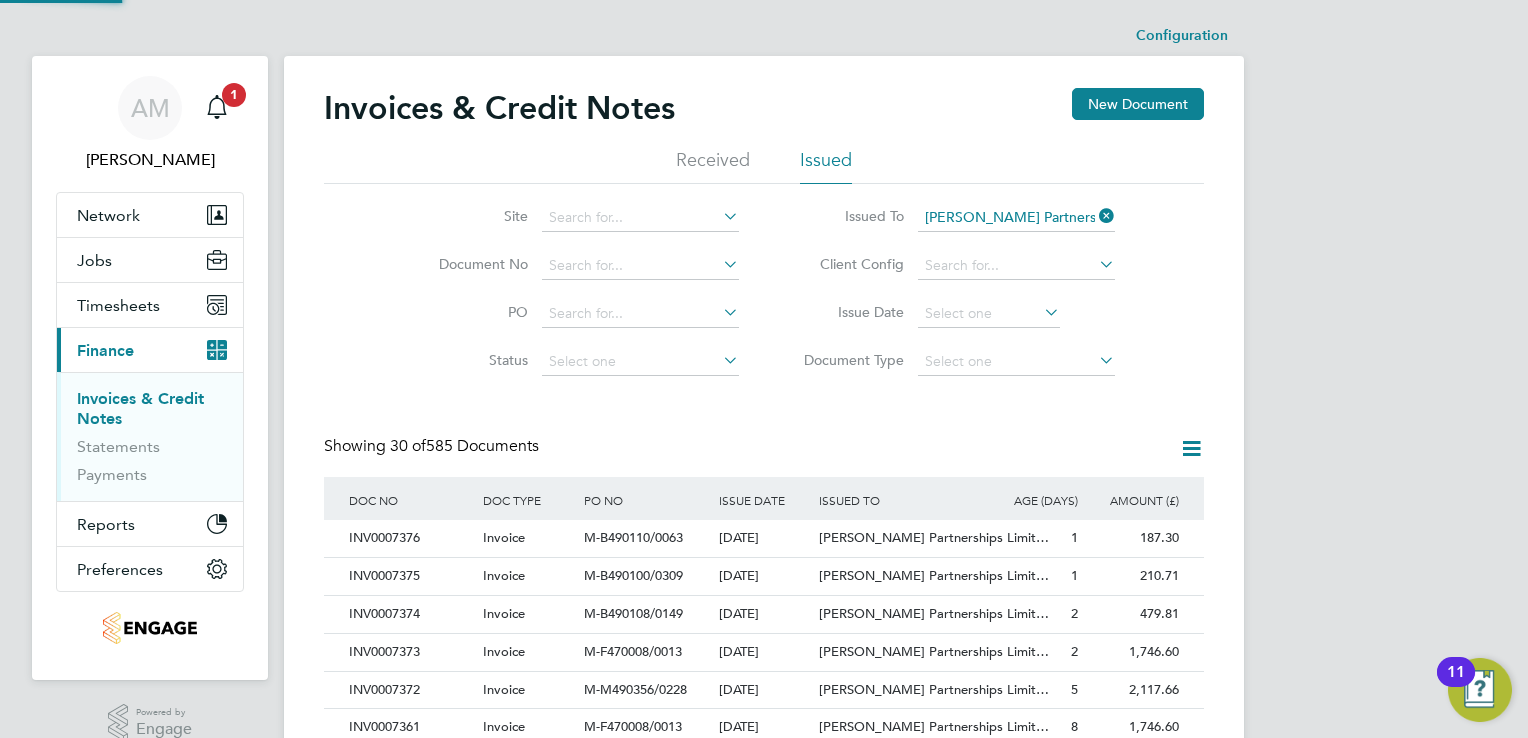scroll, scrollTop: 10, scrollLeft: 9, axis: both 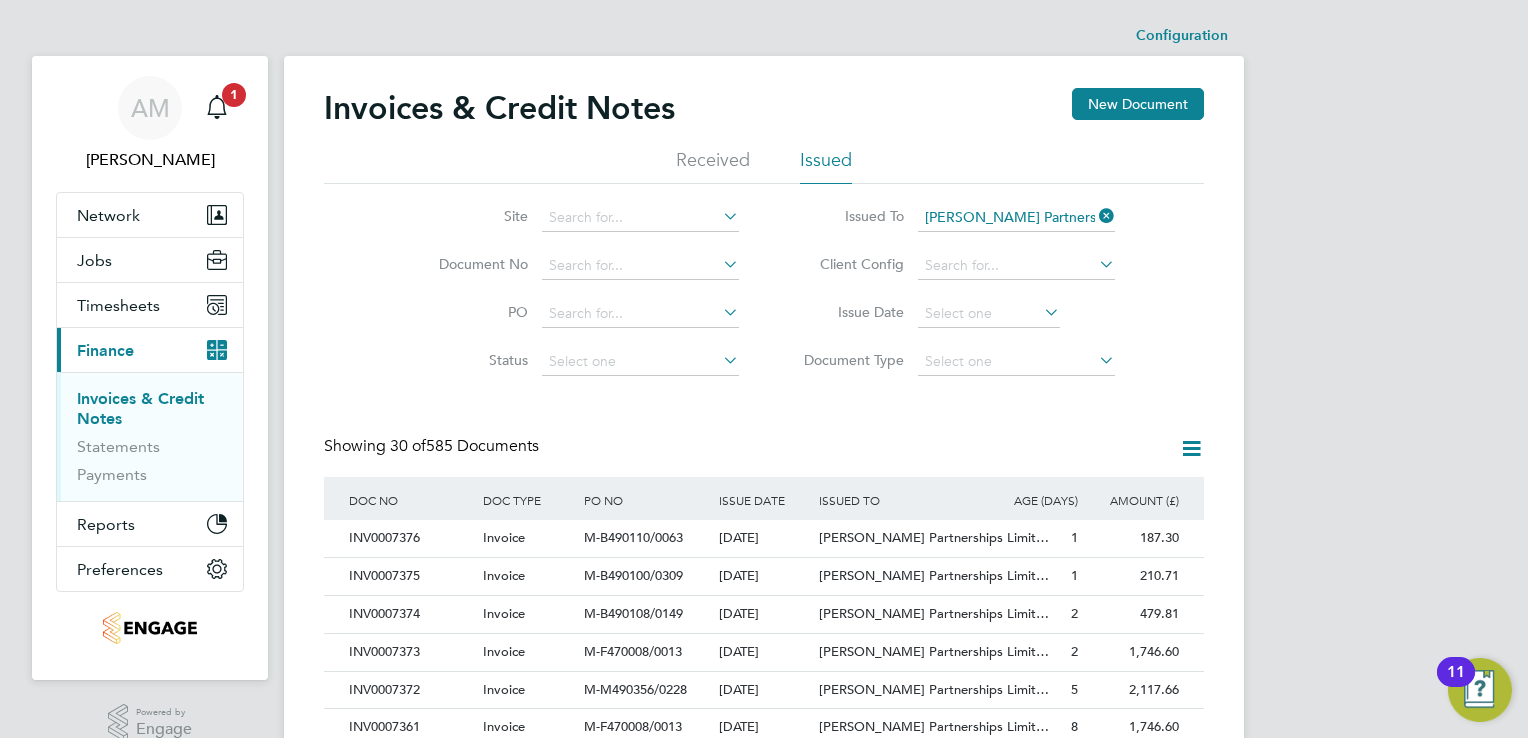 click 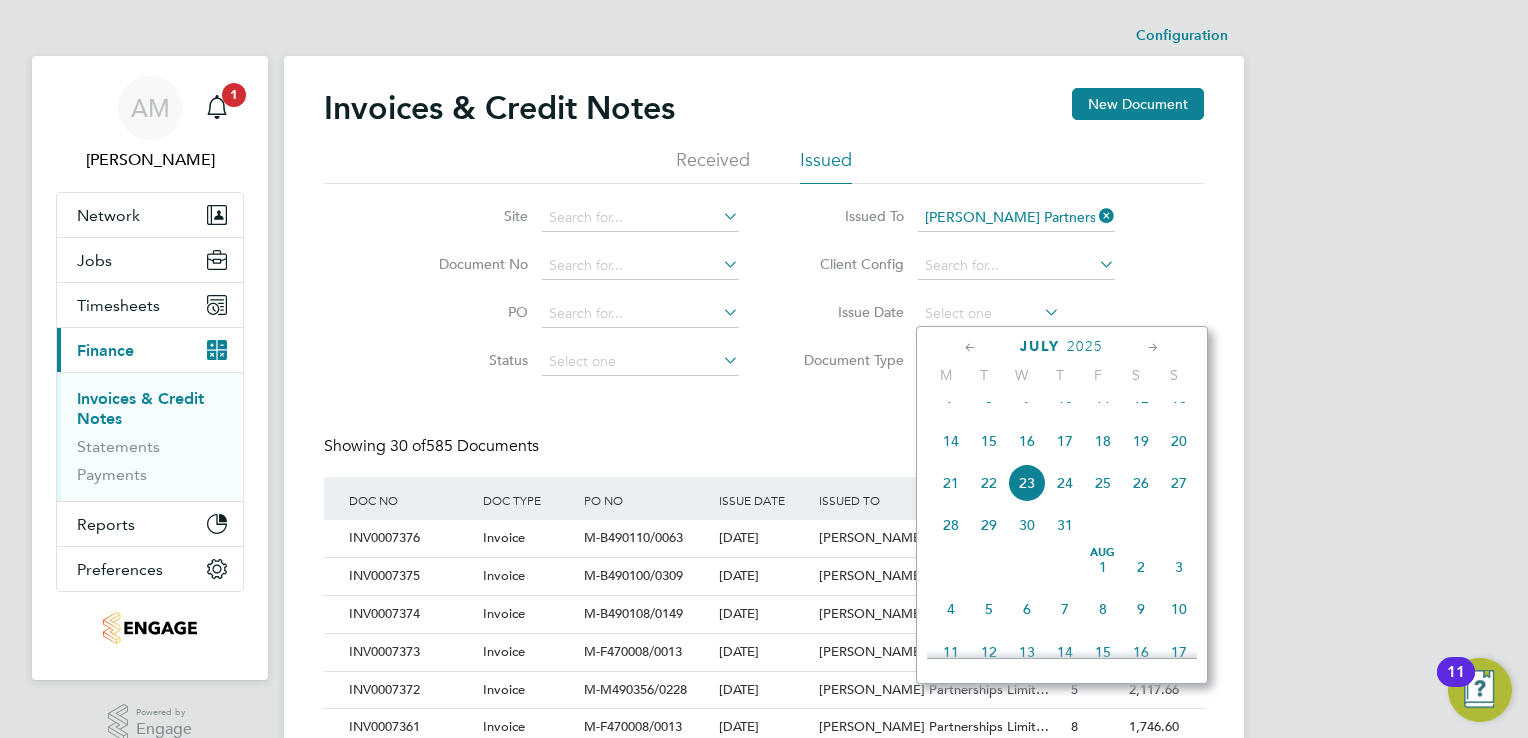 click 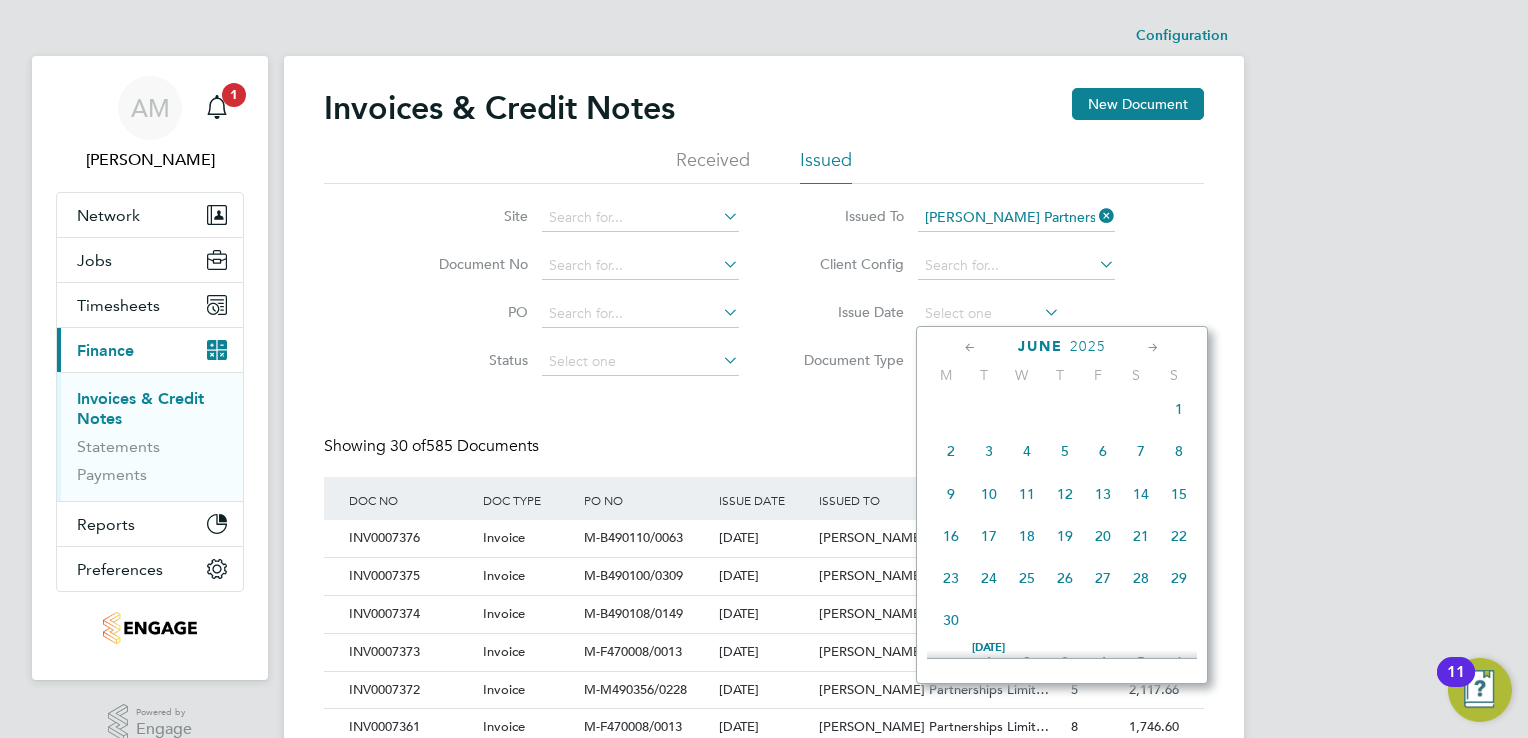 click 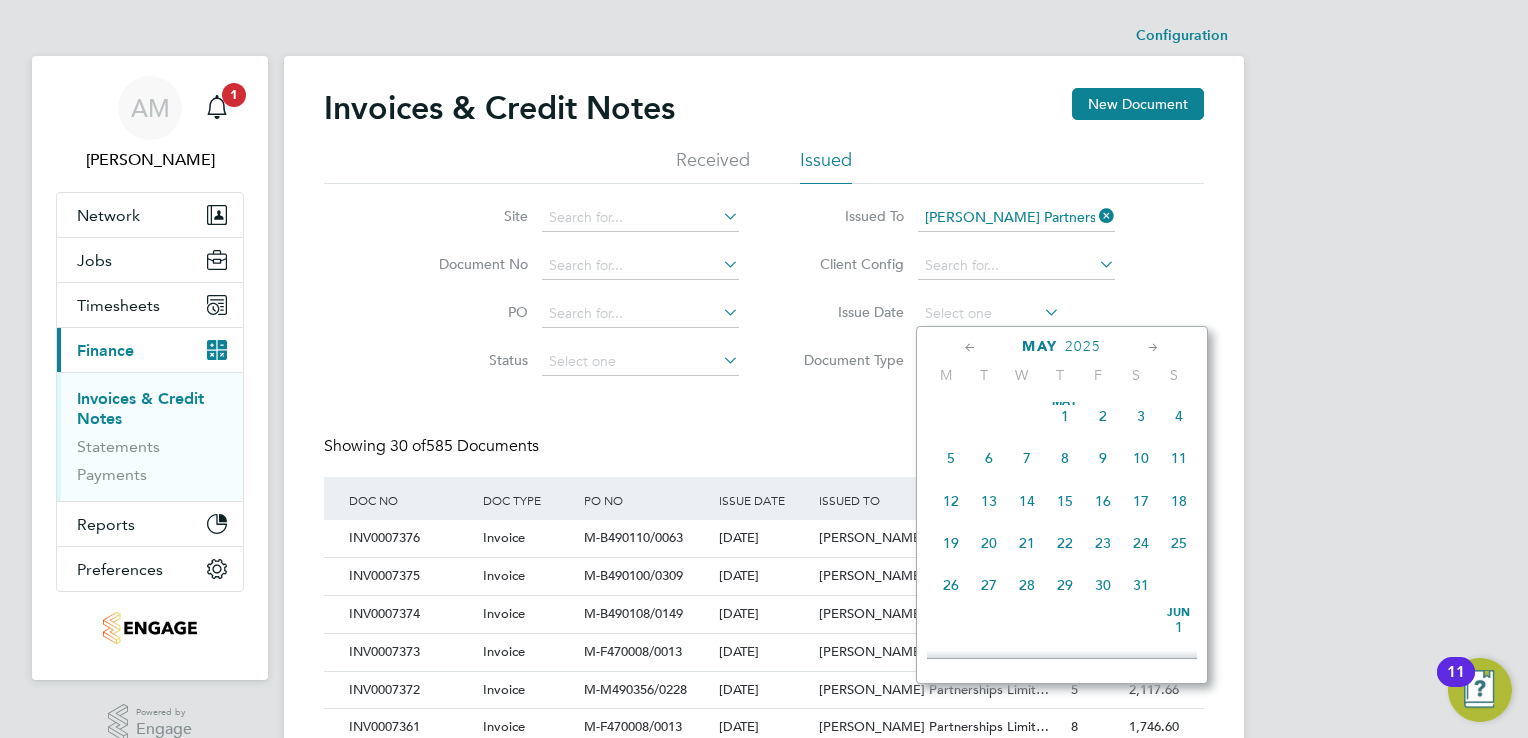 click 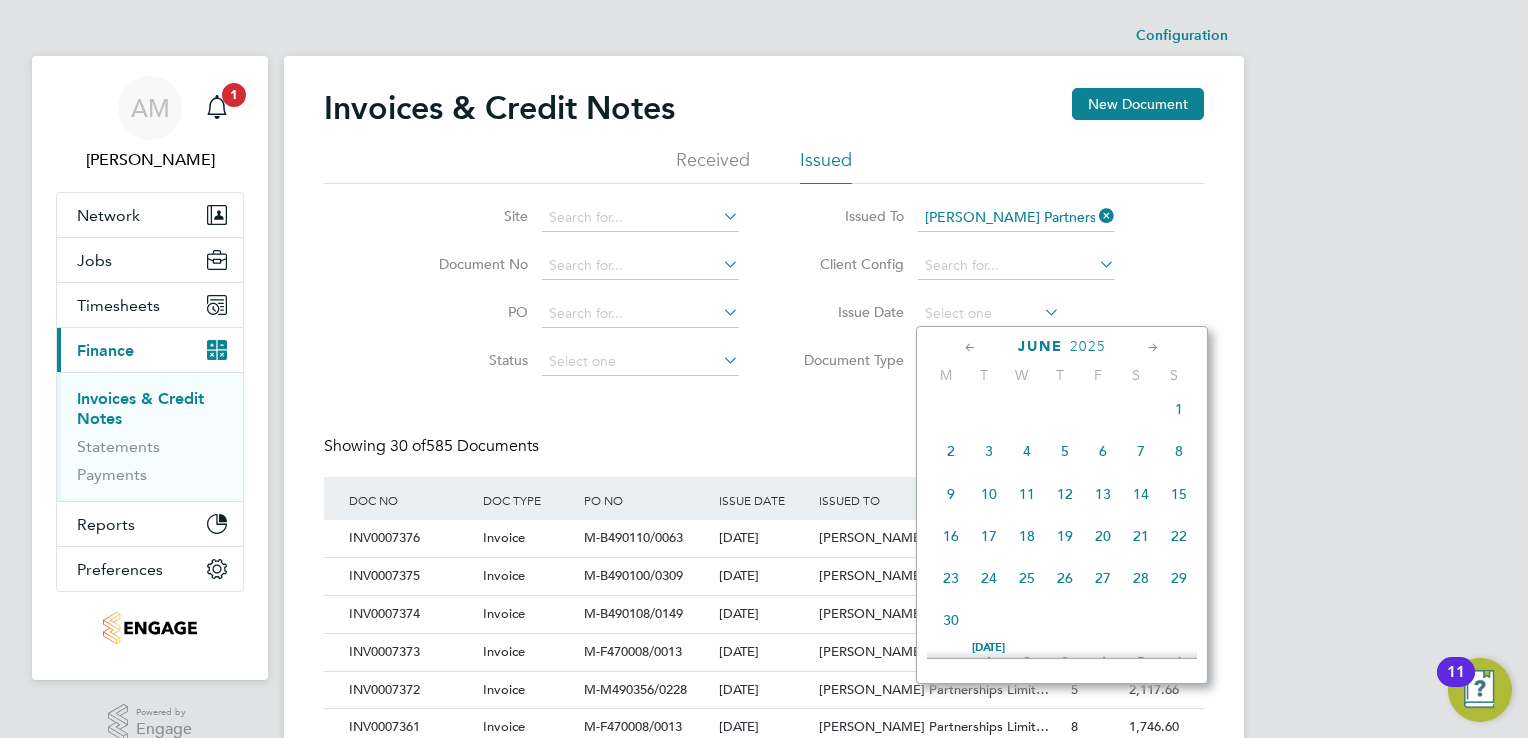 click on "2" 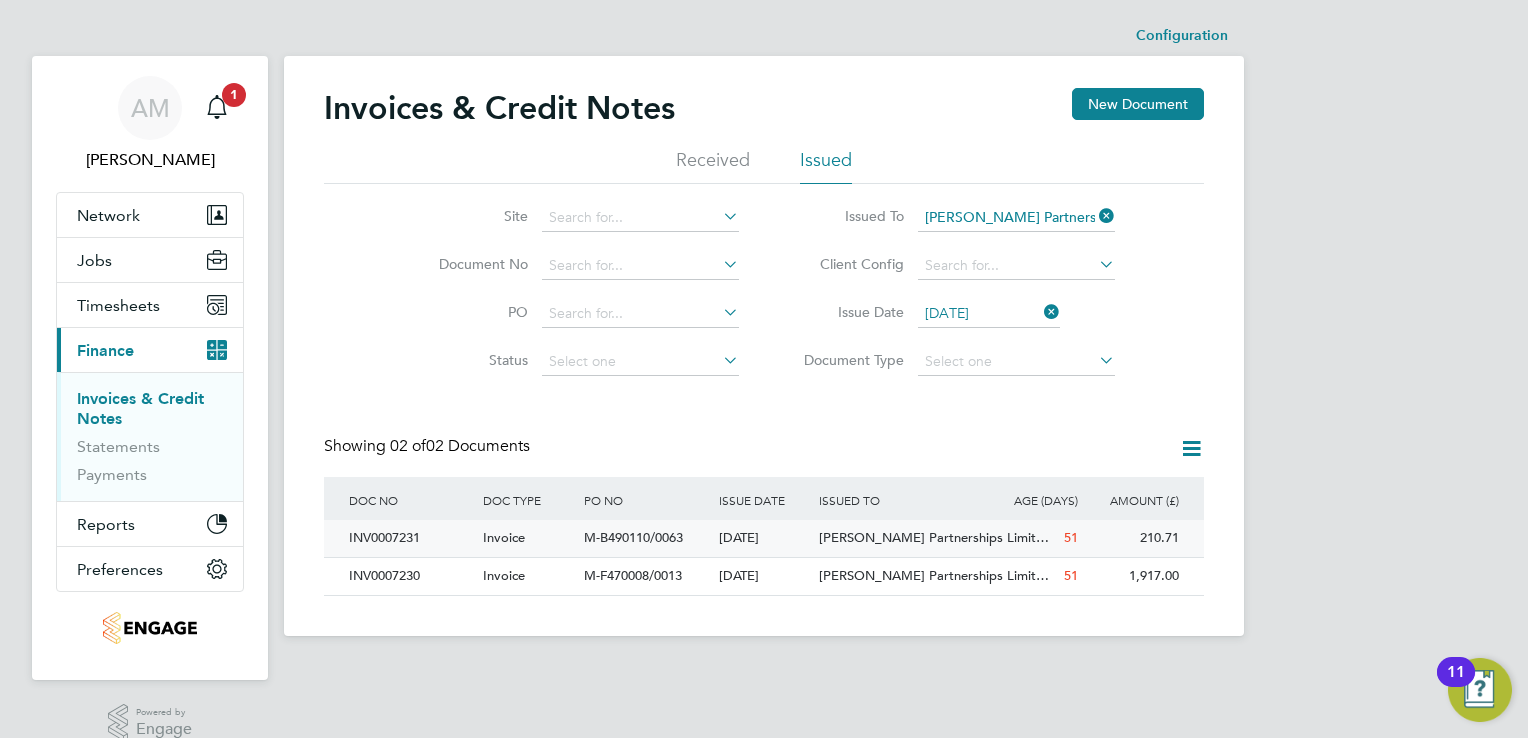 click on "INV0007231" 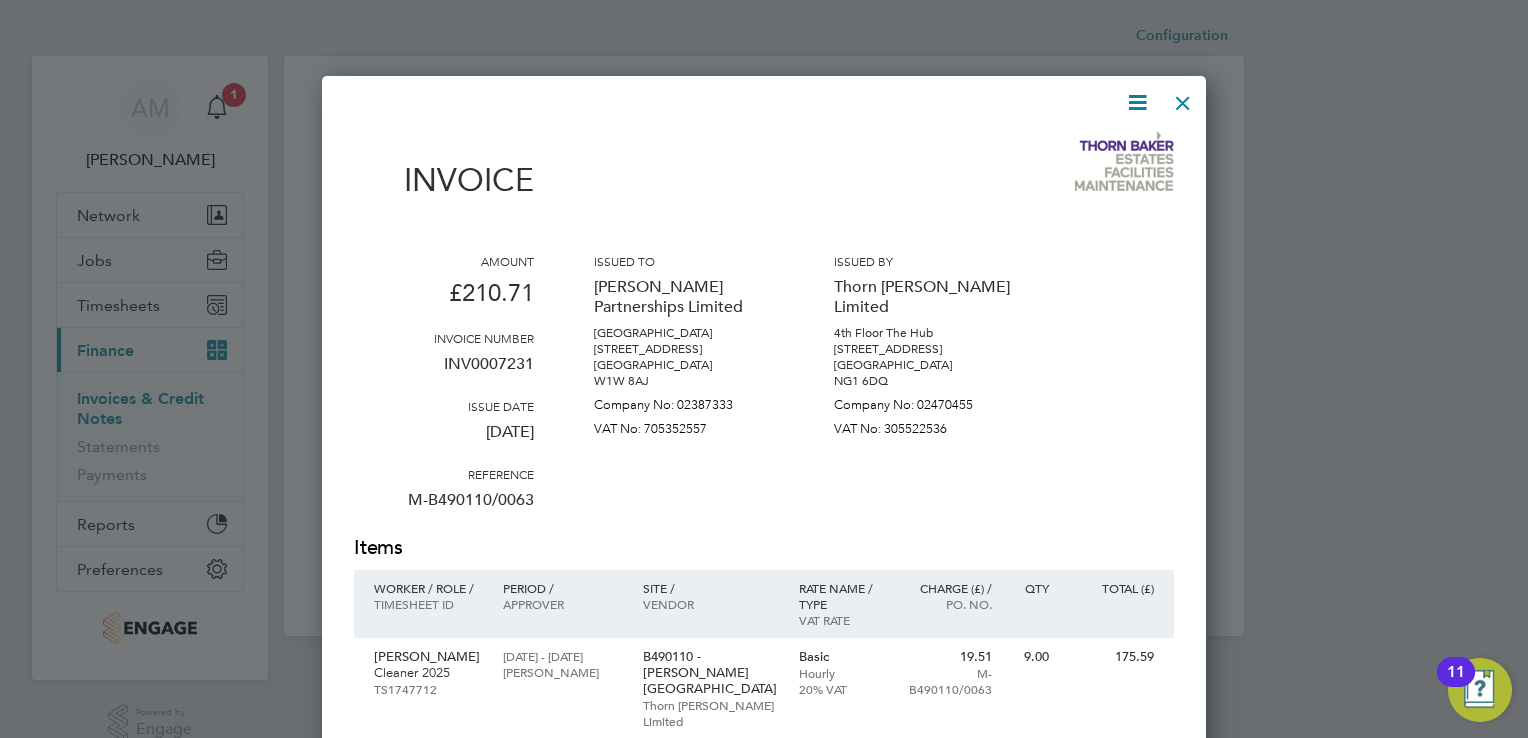 click on "INV0007231" at bounding box center [444, 372] 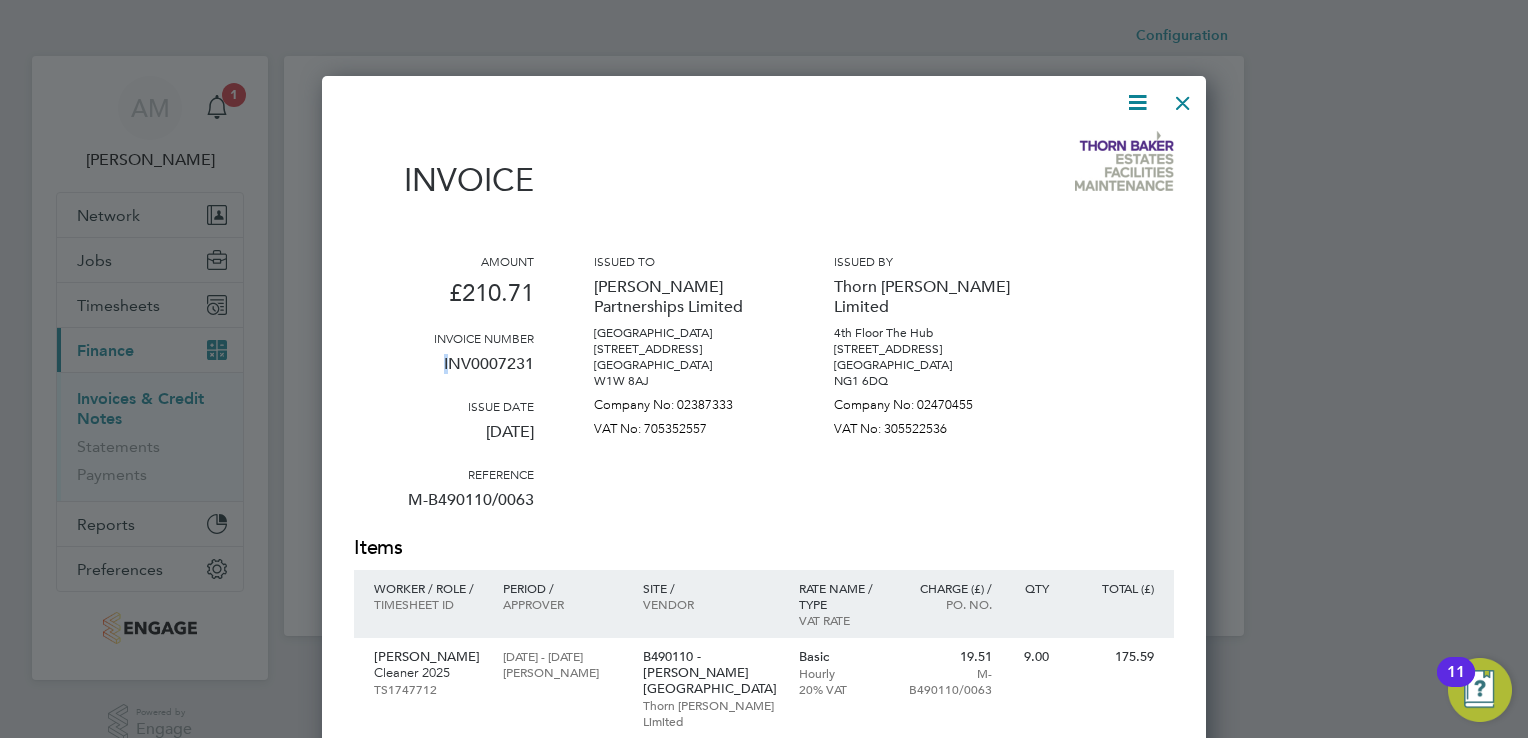 click on "INV0007231" at bounding box center [444, 372] 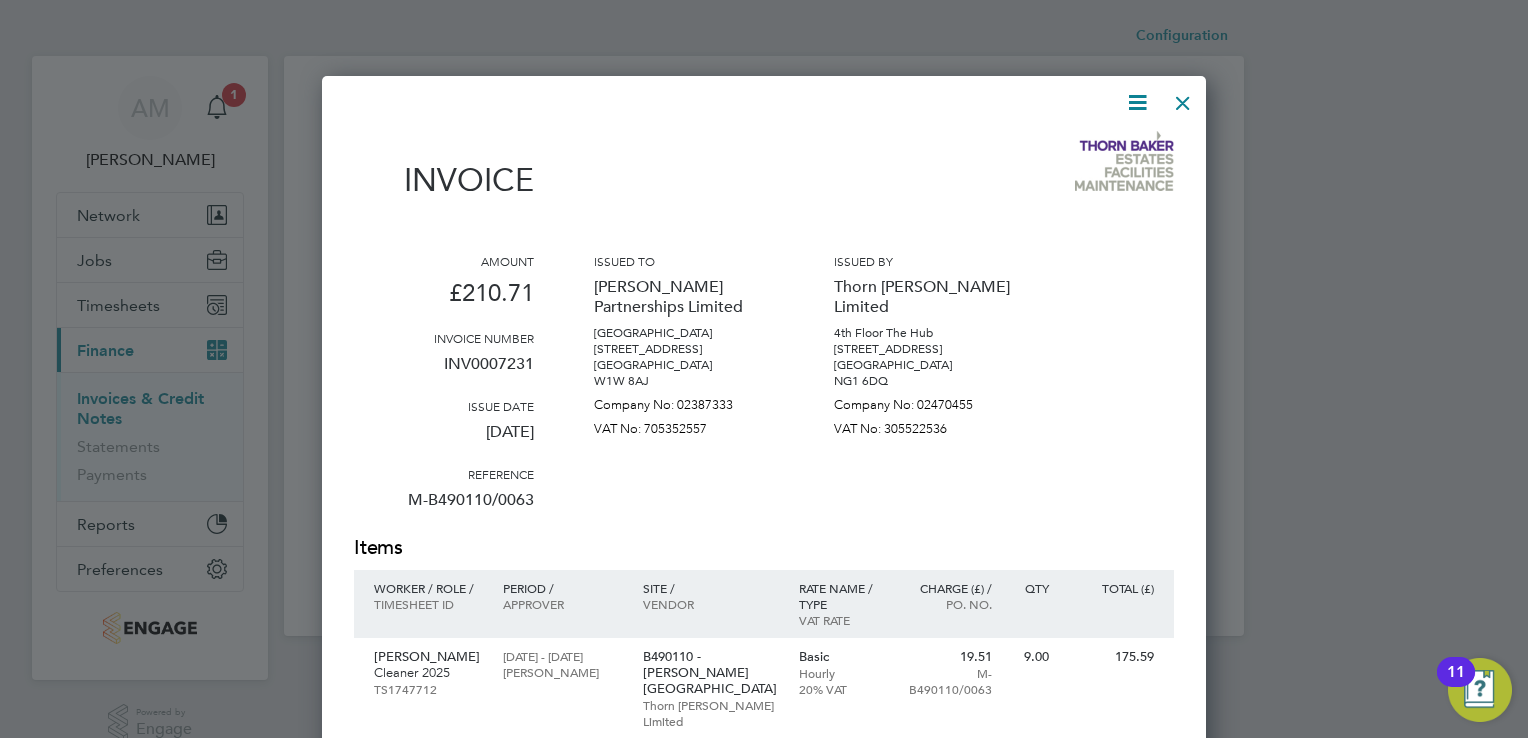 click on "INV0007231" at bounding box center (444, 372) 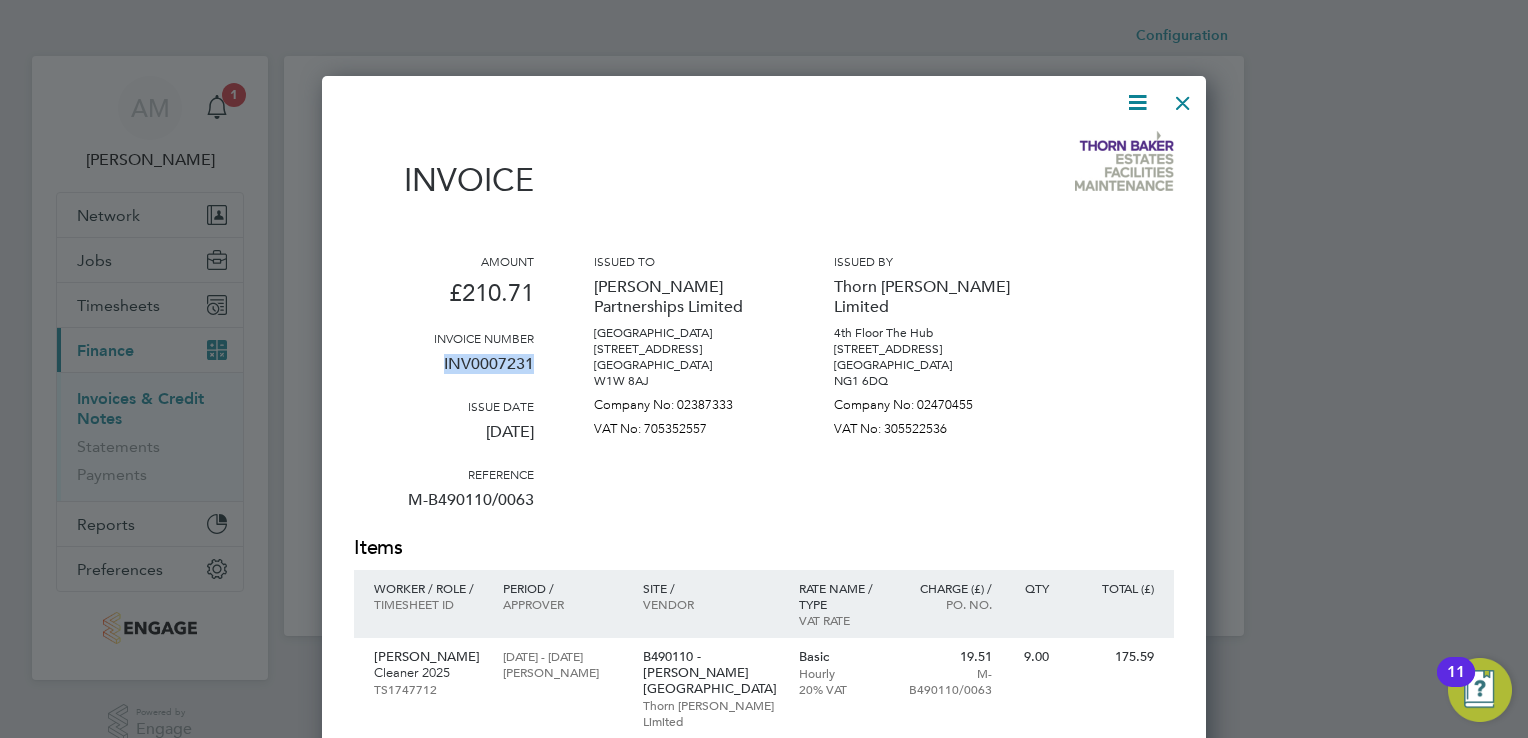 drag, startPoint x: 445, startPoint y: 362, endPoint x: 535, endPoint y: 371, distance: 90.44888 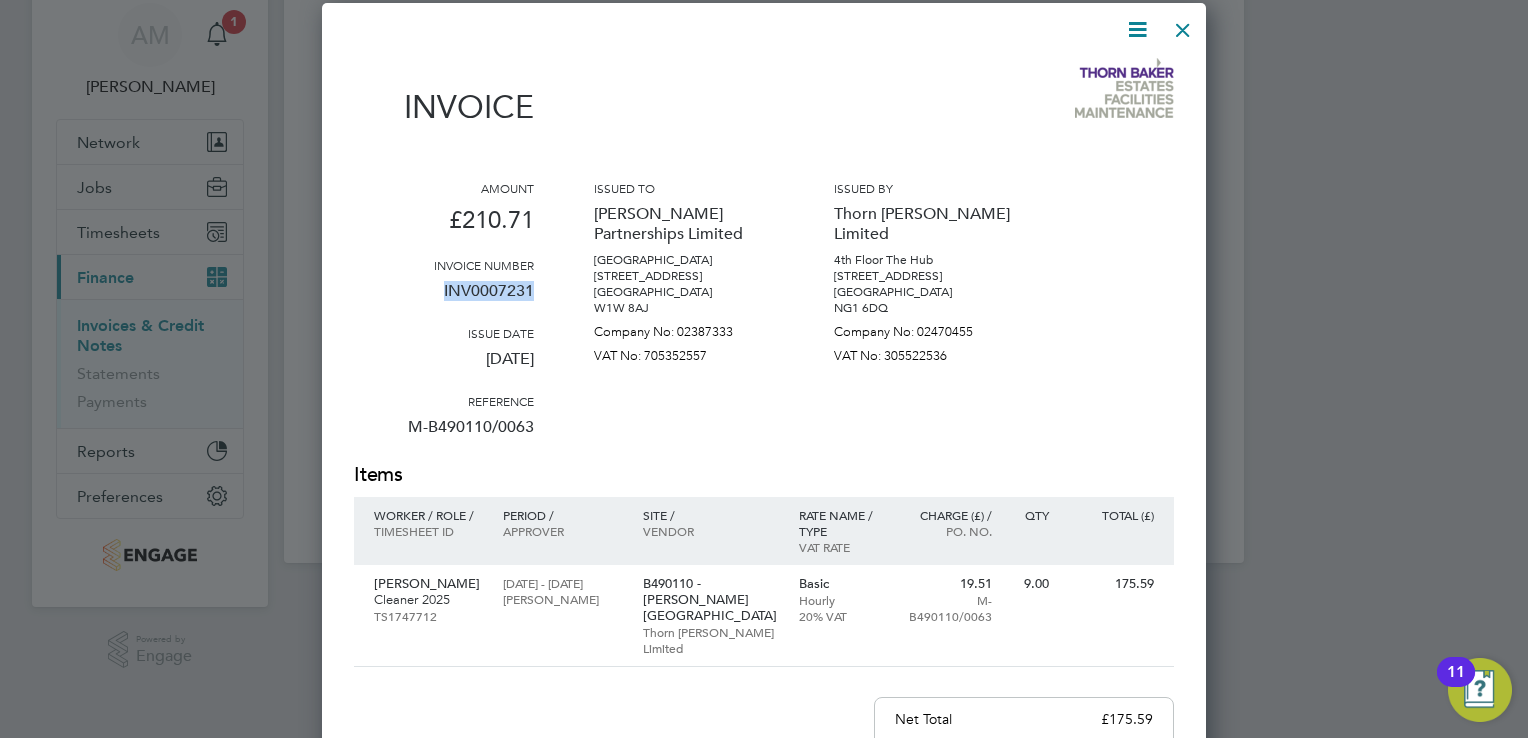 scroll, scrollTop: 0, scrollLeft: 0, axis: both 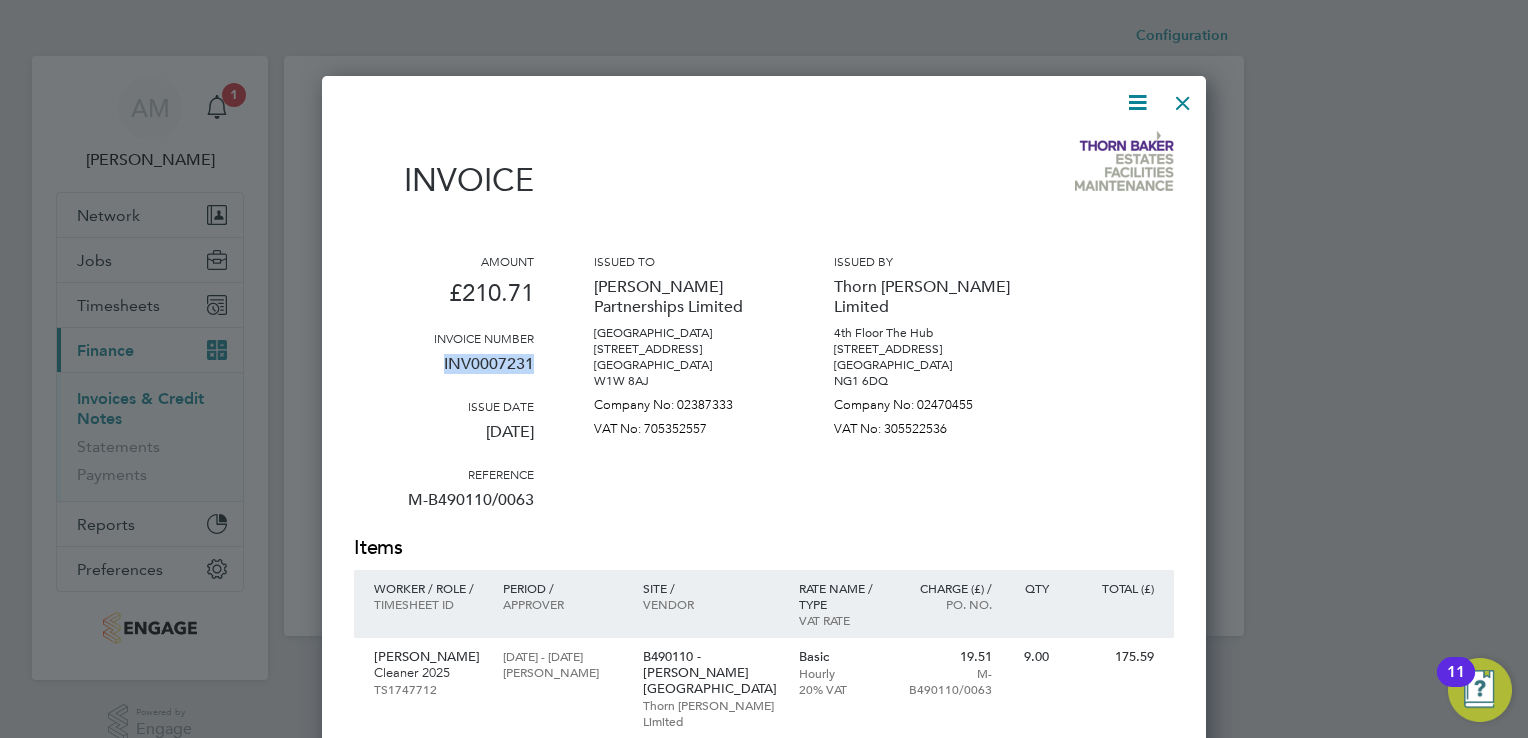 click at bounding box center [1183, 98] 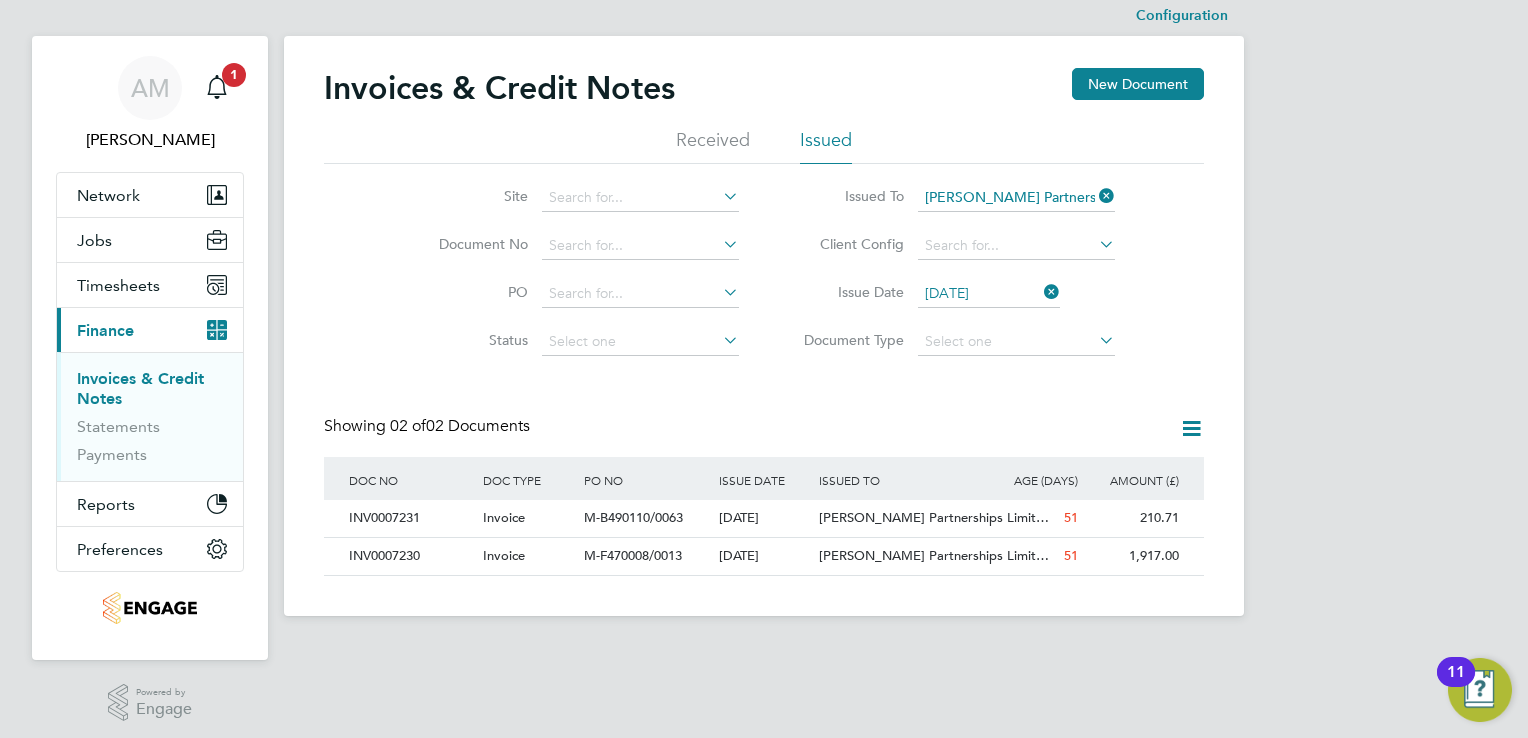 scroll, scrollTop: 25, scrollLeft: 0, axis: vertical 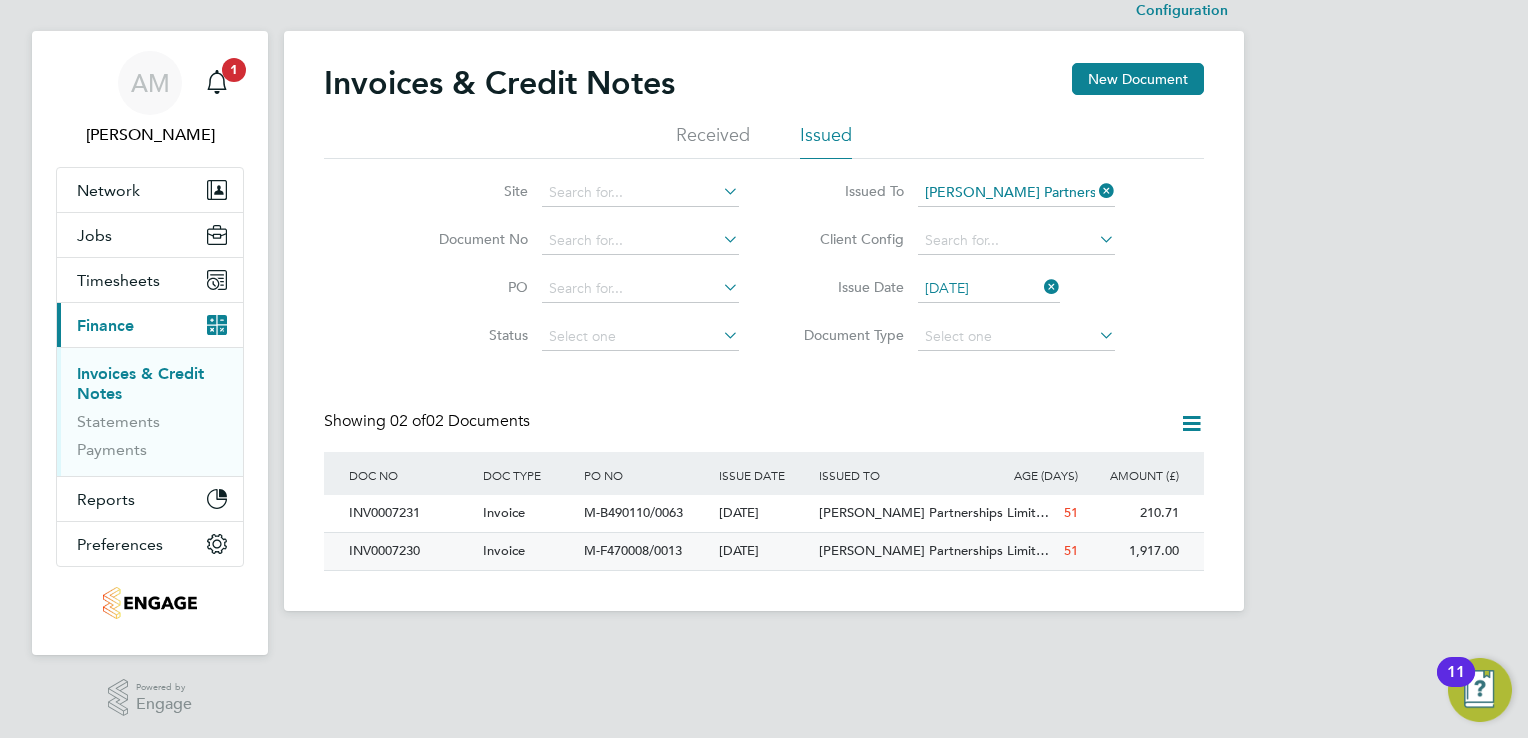click on "INV0007230" 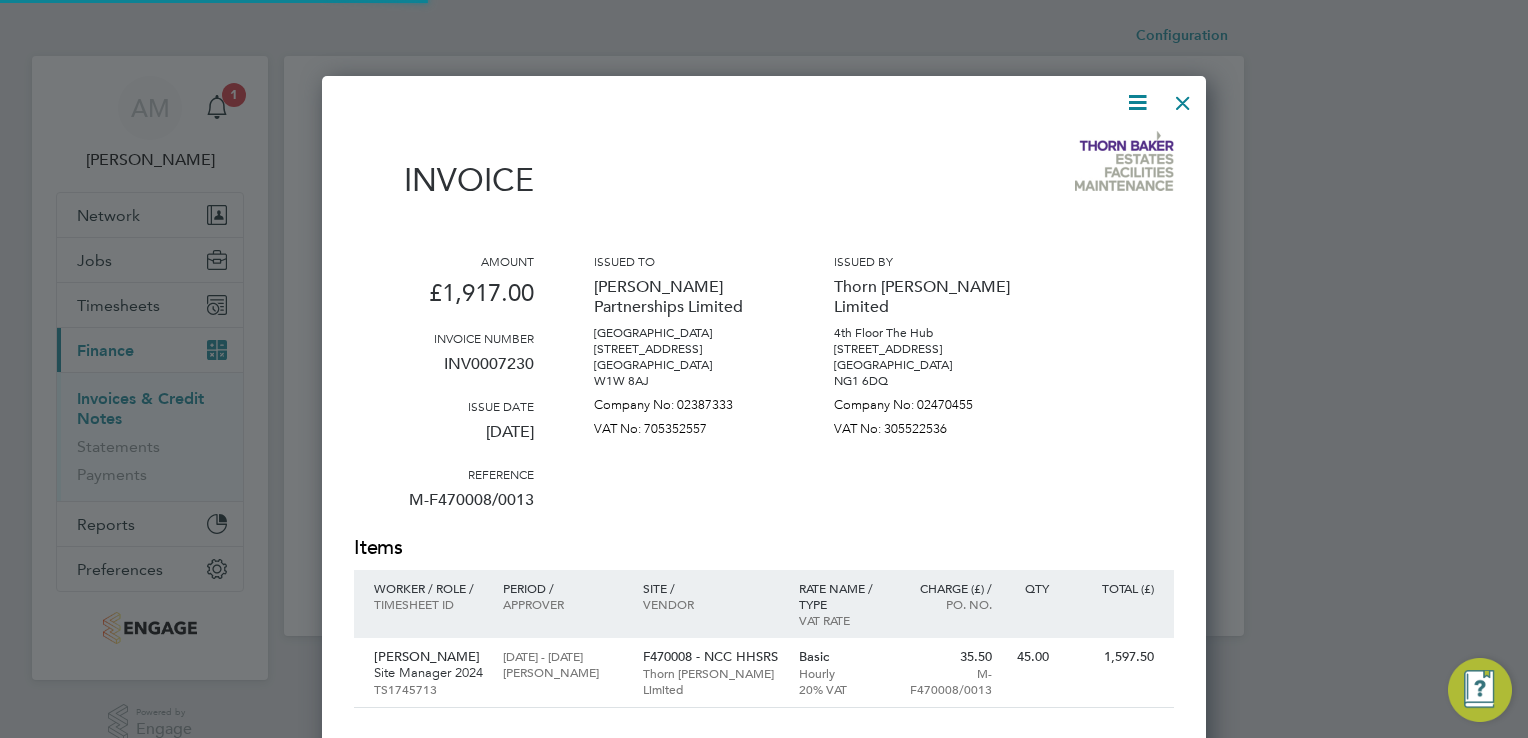 scroll, scrollTop: 9, scrollLeft: 10, axis: both 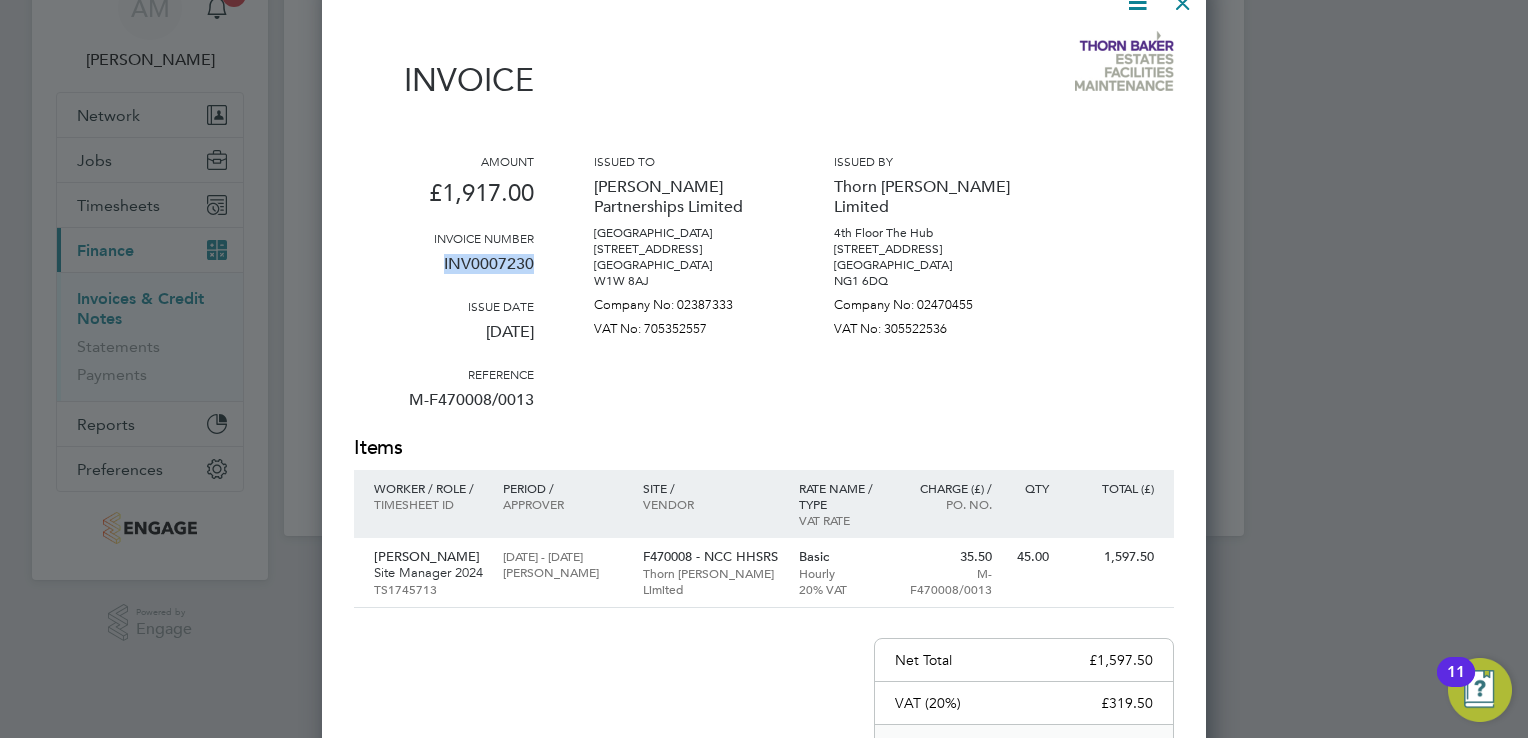 drag, startPoint x: 444, startPoint y: 261, endPoint x: 552, endPoint y: 280, distance: 109.65856 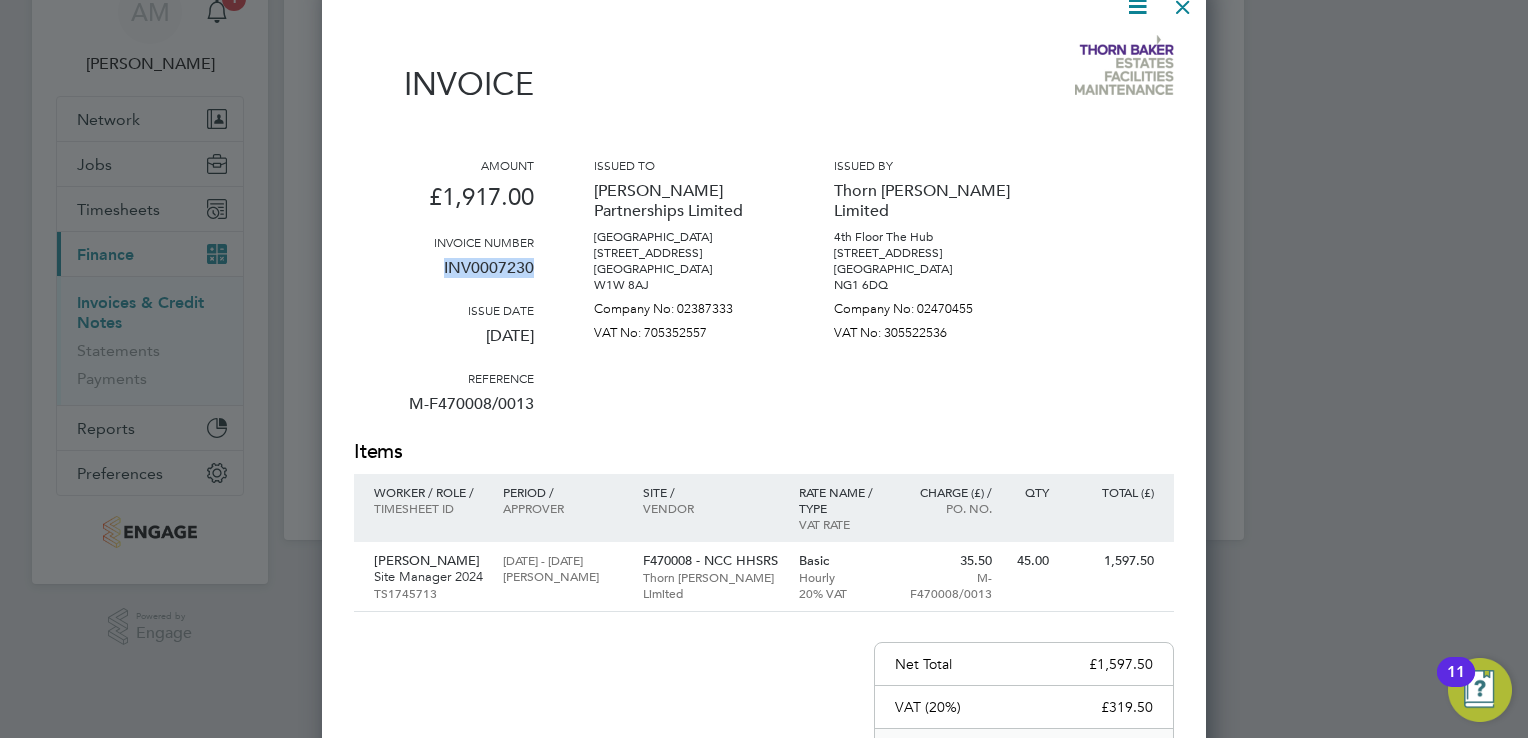 scroll, scrollTop: 0, scrollLeft: 0, axis: both 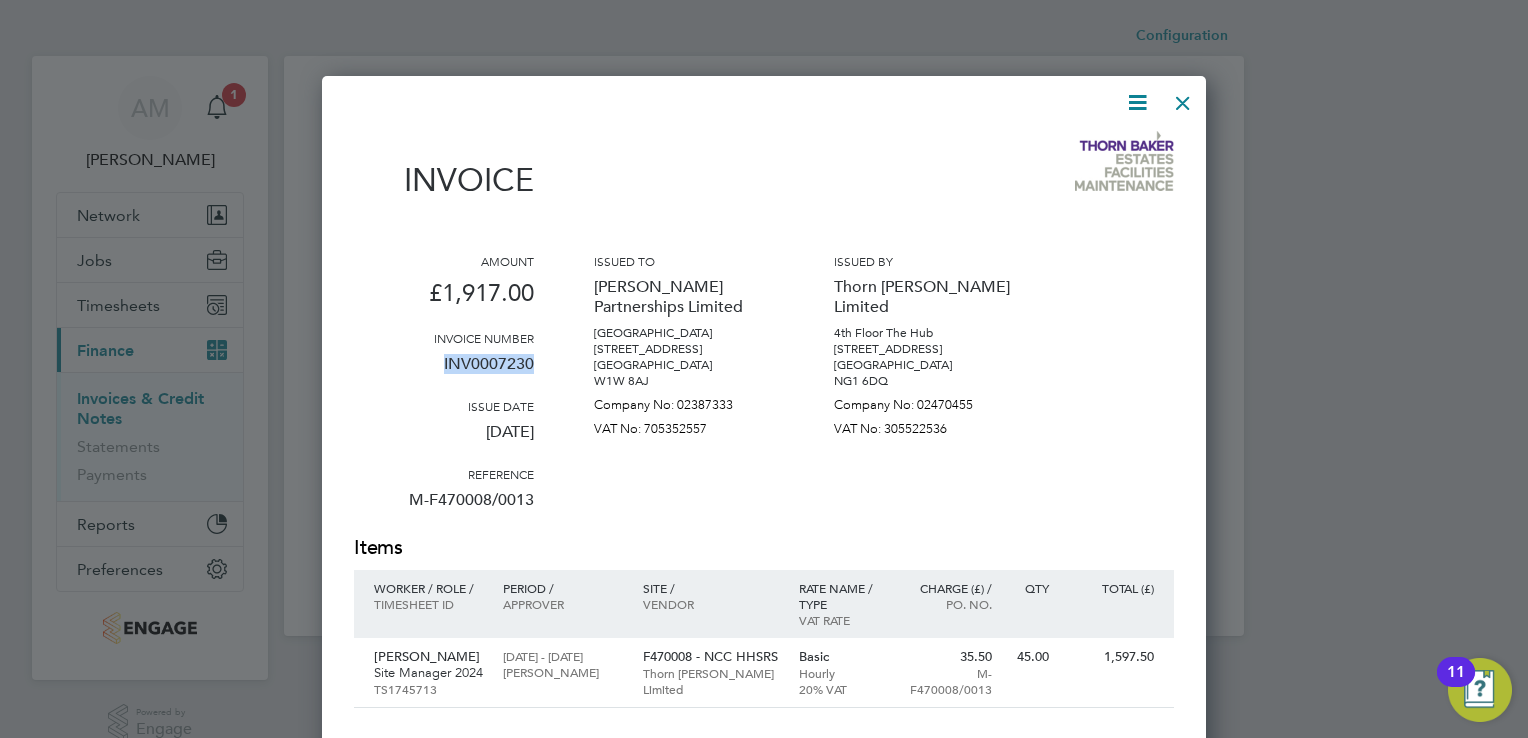click at bounding box center [1183, 98] 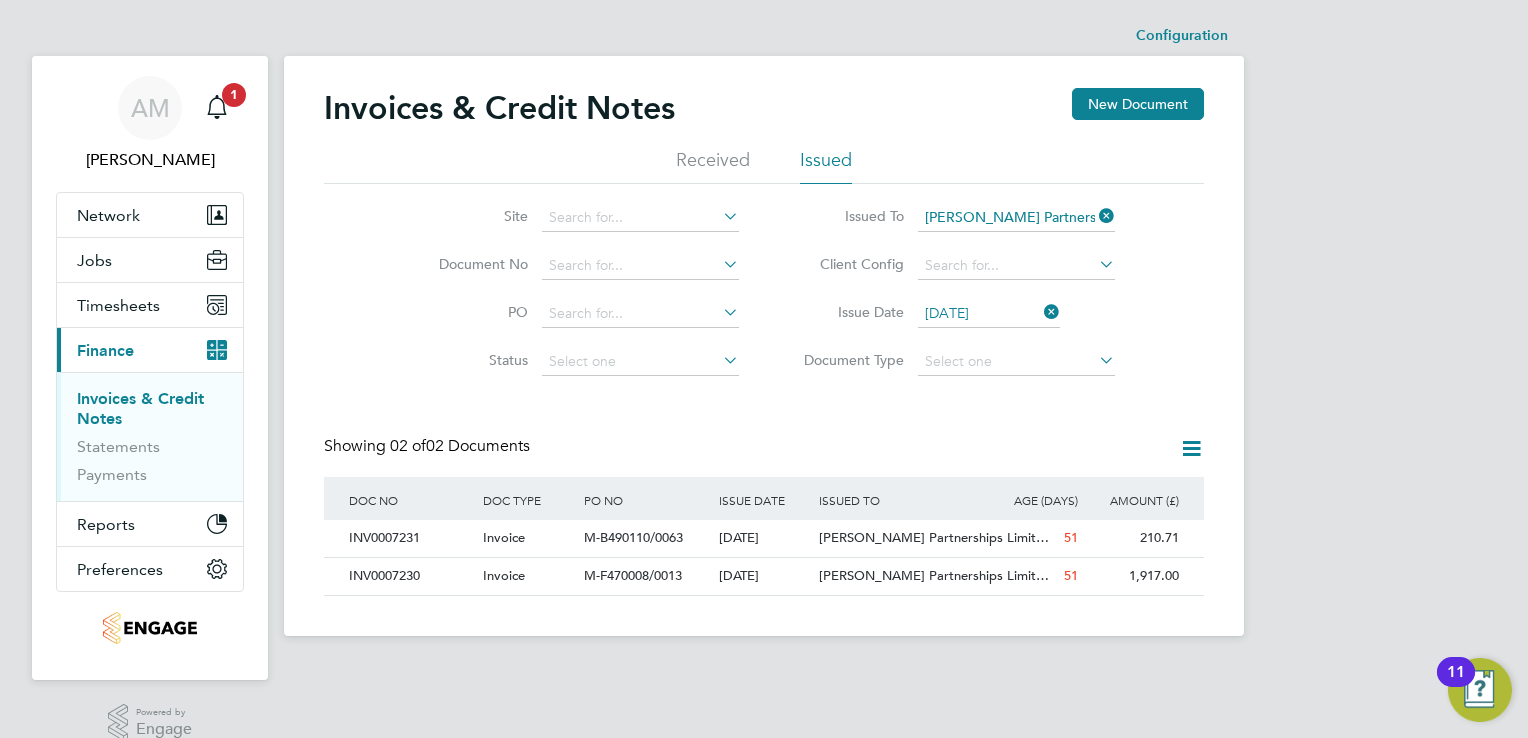 click 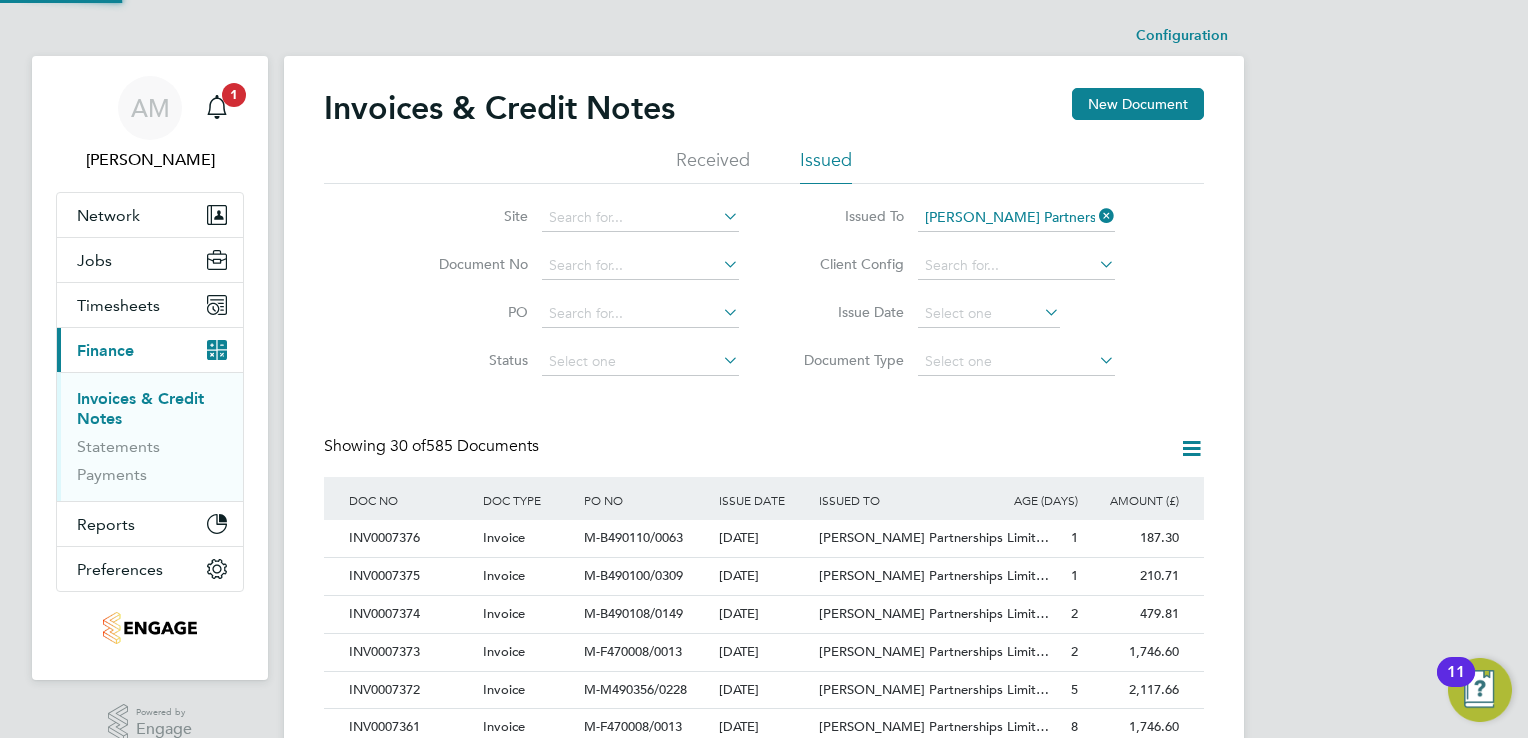 scroll, scrollTop: 10, scrollLeft: 9, axis: both 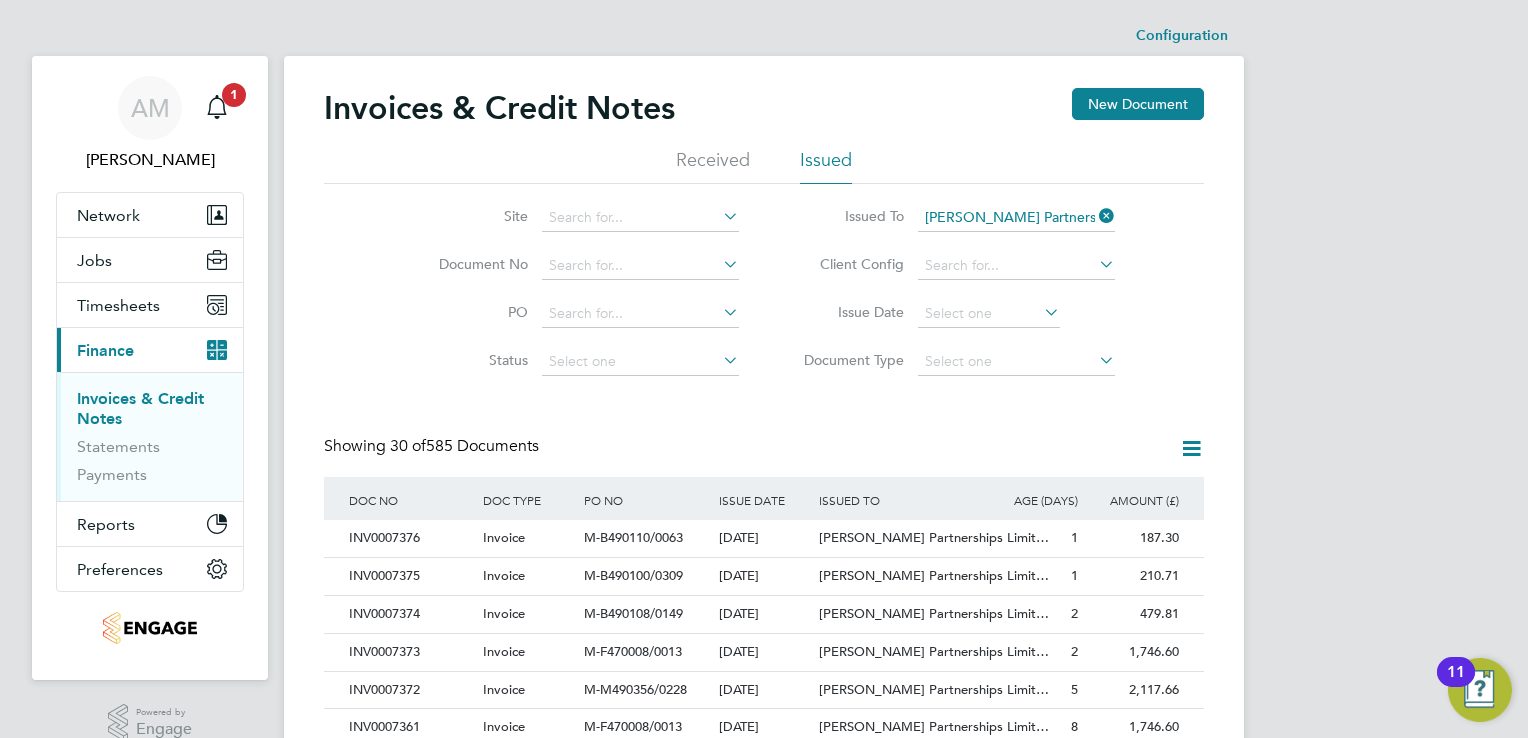 click 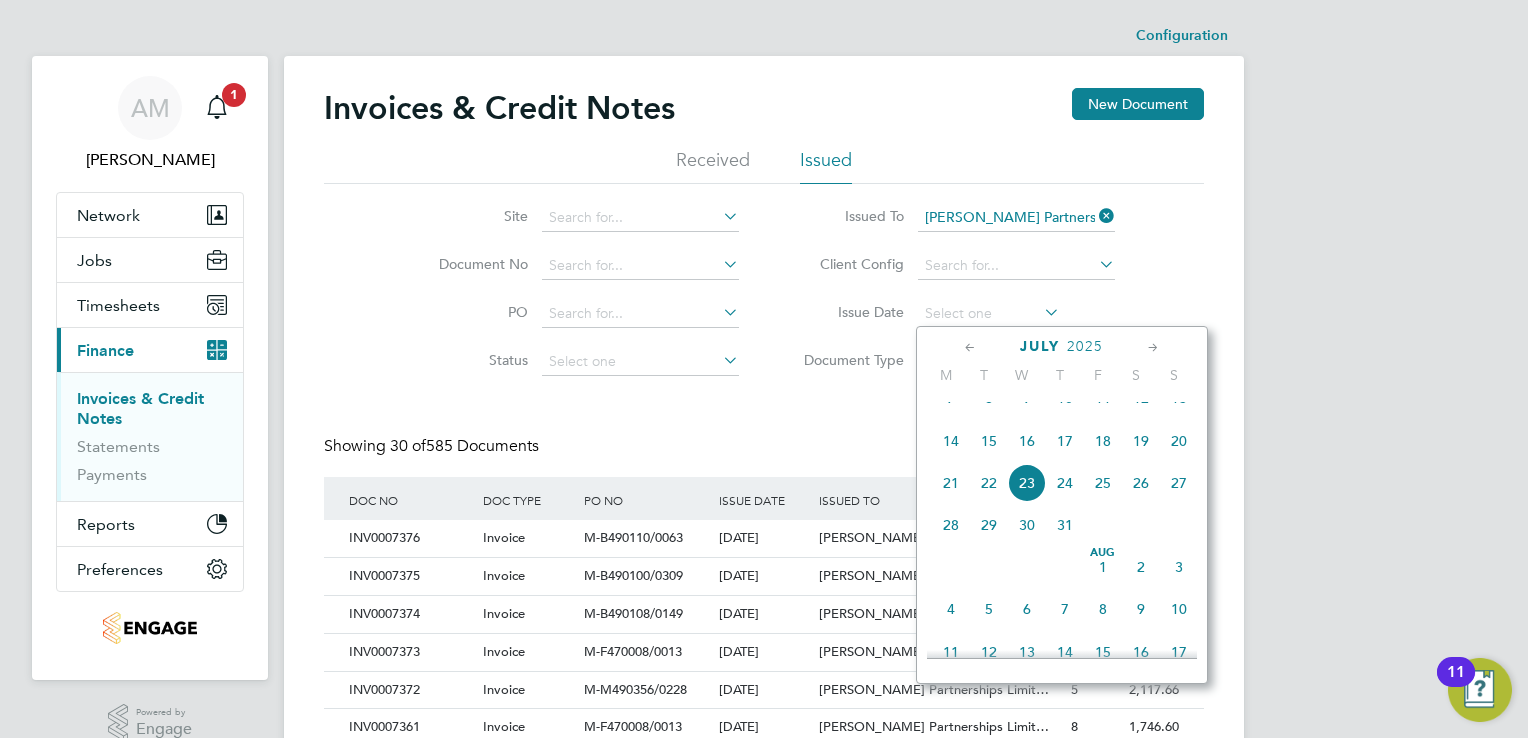 click on "[DATE]" 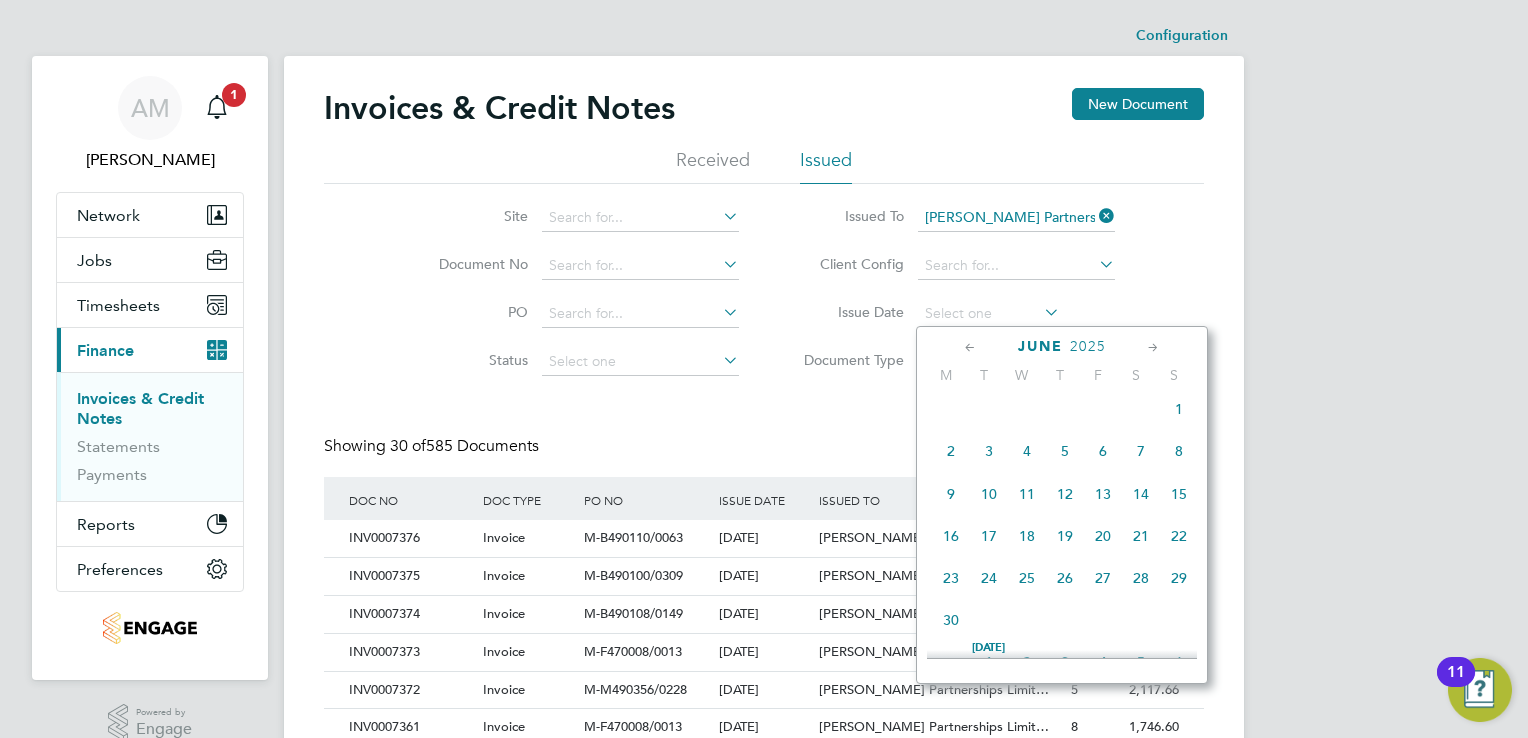 click on "9" 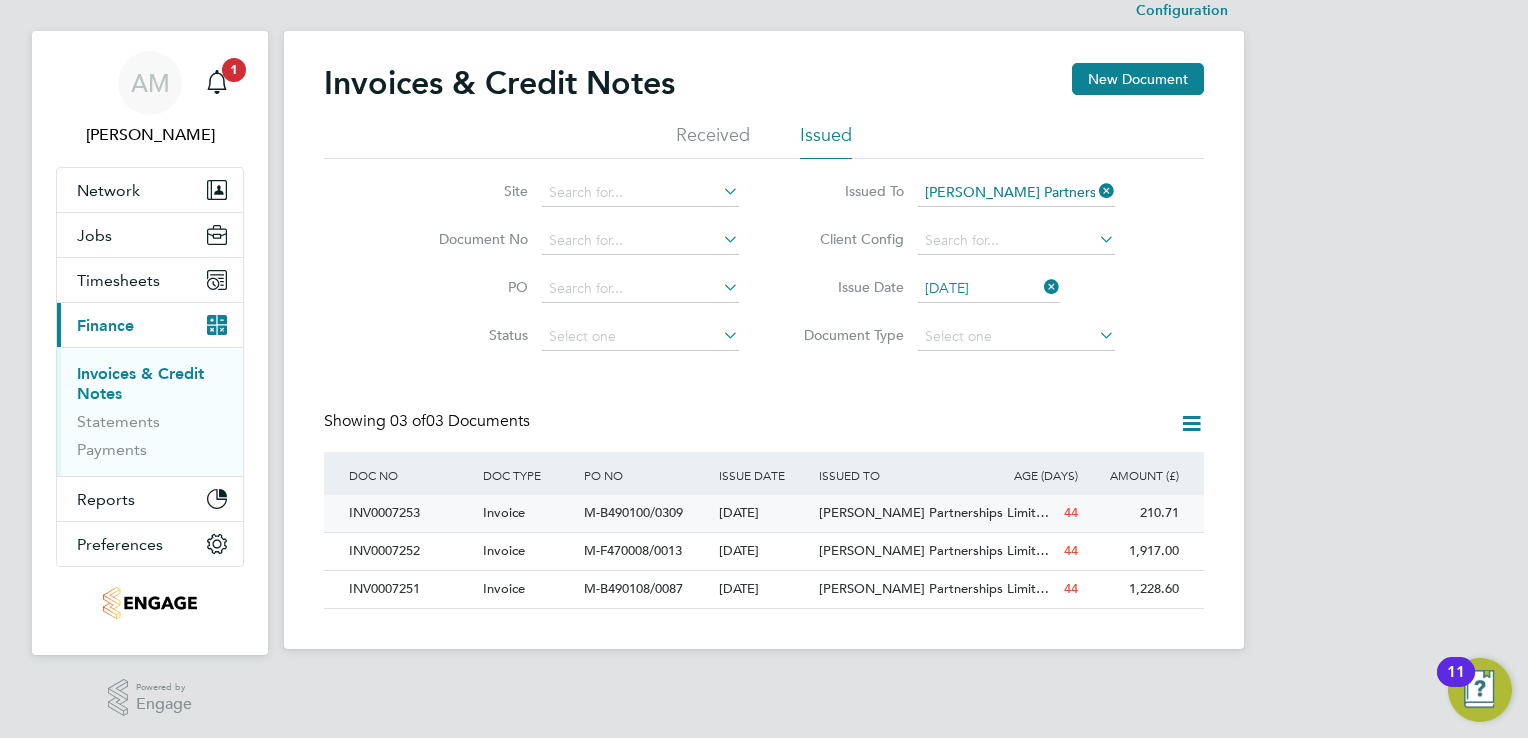 click on "INV0007253" 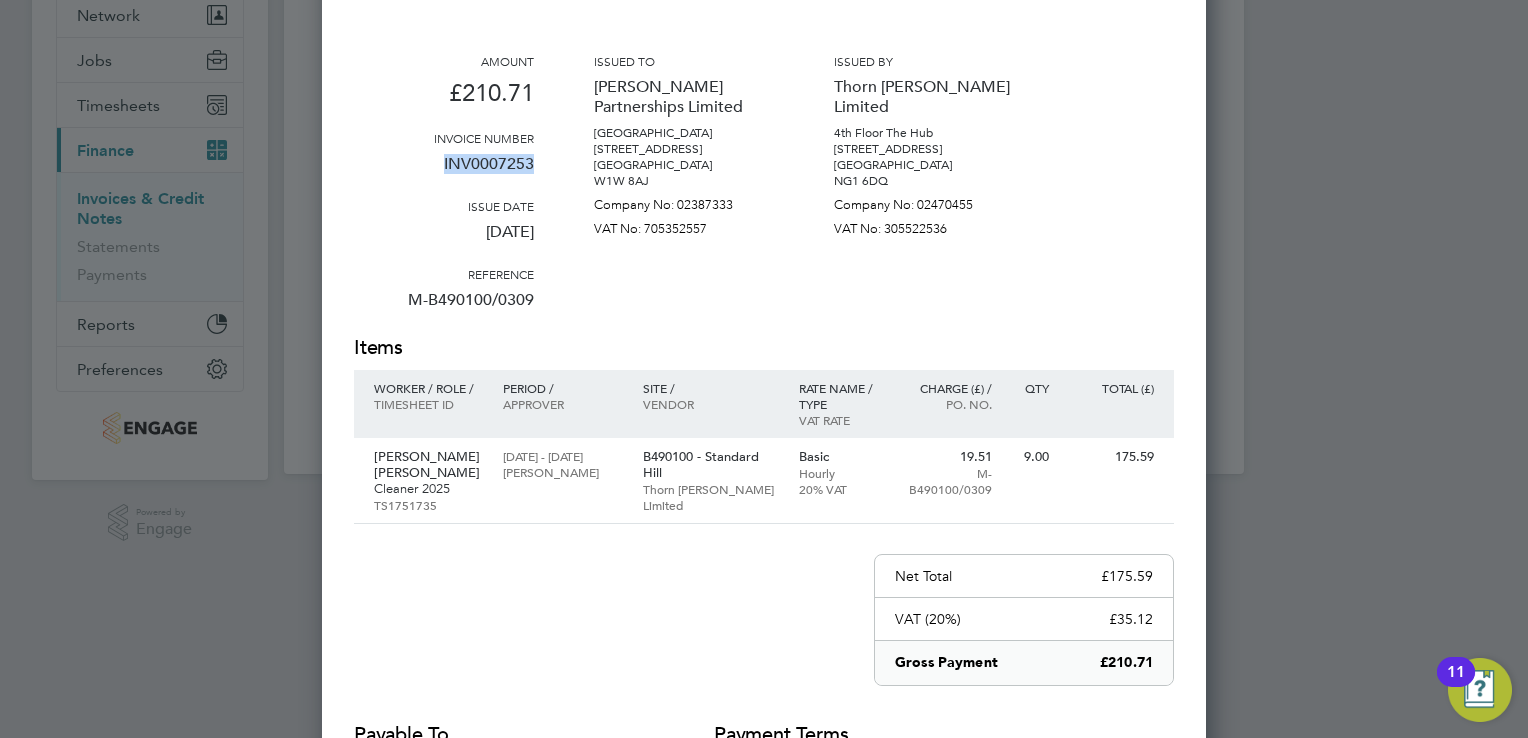 drag, startPoint x: 442, startPoint y: 163, endPoint x: 530, endPoint y: 169, distance: 88.20431 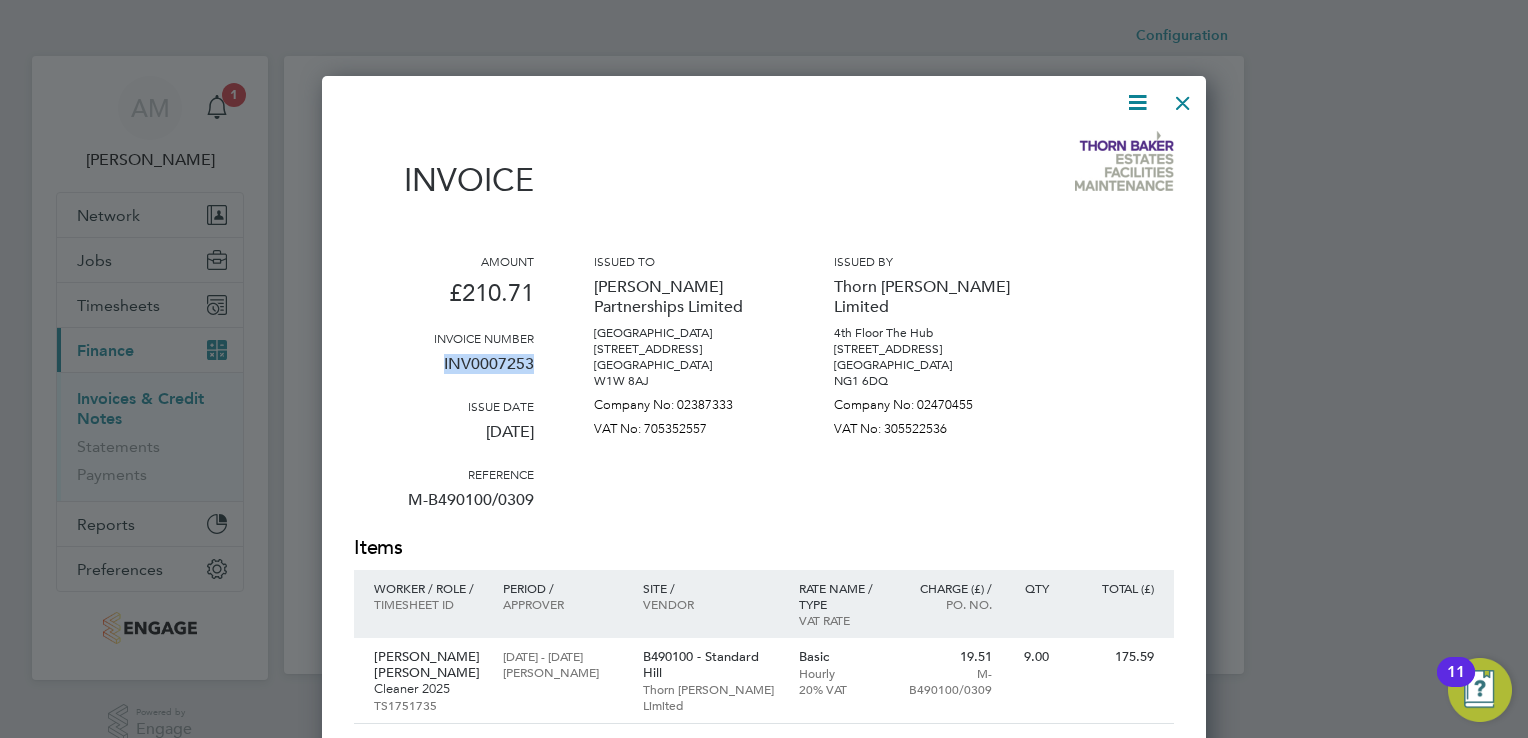 click at bounding box center (1183, 98) 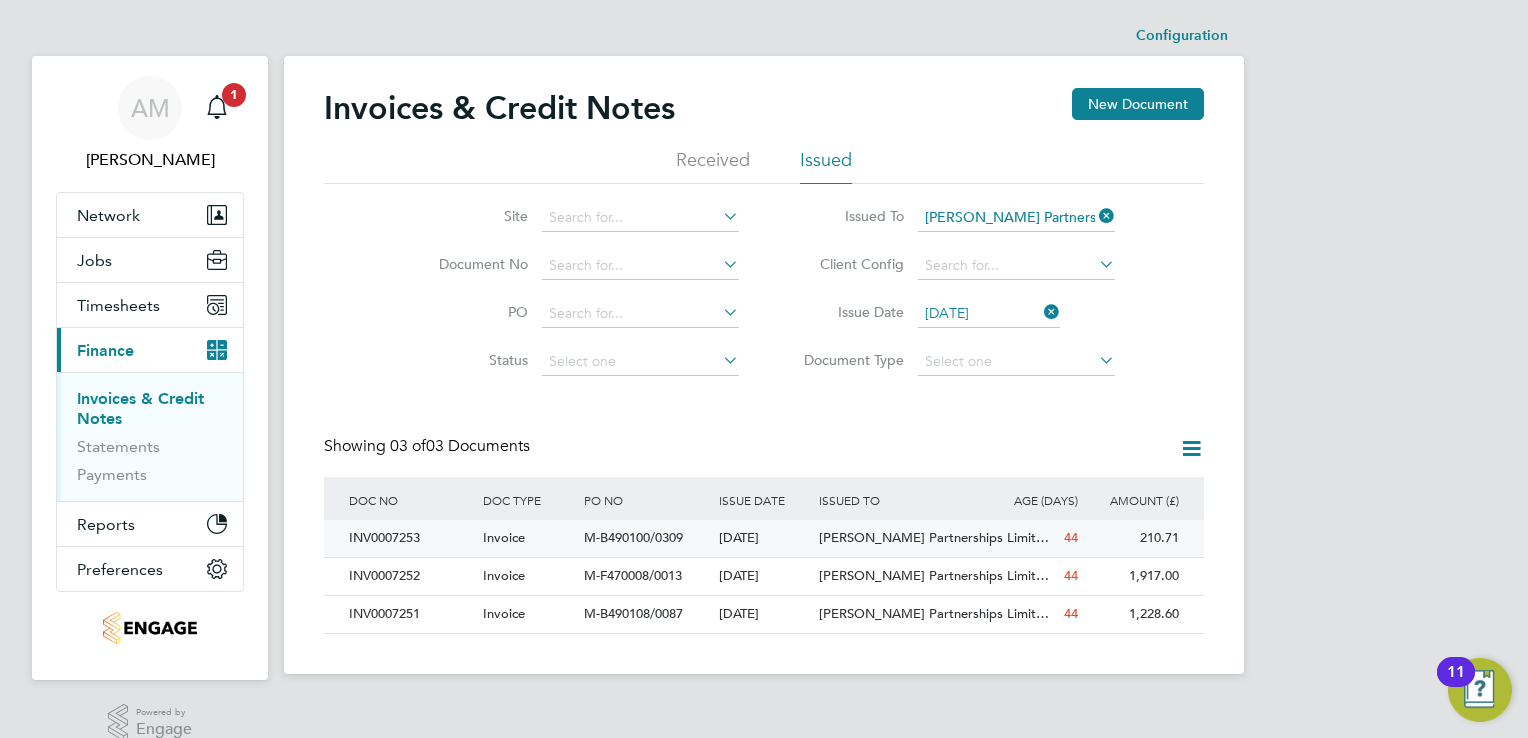 click on "INV0007253" 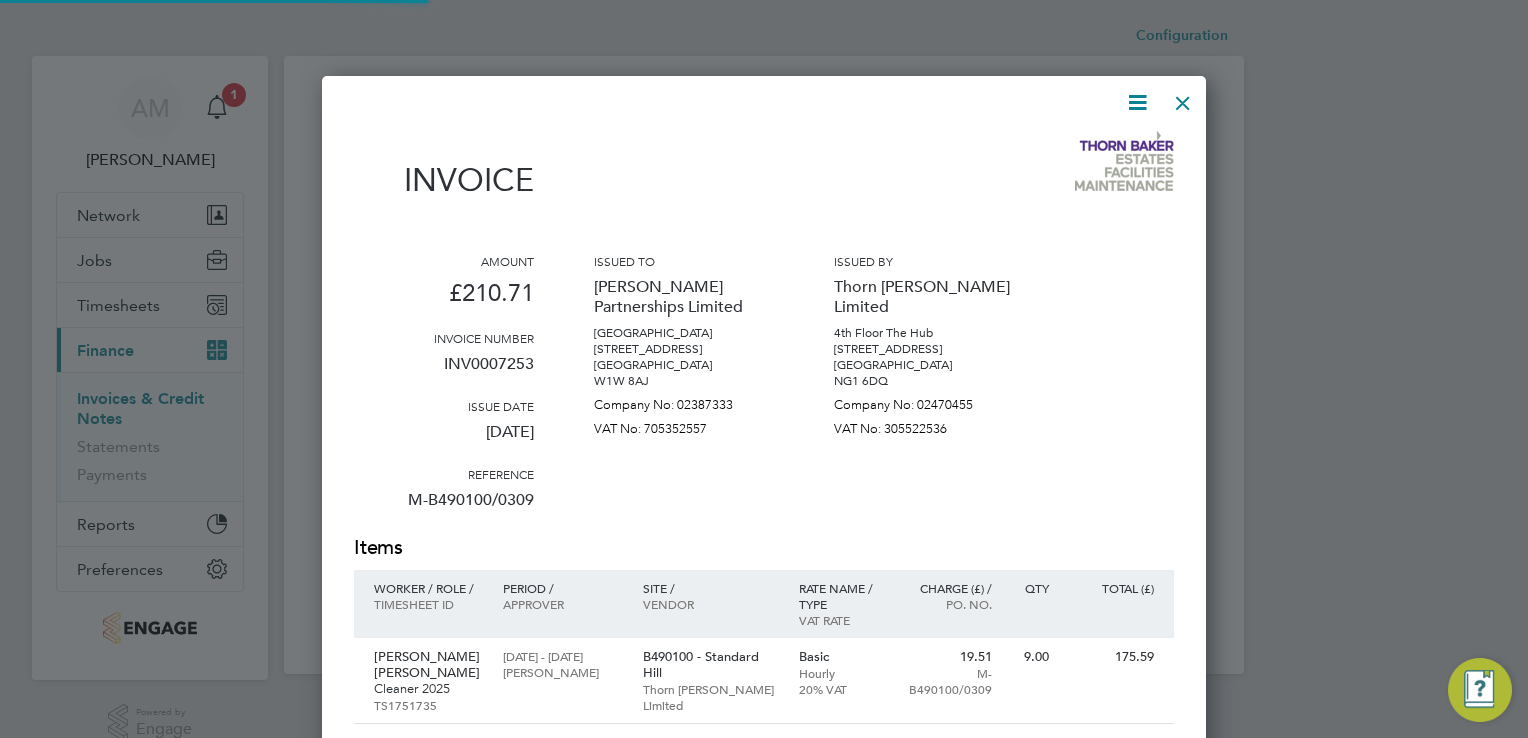 scroll, scrollTop: 9, scrollLeft: 10, axis: both 